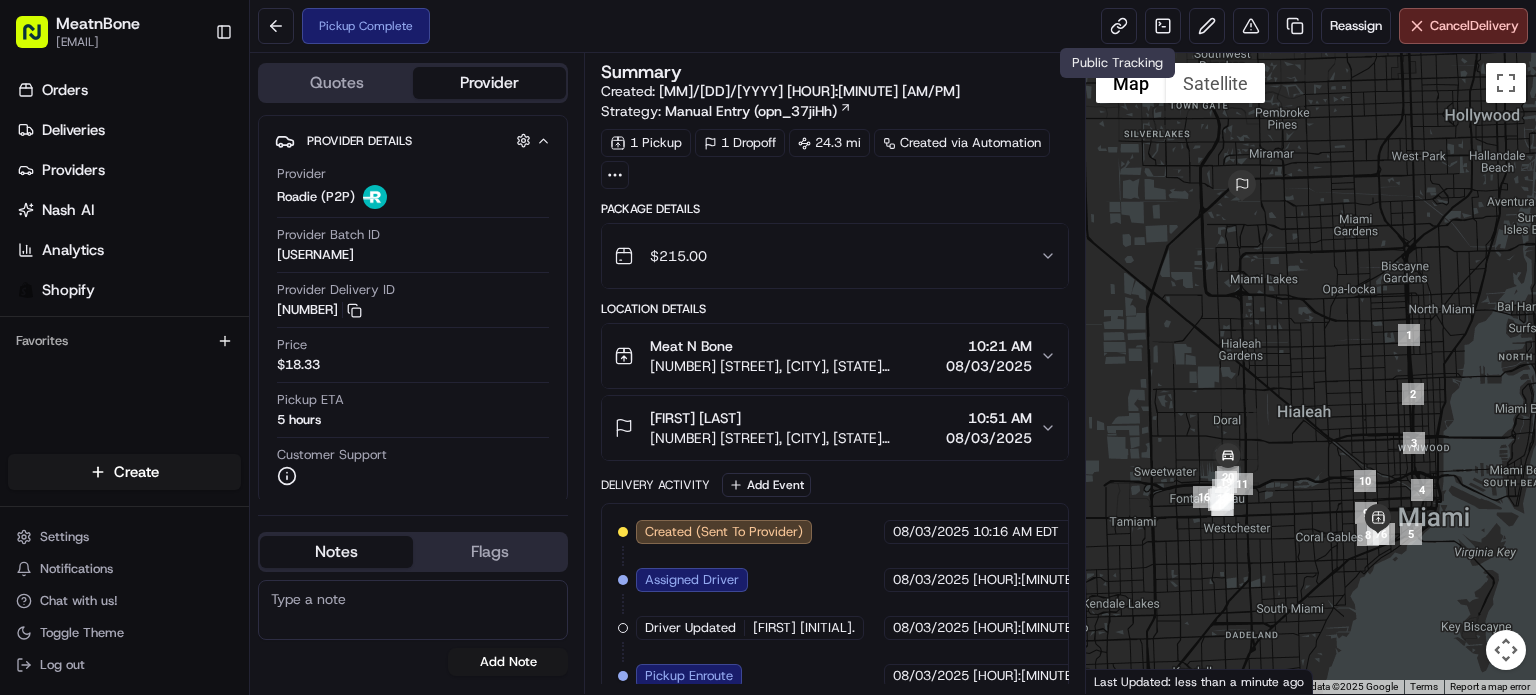 scroll, scrollTop: 0, scrollLeft: 0, axis: both 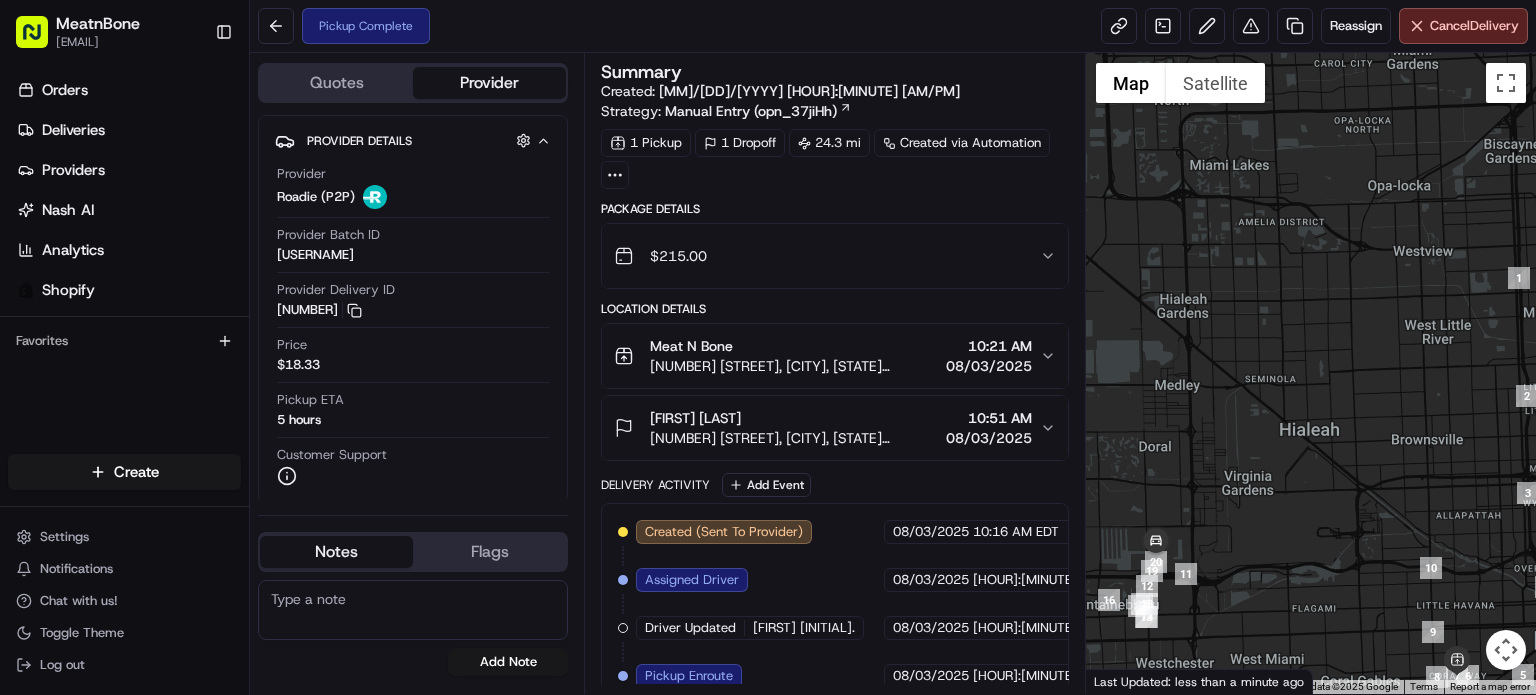 drag, startPoint x: 1310, startPoint y: 411, endPoint x: 1314, endPoint y: 374, distance: 37.215588 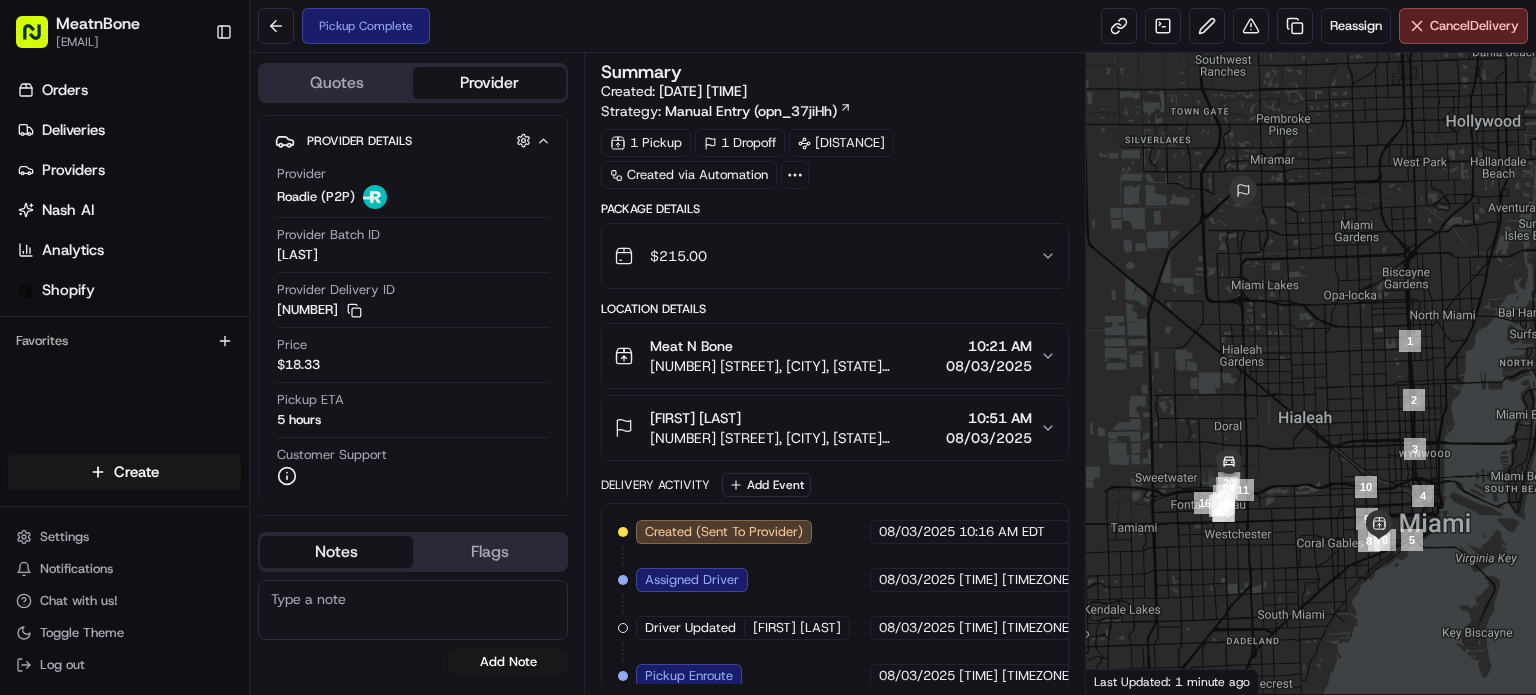 scroll, scrollTop: 0, scrollLeft: 0, axis: both 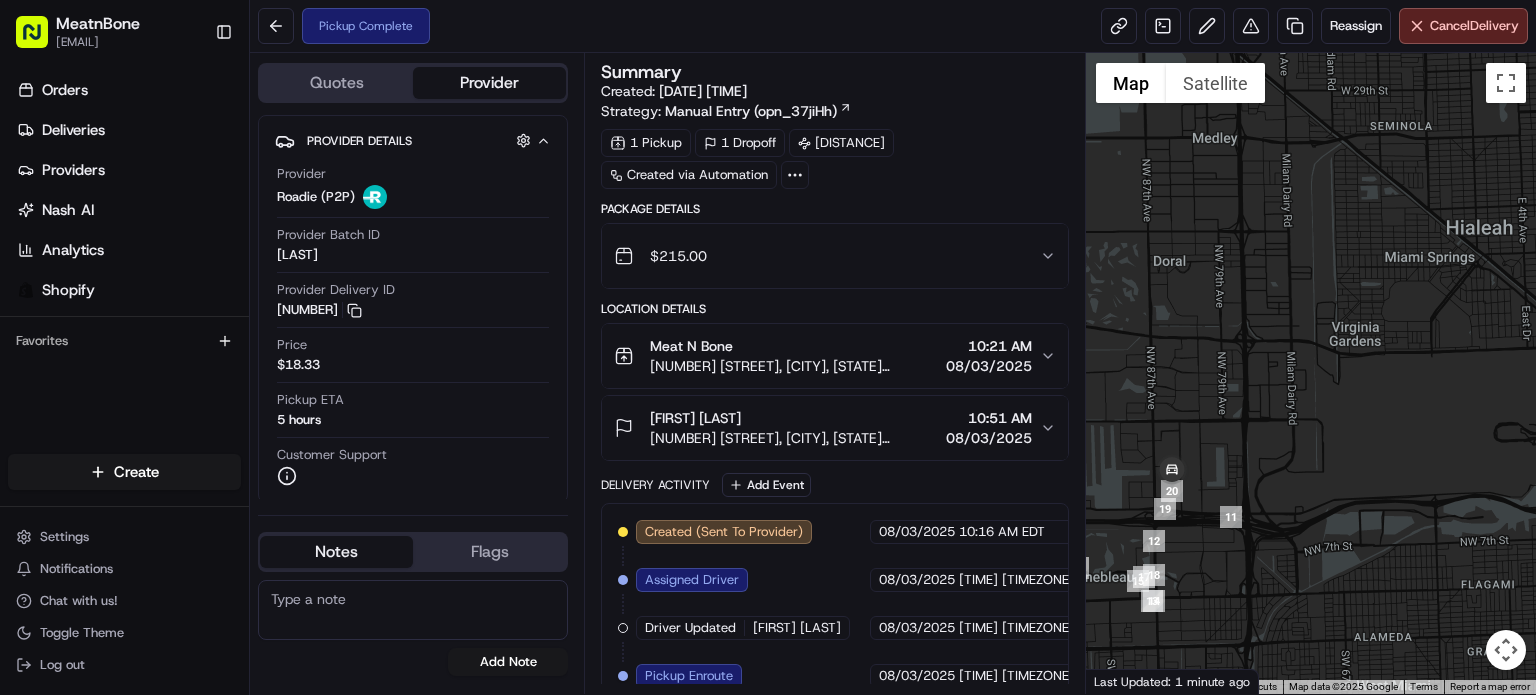 drag, startPoint x: 1205, startPoint y: 496, endPoint x: 1277, endPoint y: 474, distance: 75.28612 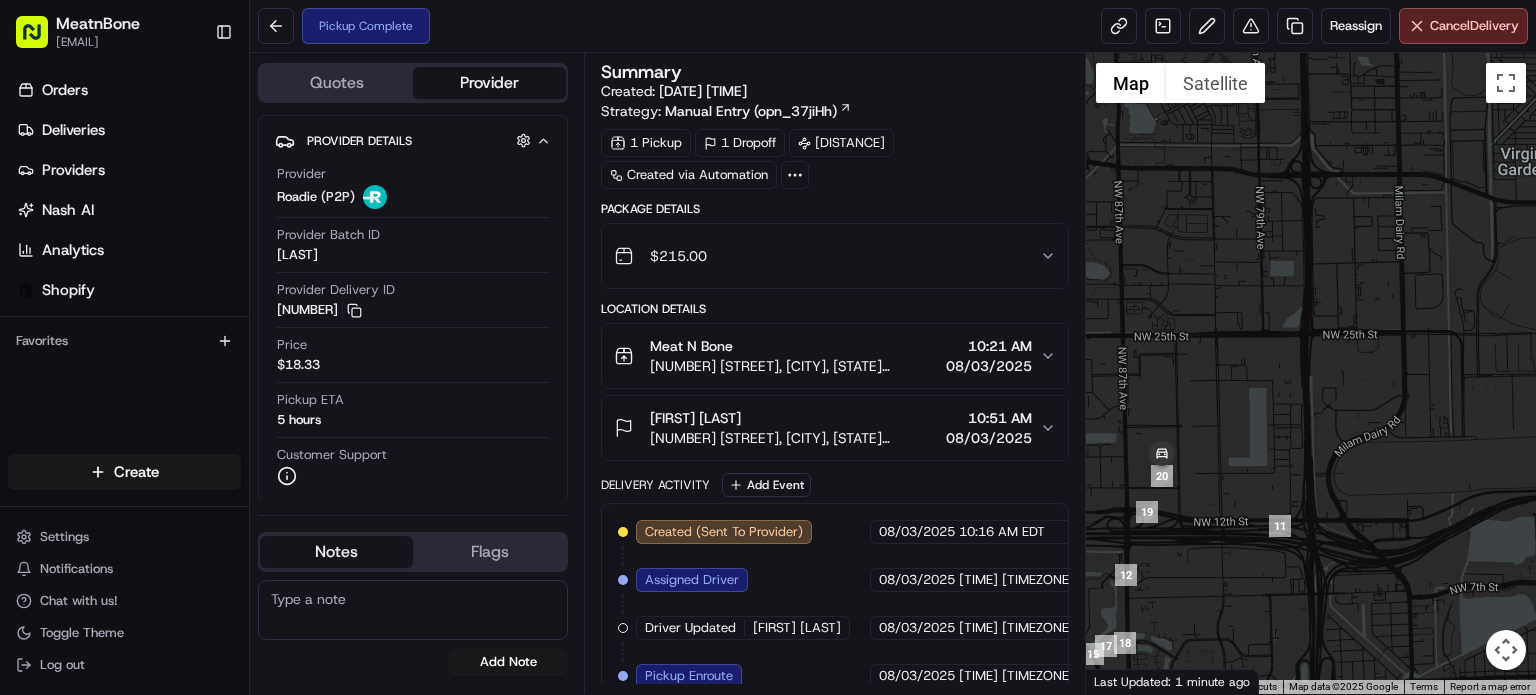 drag, startPoint x: 1272, startPoint y: 485, endPoint x: 1349, endPoint y: 459, distance: 81.27115 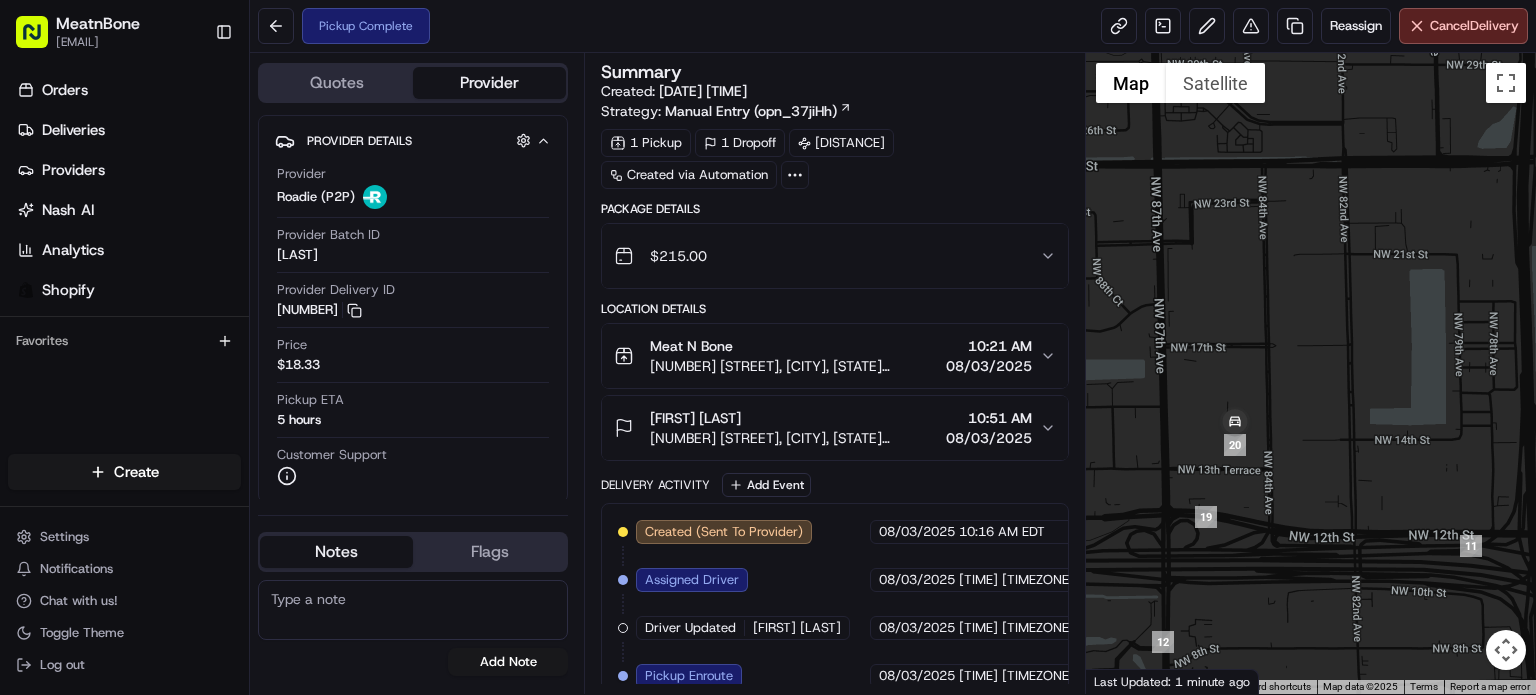 drag, startPoint x: 1194, startPoint y: 477, endPoint x: 1391, endPoint y: 431, distance: 202.29929 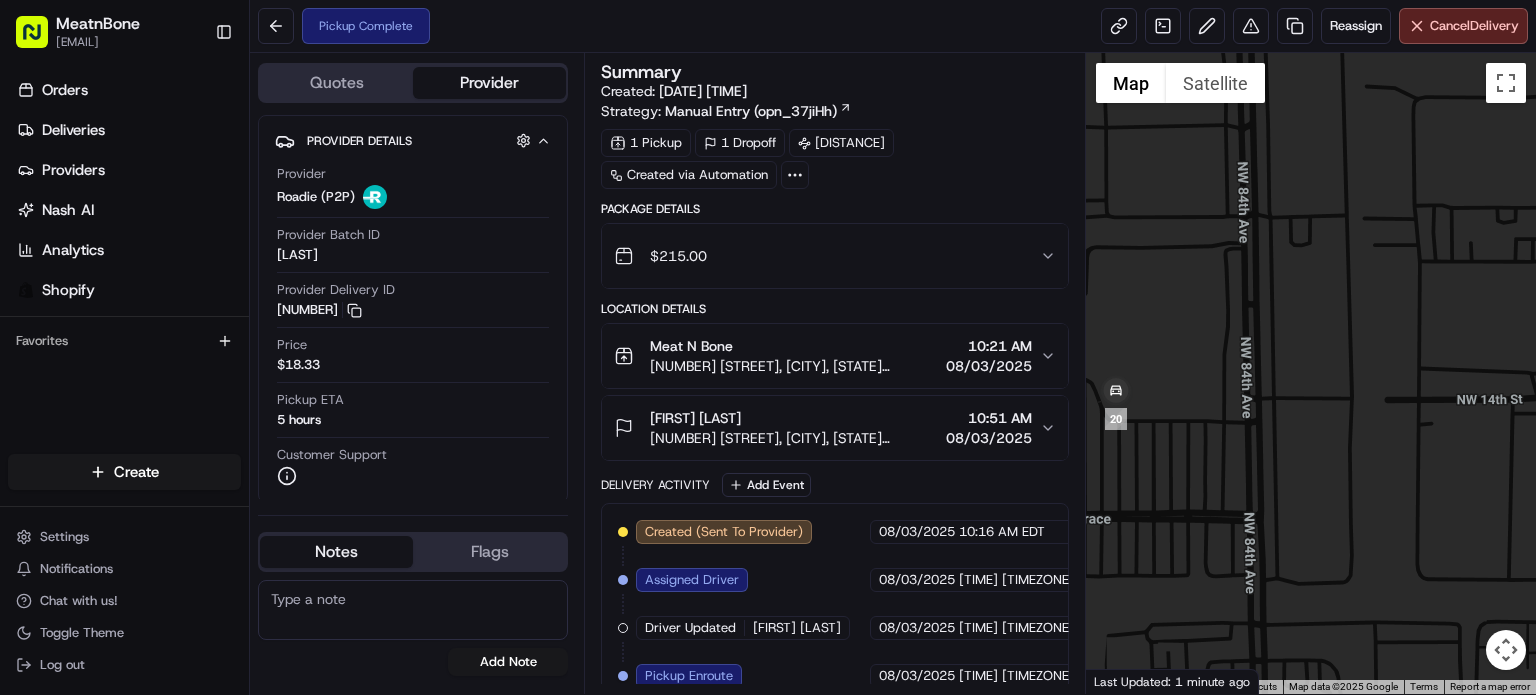 drag, startPoint x: 1159, startPoint y: 427, endPoint x: 1194, endPoint y: 393, distance: 48.79549 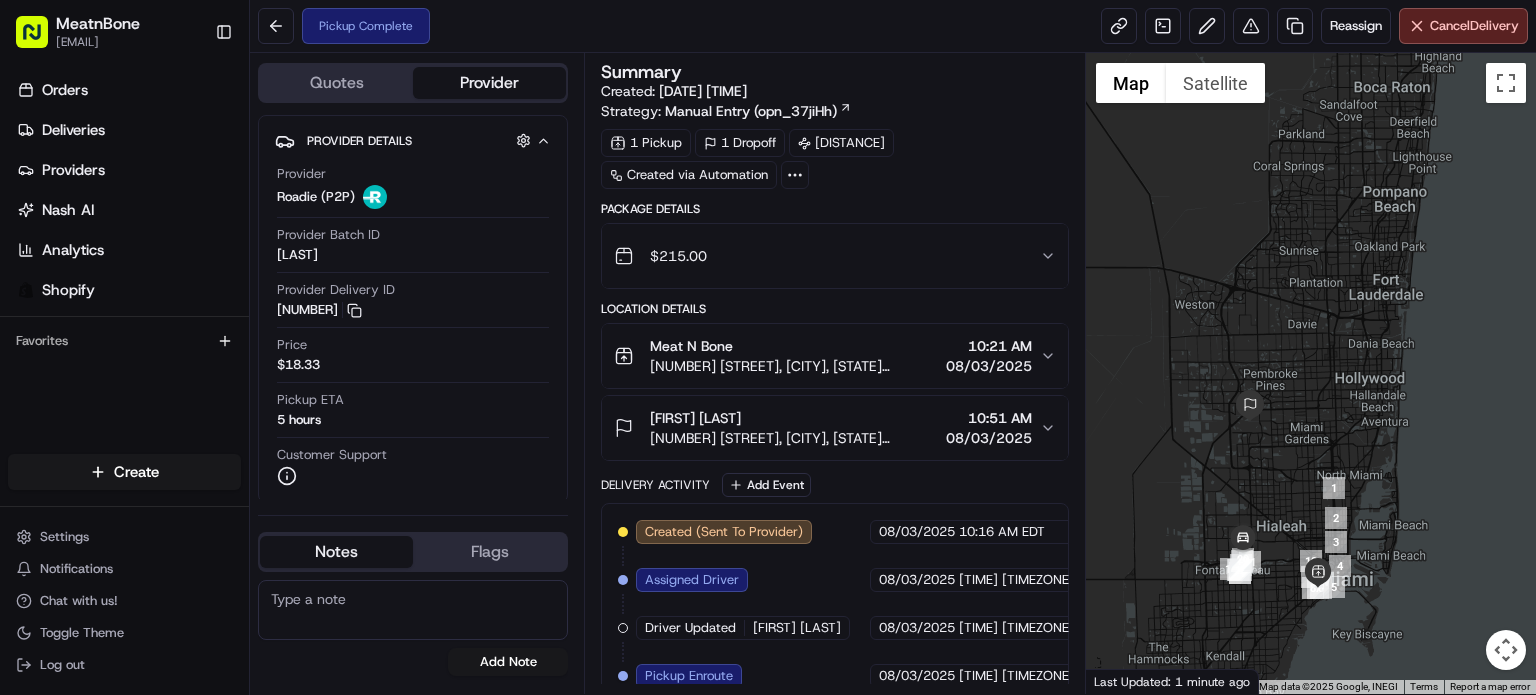 drag, startPoint x: 1451, startPoint y: 571, endPoint x: 1279, endPoint y: 532, distance: 176.3661 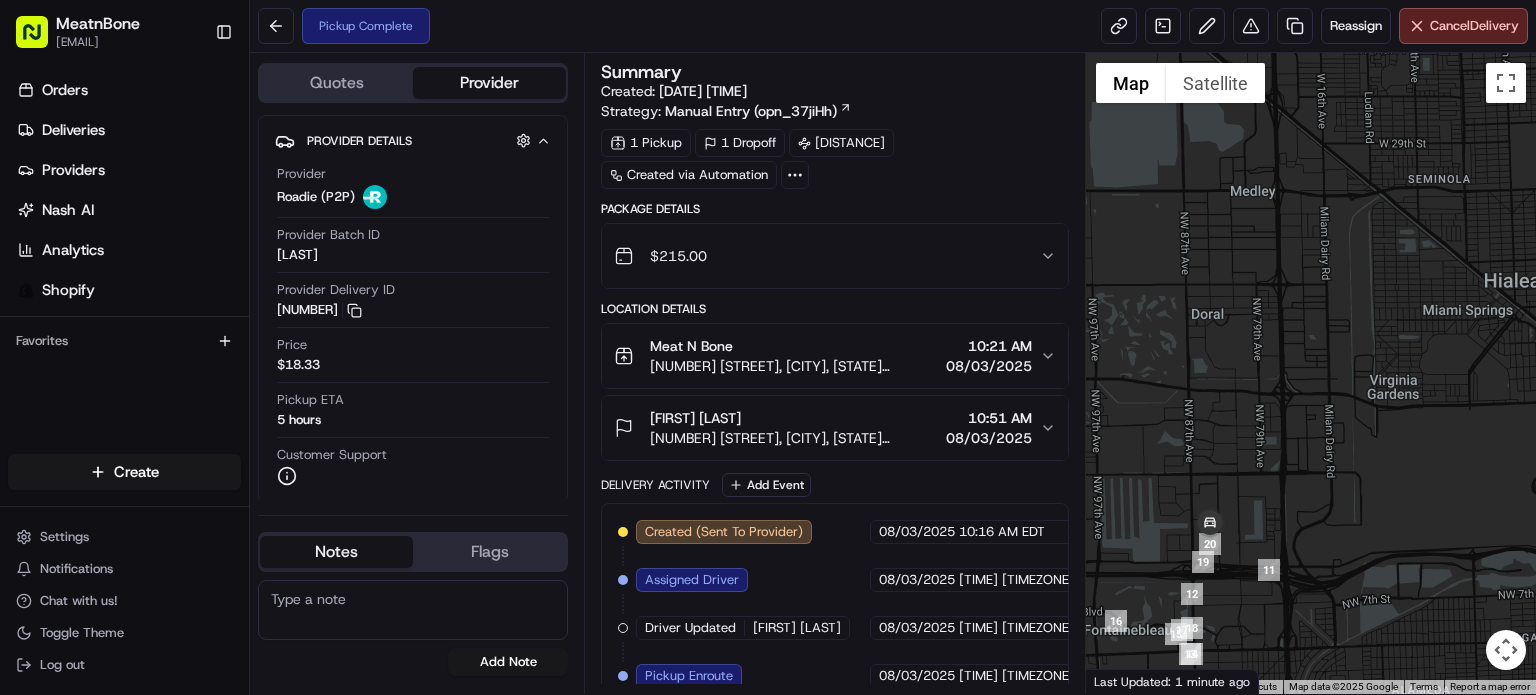 drag, startPoint x: 1315, startPoint y: 501, endPoint x: 1535, endPoint y: 334, distance: 276.20462 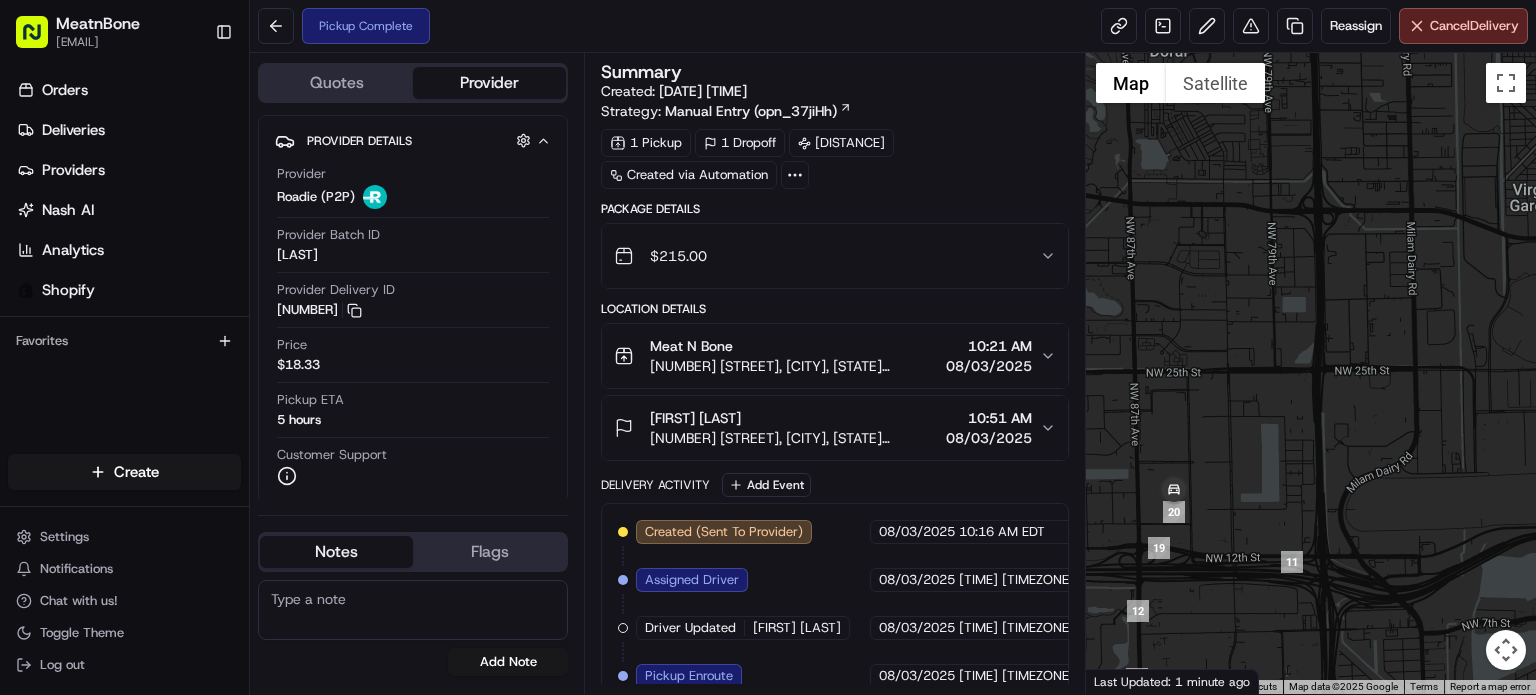 drag, startPoint x: 1285, startPoint y: 505, endPoint x: 1256, endPoint y: 509, distance: 29.274563 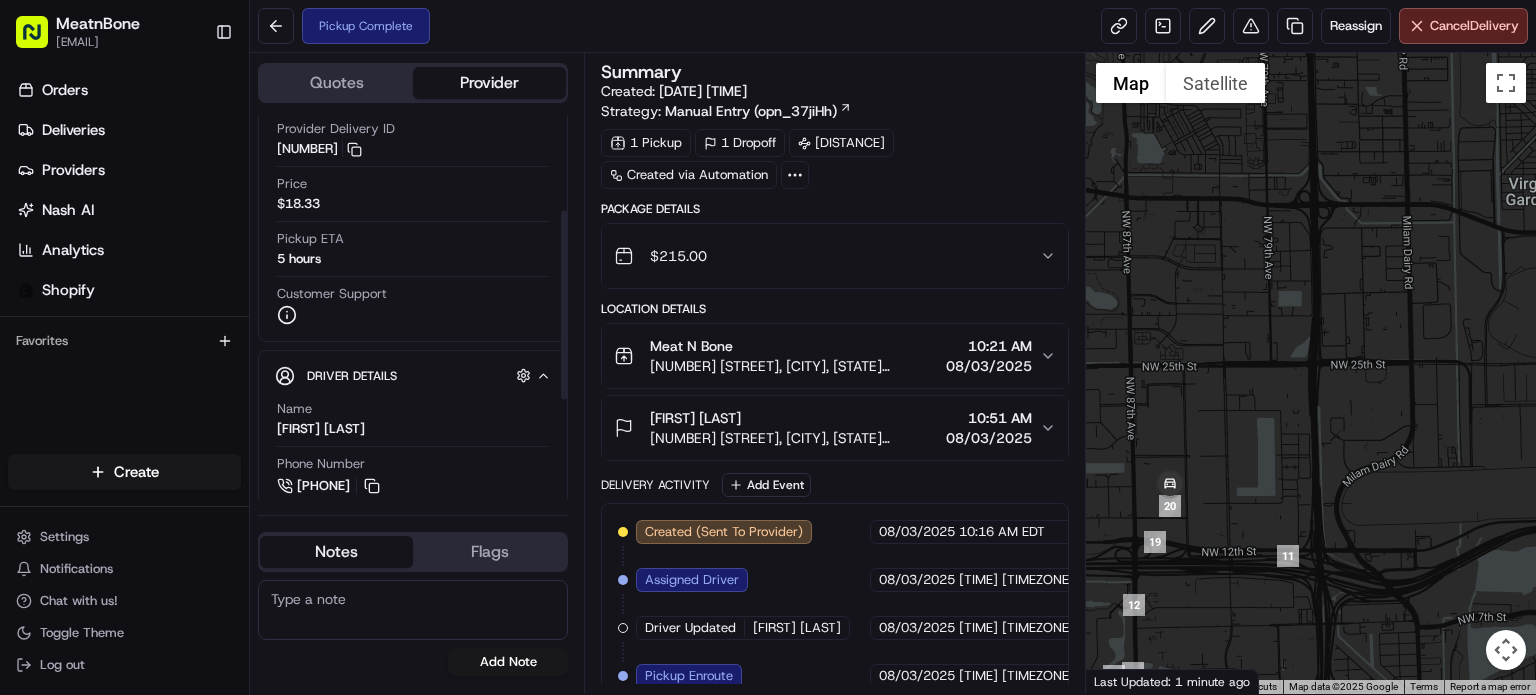 scroll, scrollTop: 397, scrollLeft: 0, axis: vertical 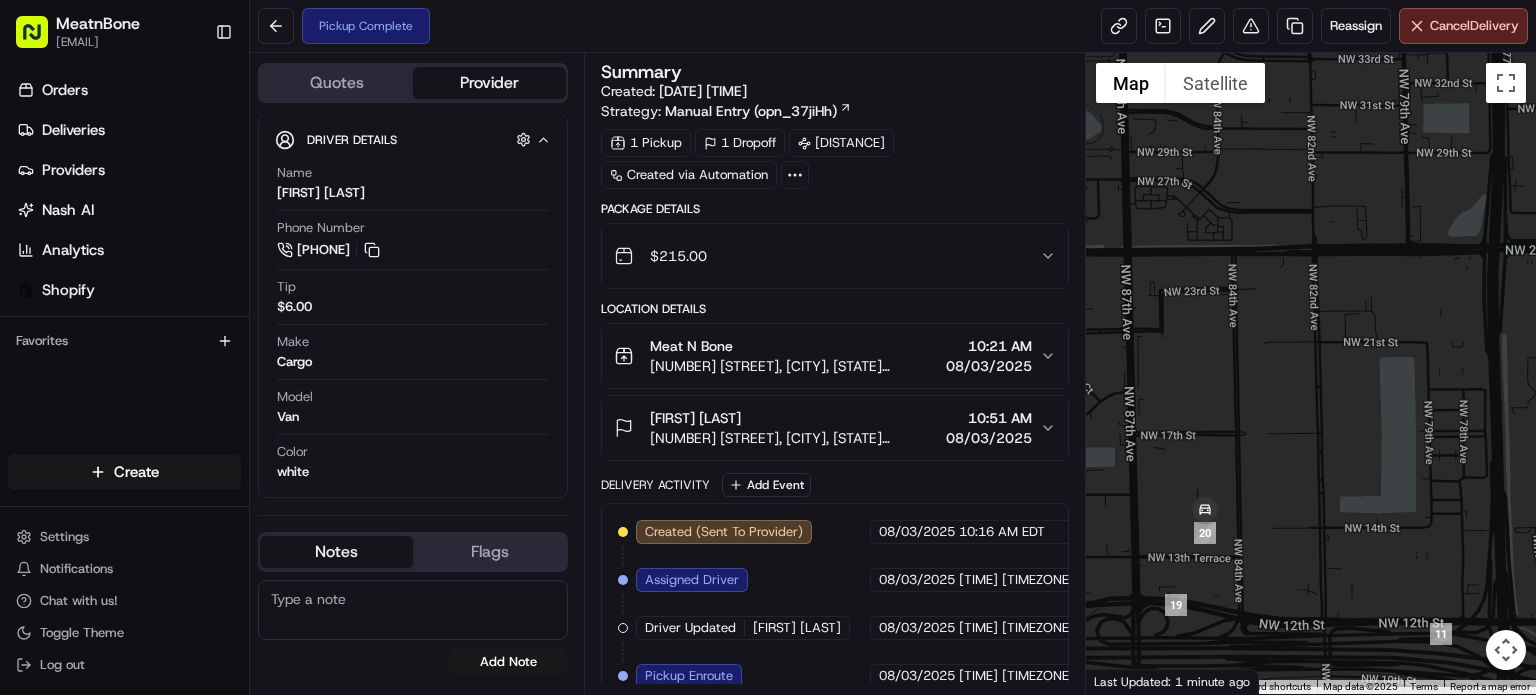 drag, startPoint x: 1232, startPoint y: 498, endPoint x: 1425, endPoint y: 441, distance: 201.24115 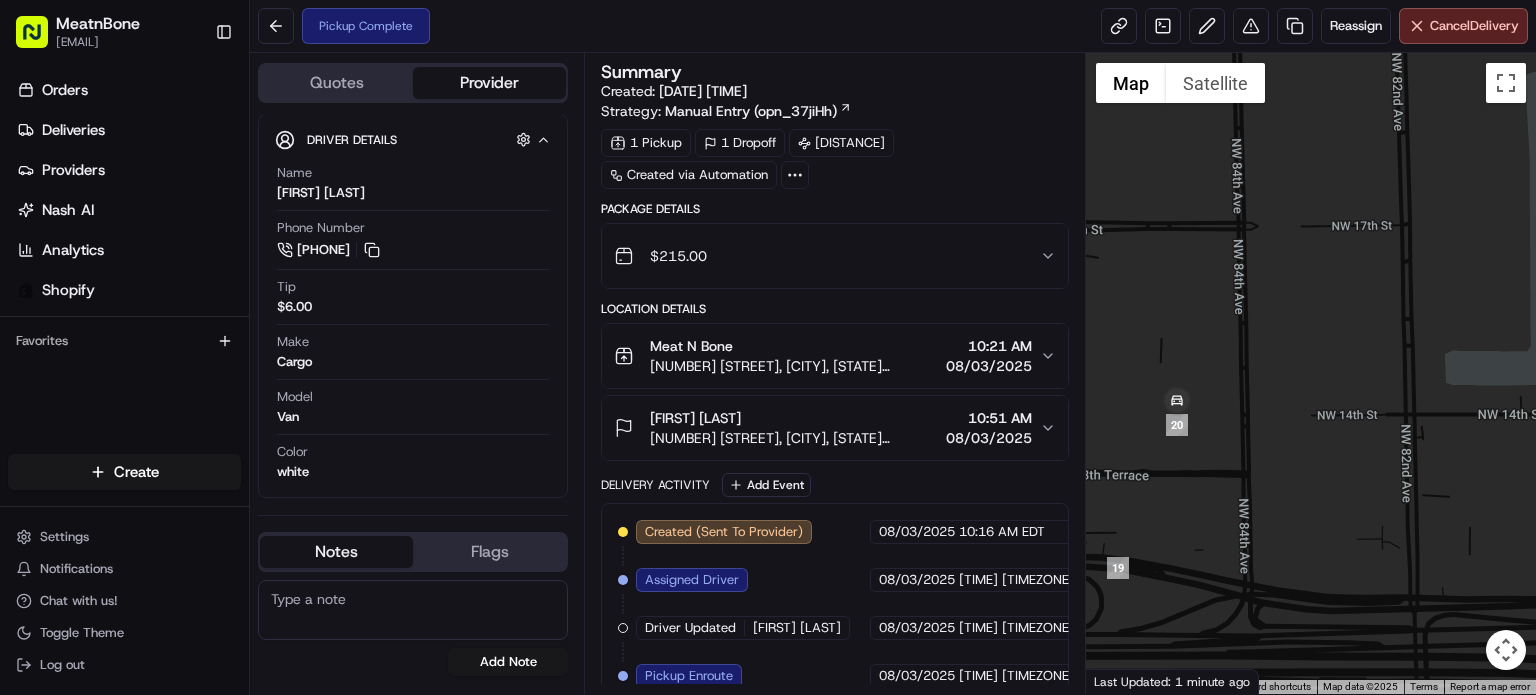 drag, startPoint x: 1280, startPoint y: 351, endPoint x: 1380, endPoint y: 329, distance: 102.3914 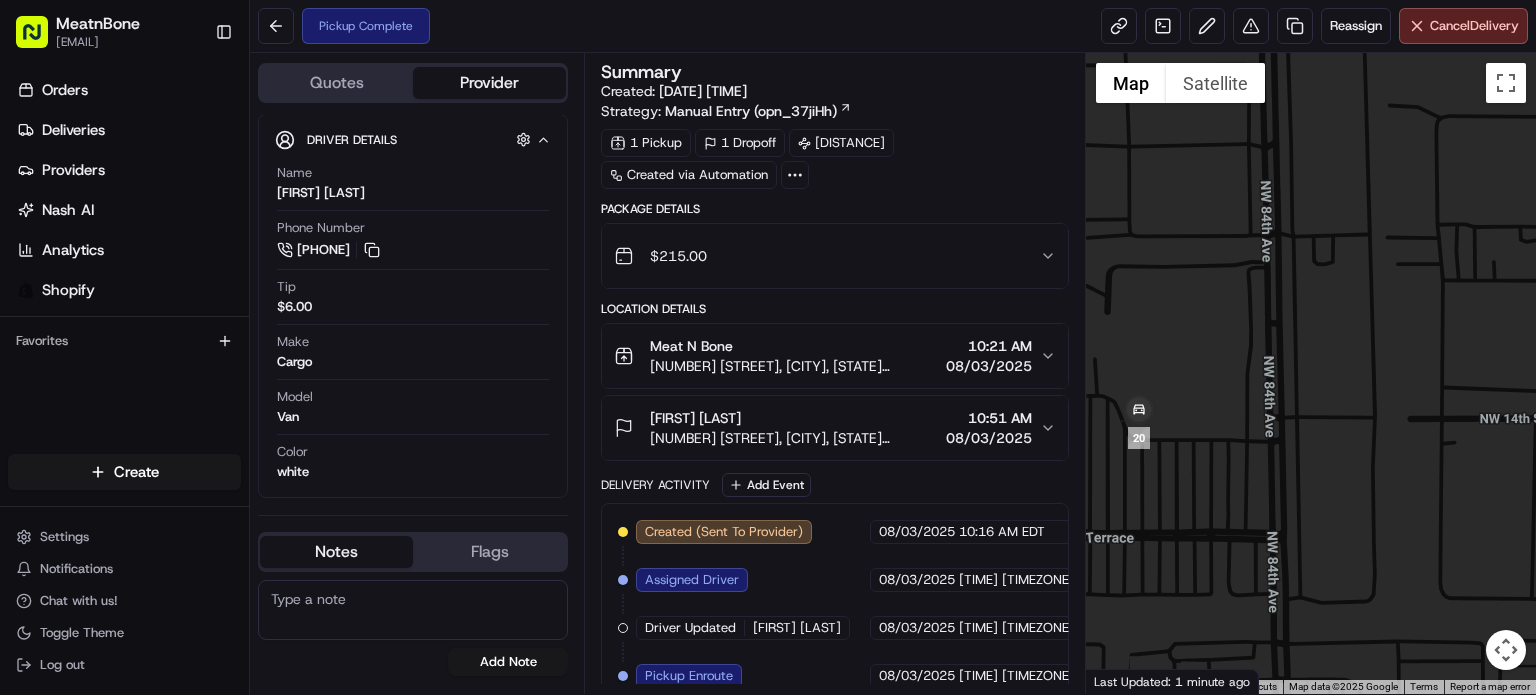 drag, startPoint x: 1208, startPoint y: 399, endPoint x: 1218, endPoint y: 380, distance: 21.470911 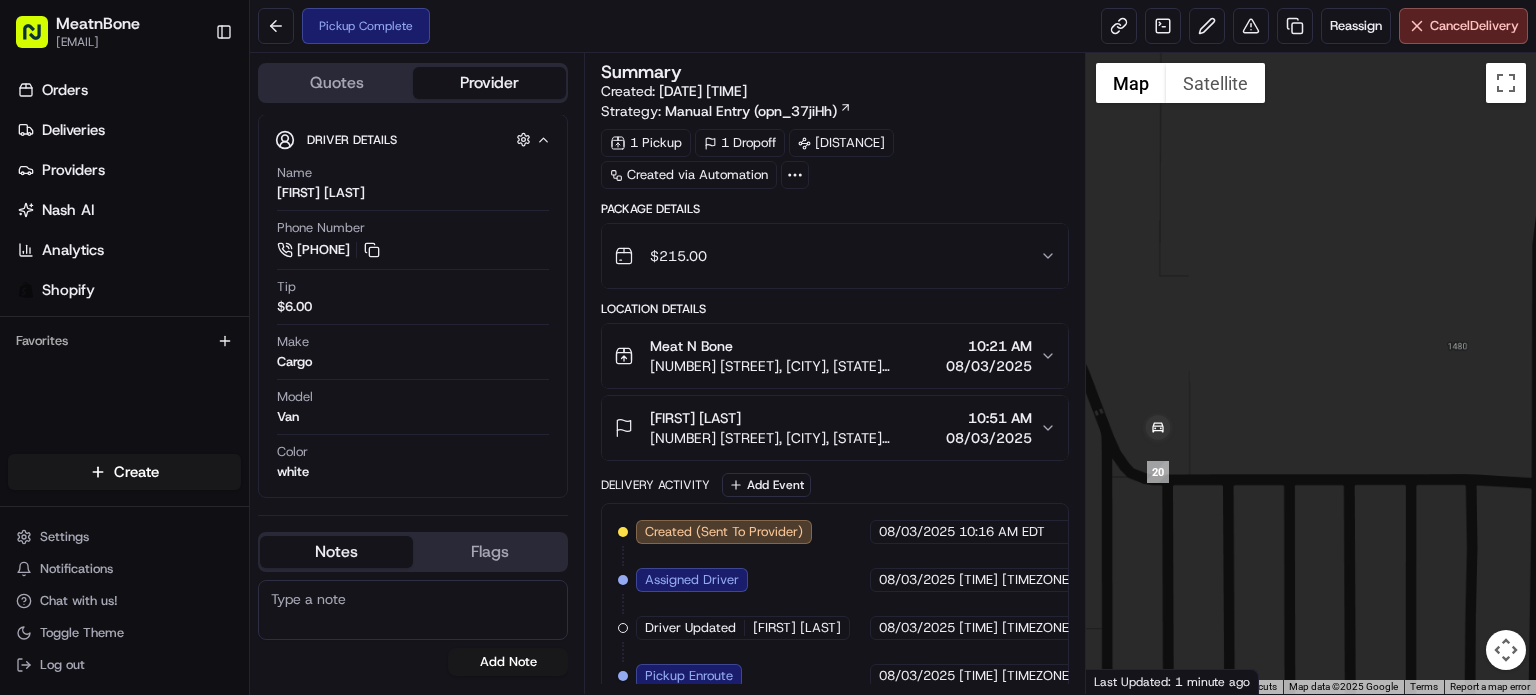 drag, startPoint x: 1236, startPoint y: 377, endPoint x: 1378, endPoint y: 351, distance: 144.36066 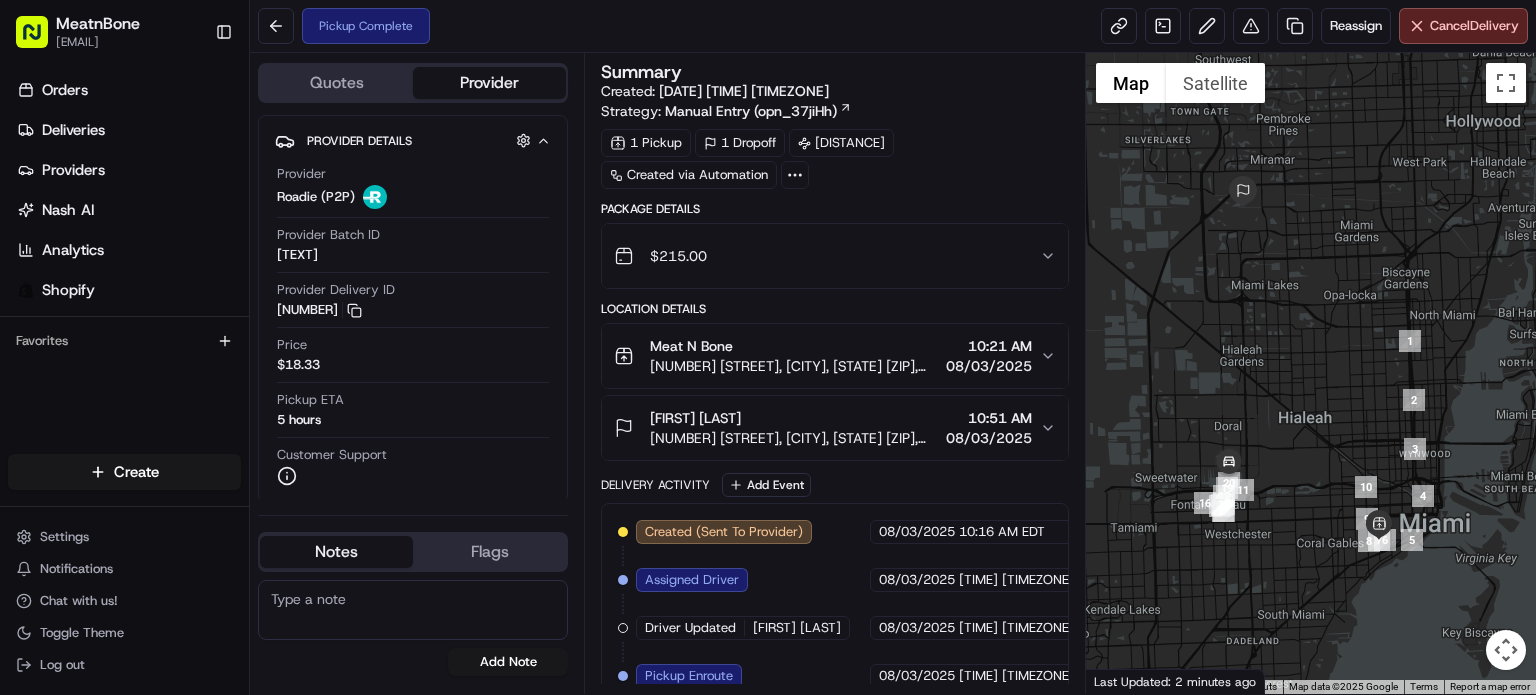 scroll, scrollTop: 0, scrollLeft: 0, axis: both 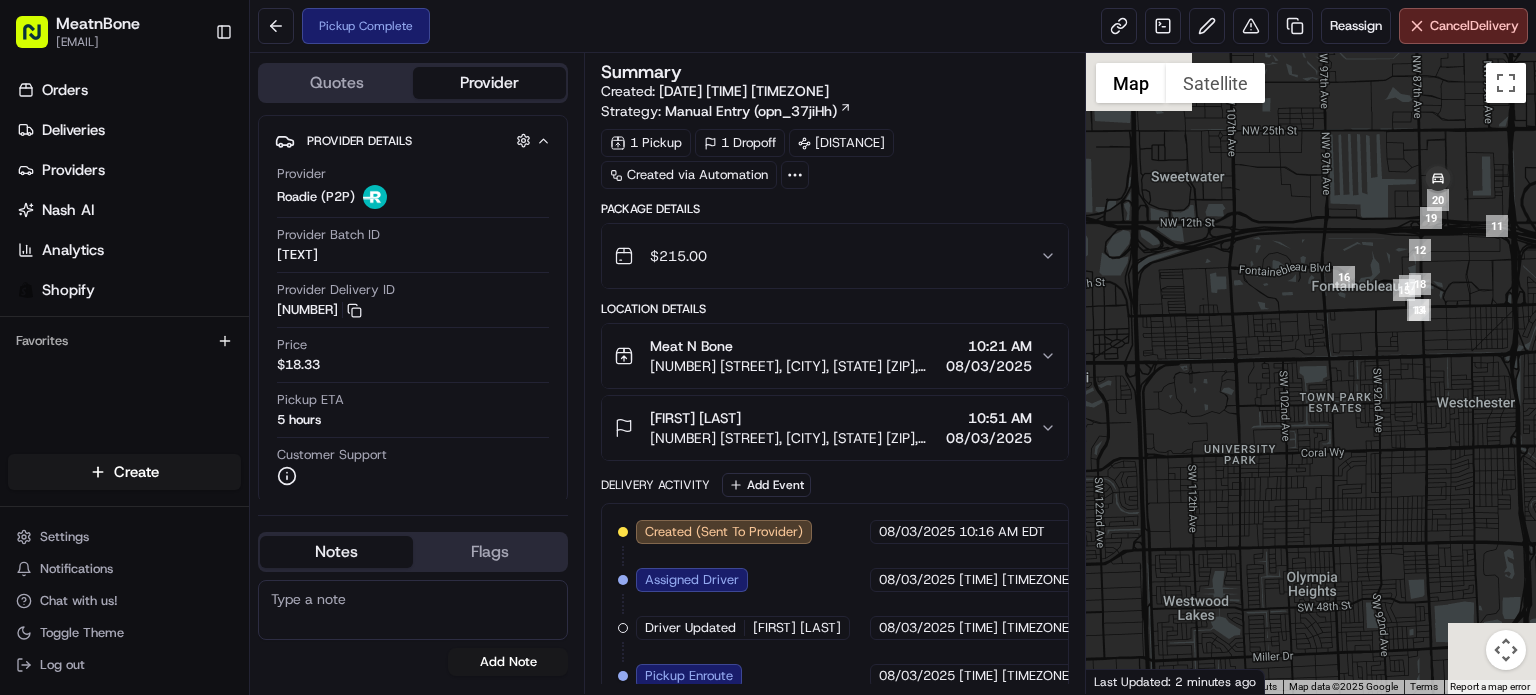 drag, startPoint x: 1346, startPoint y: 310, endPoint x: 1077, endPoint y: 469, distance: 312.4772 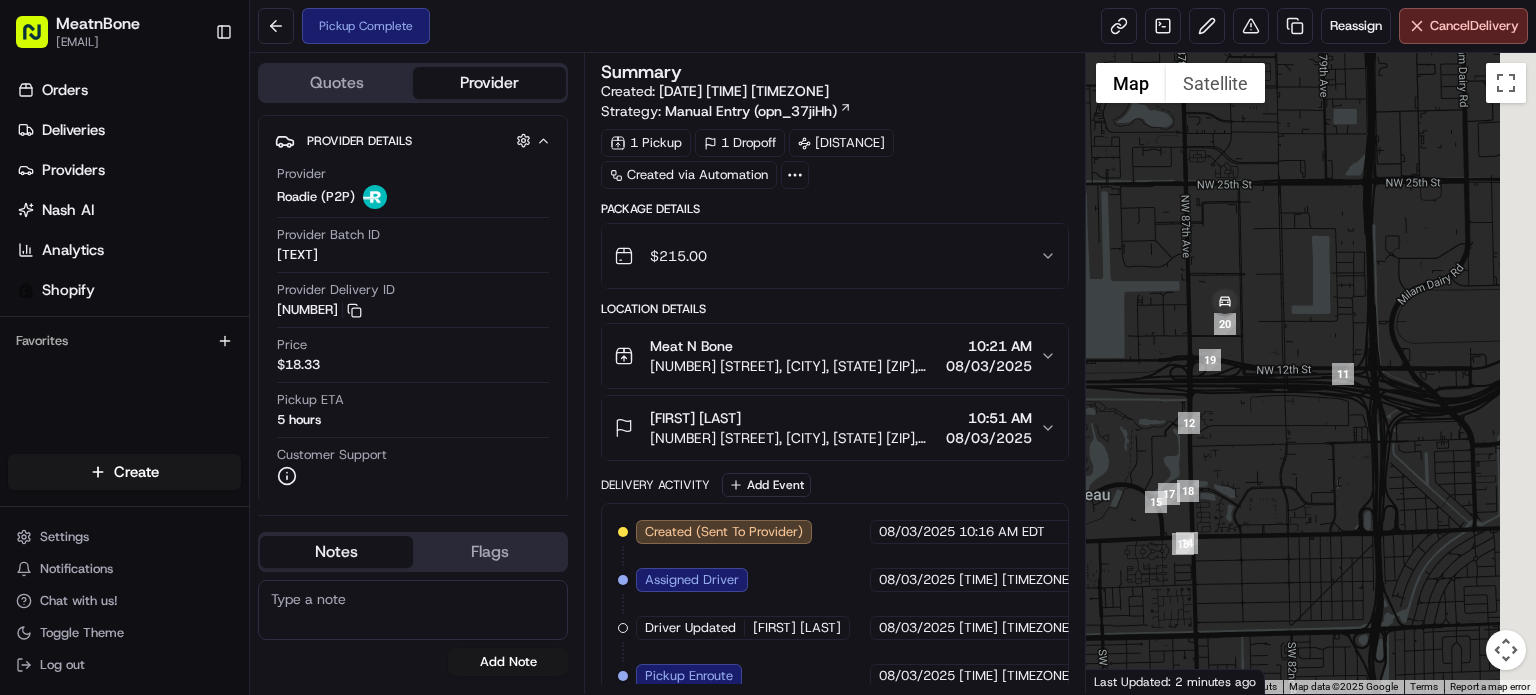 drag, startPoint x: 1319, startPoint y: 258, endPoint x: 1179, endPoint y: 431, distance: 222.55112 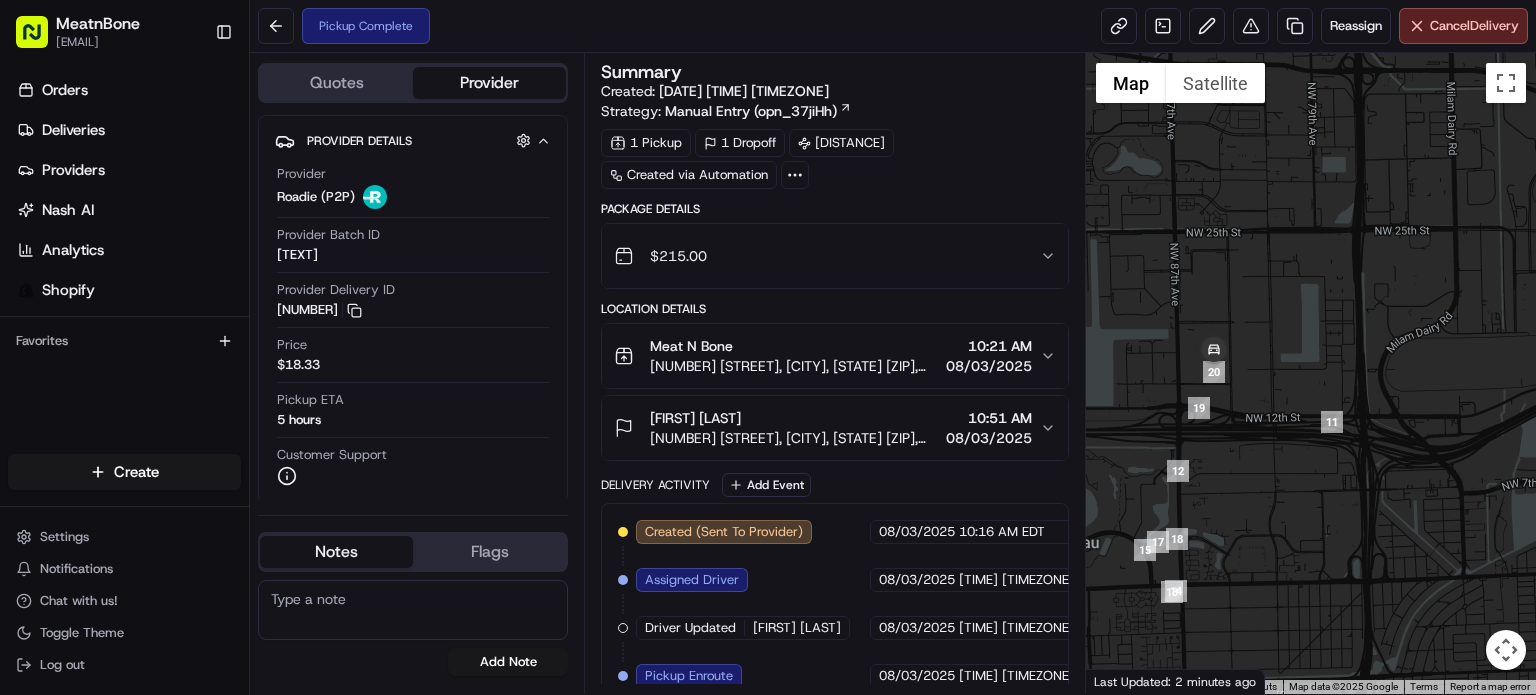 drag, startPoint x: 1275, startPoint y: 436, endPoint x: 1308, endPoint y: 416, distance: 38.587563 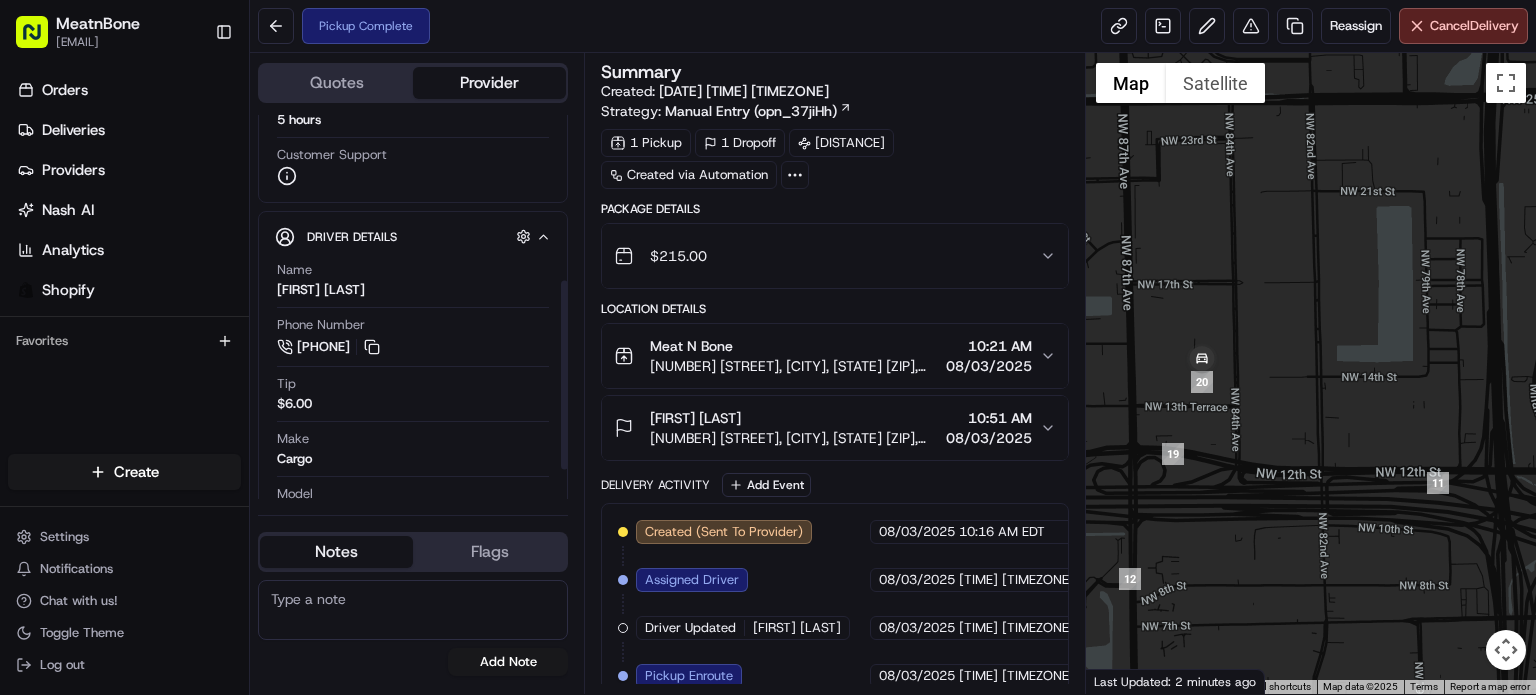scroll, scrollTop: 397, scrollLeft: 0, axis: vertical 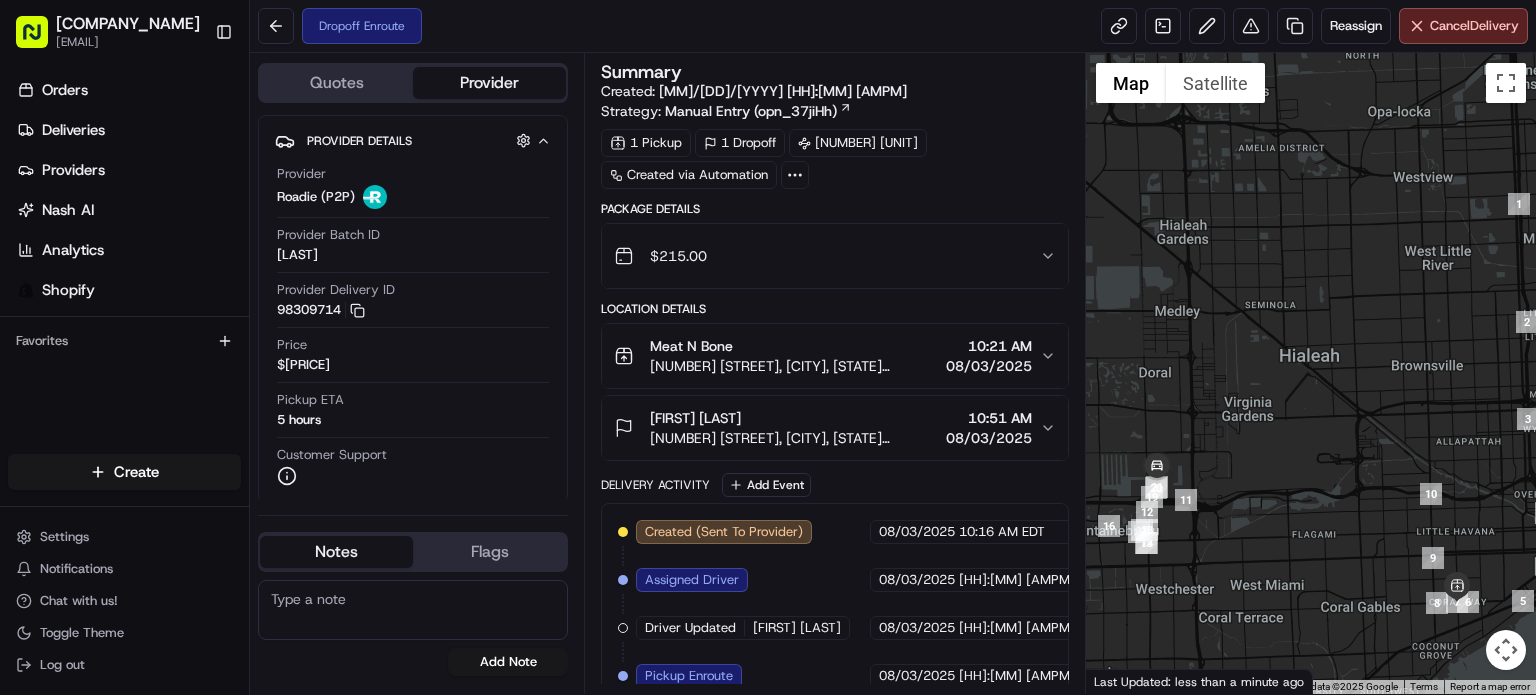 drag, startPoint x: 1275, startPoint y: 459, endPoint x: 1190, endPoint y: 322, distance: 161.22655 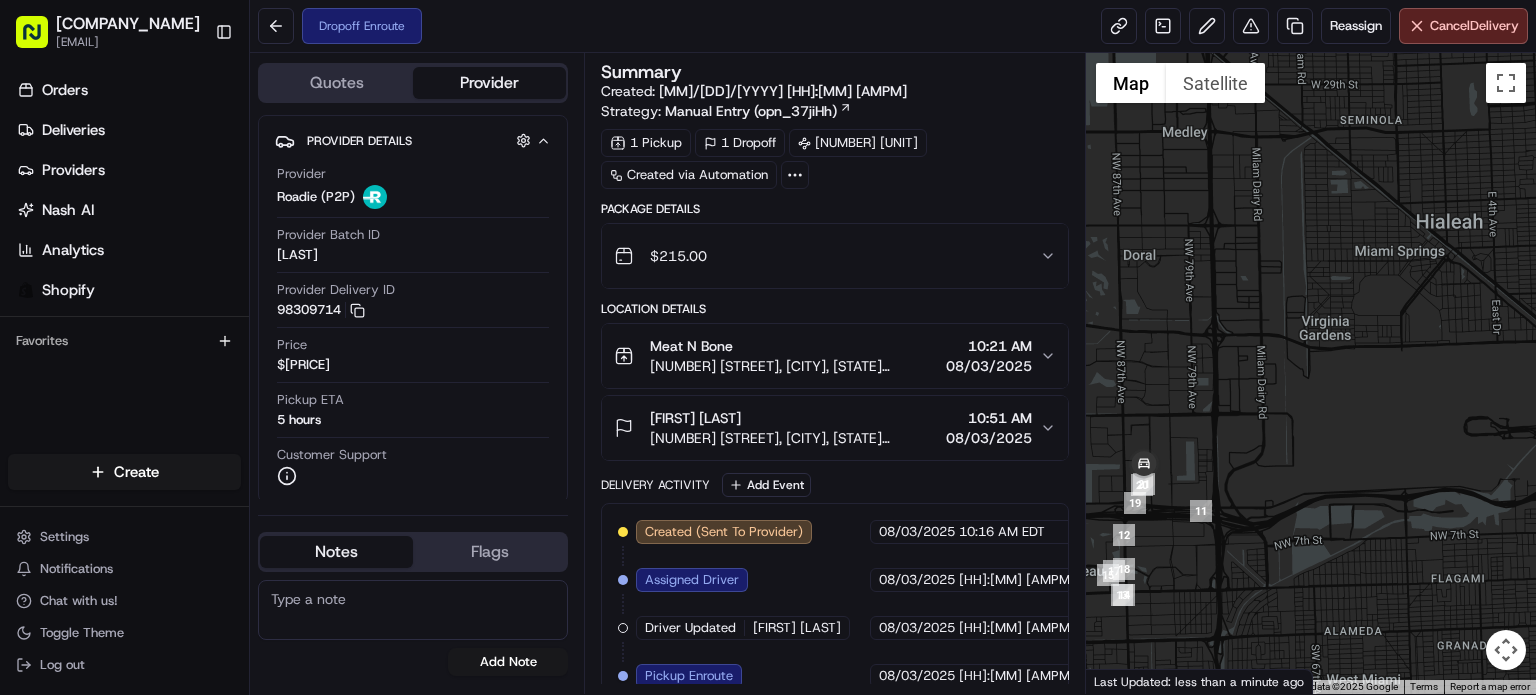 drag, startPoint x: 1194, startPoint y: 461, endPoint x: 1220, endPoint y: 417, distance: 51.10773 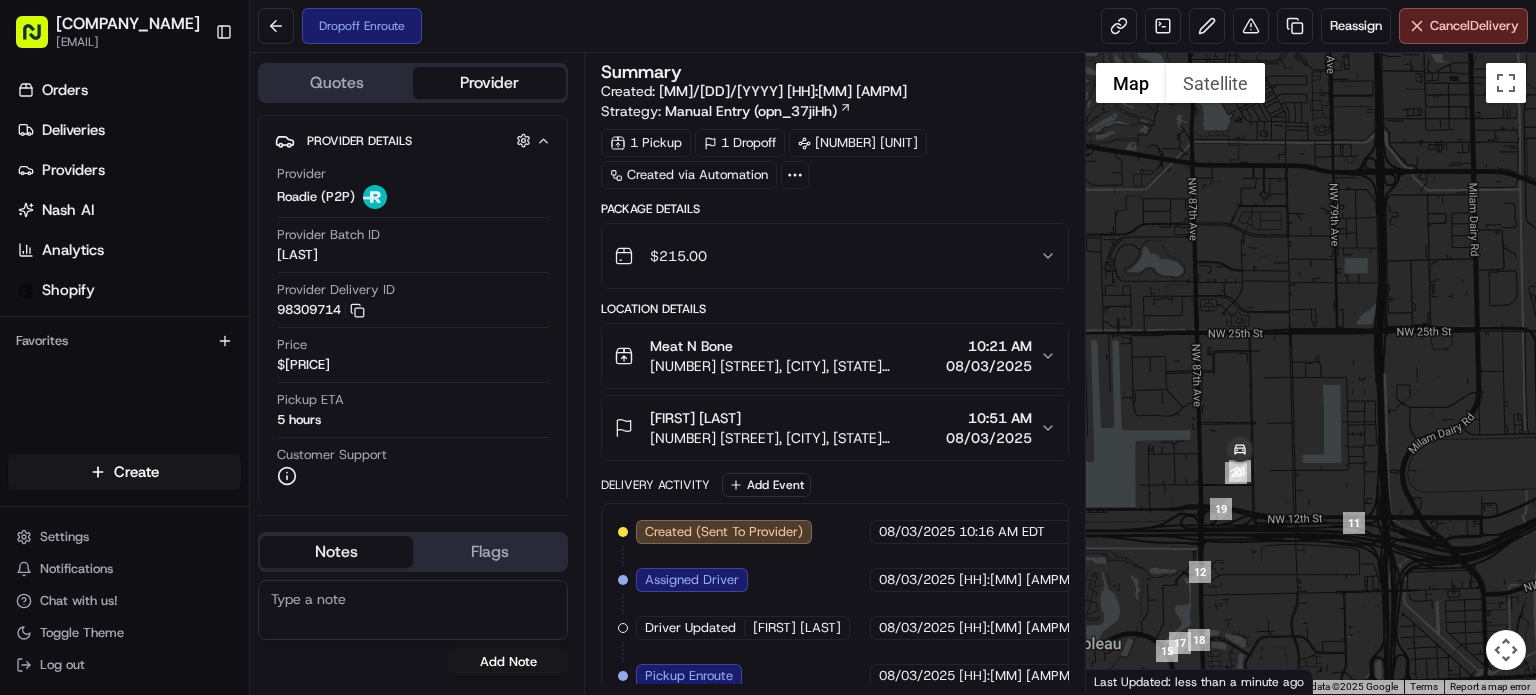 drag, startPoint x: 1240, startPoint y: 459, endPoint x: 1392, endPoint y: 402, distance: 162.33607 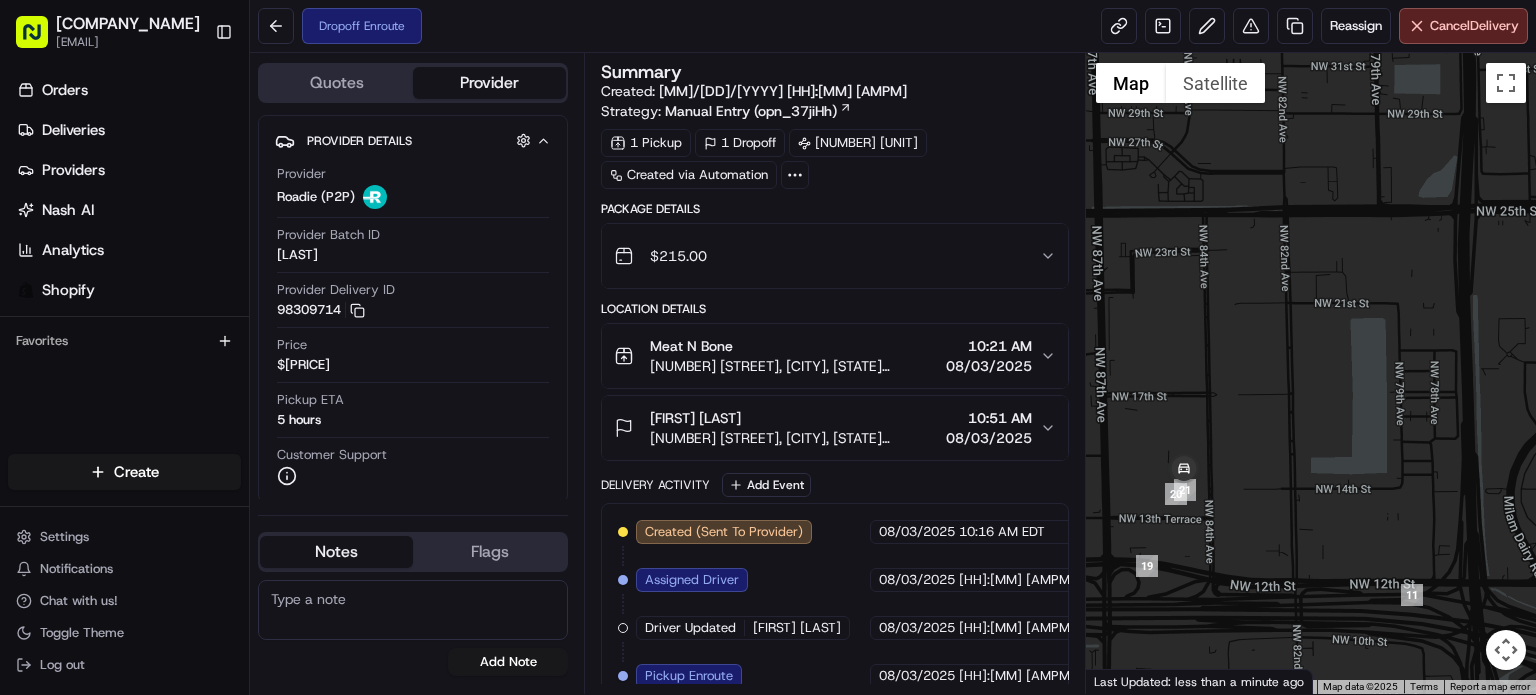 drag, startPoint x: 1340, startPoint y: 455, endPoint x: 1391, endPoint y: 434, distance: 55.154327 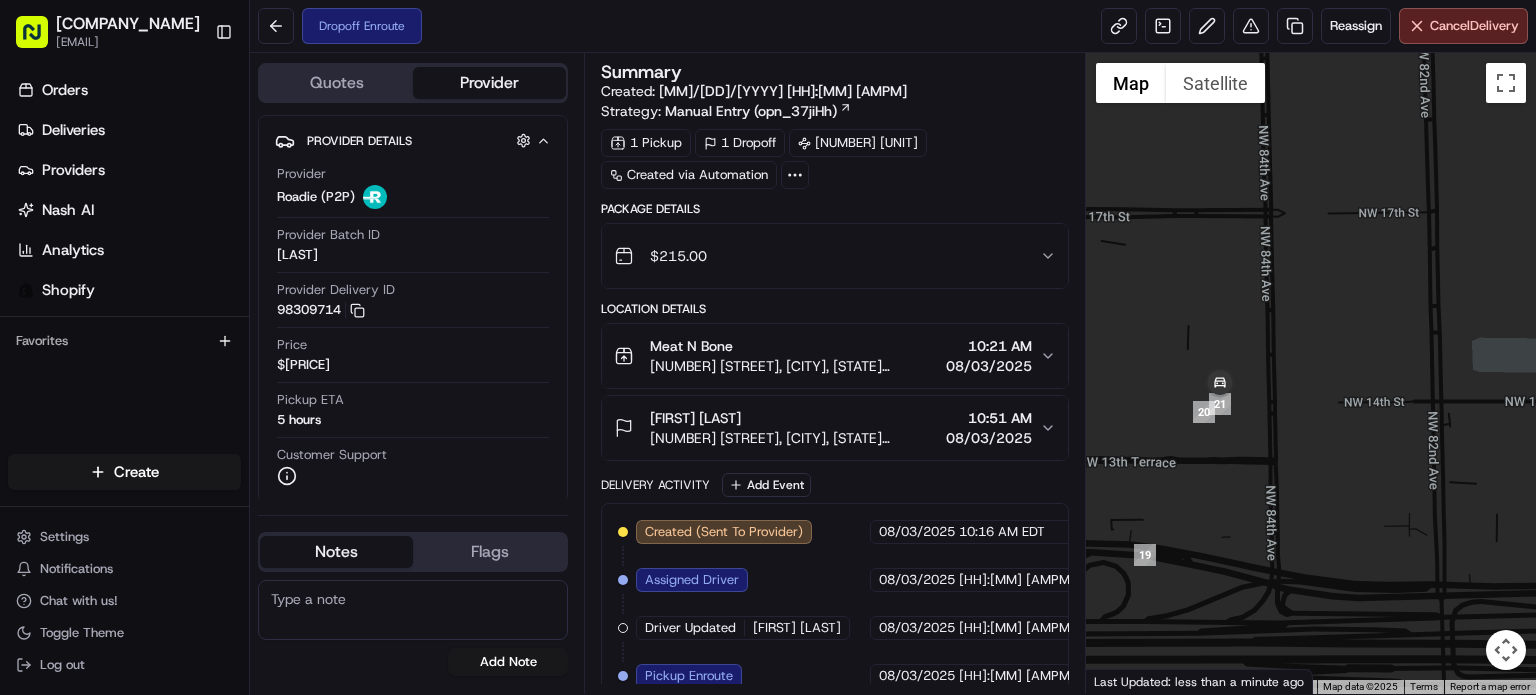 drag, startPoint x: 1285, startPoint y: 471, endPoint x: 1535, endPoint y: 309, distance: 297.89932 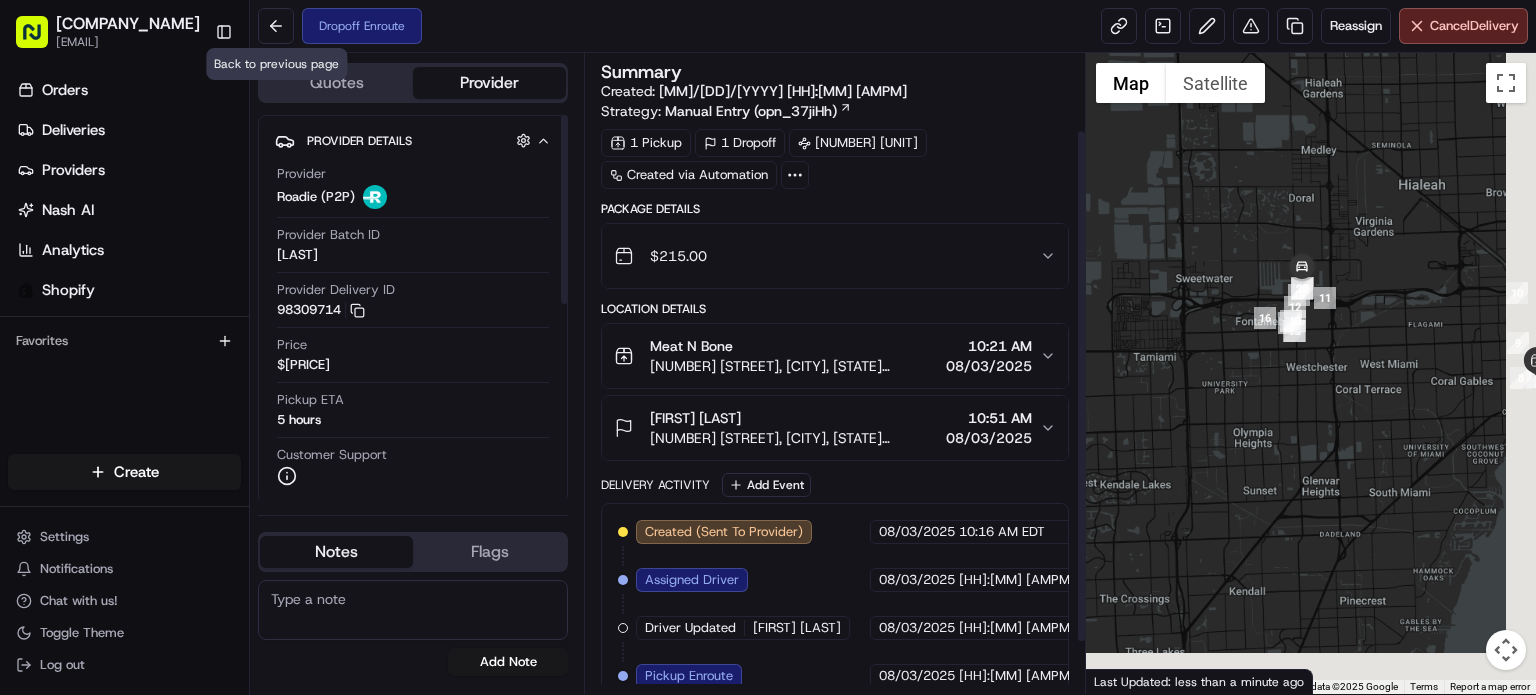 scroll, scrollTop: 100, scrollLeft: 0, axis: vertical 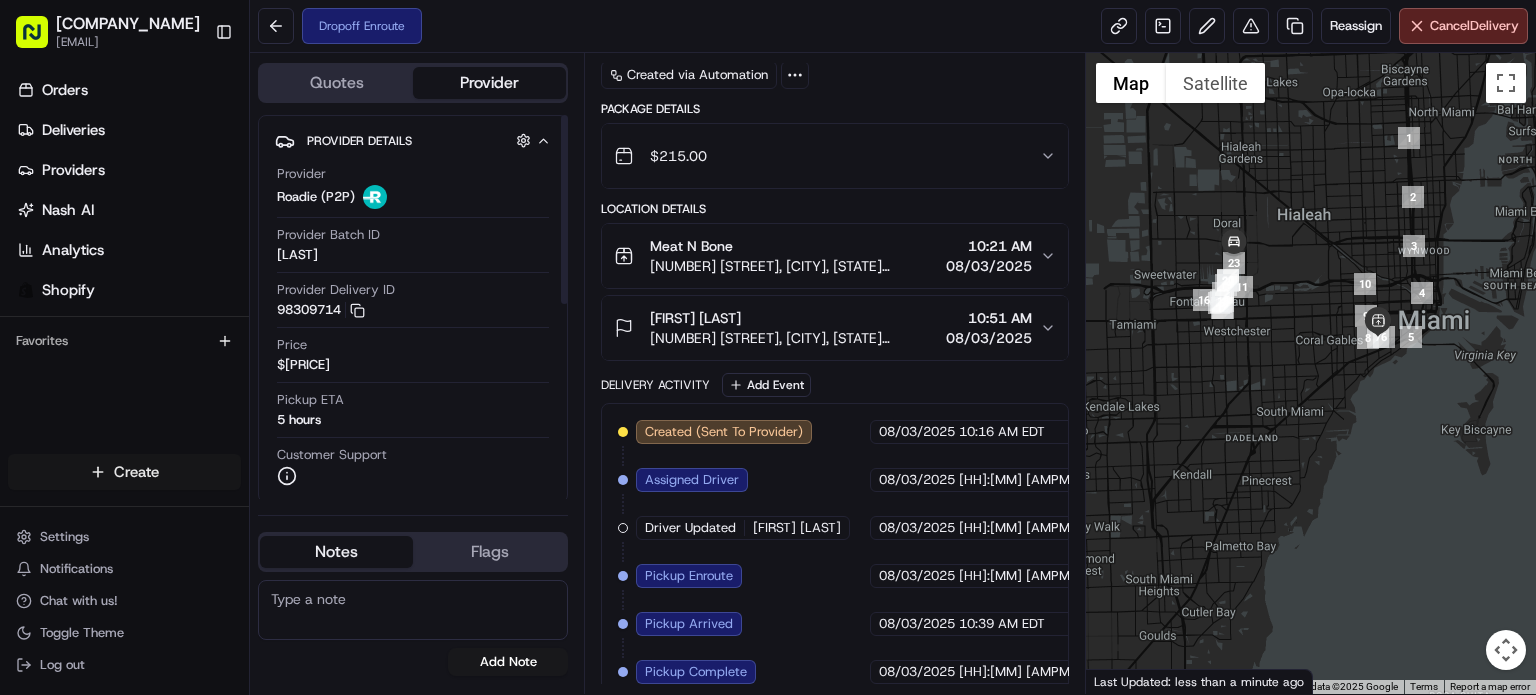 click on "Close Delivery Details Dropoff Enroute Reassign Cancel  Delivery Quotes Provider Provider Details Hidden ( [NUMBER] ) Provider Roadie (P2P)   Provider Batch ID [ID] Provider Delivery ID [NUMBER] Copy  [NUMBER] Price $[PRICE] Pickup ETA [NUMBER] hours Customer Support Driver Details Hidden ( [NUMBER] ) Name [FIRST] [LAST]. Phone Number   ([PHONE])   Tip $[PRICE] Make Cargo Model Van Color white Notes Flags [EMAIL] [EMAIL] [EMAIL] [EMAIL] [EMAIL] [EMAIL] [EMAIL] [EMAIL] Add Note" at bounding box center (768, 347) 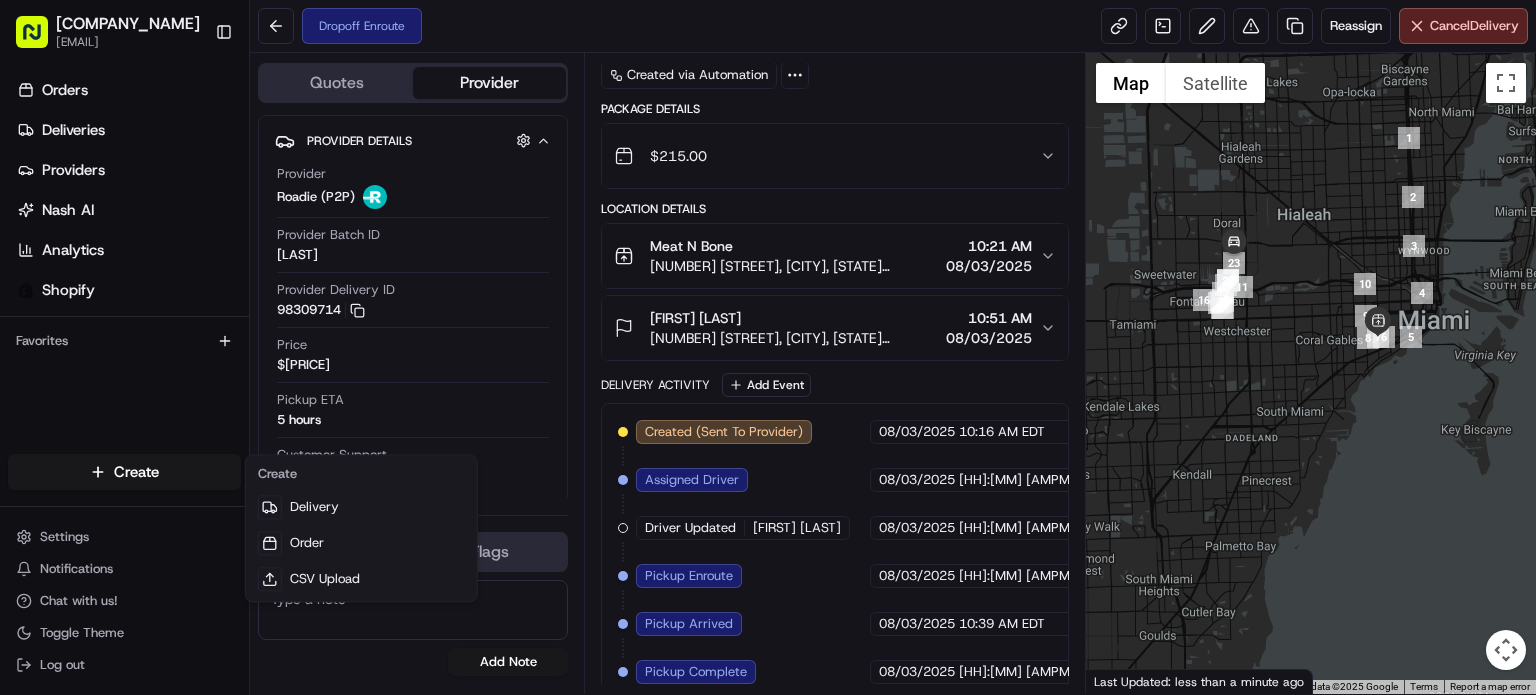 drag, startPoint x: 129, startPoint y: 473, endPoint x: 66, endPoint y: 451, distance: 66.730804 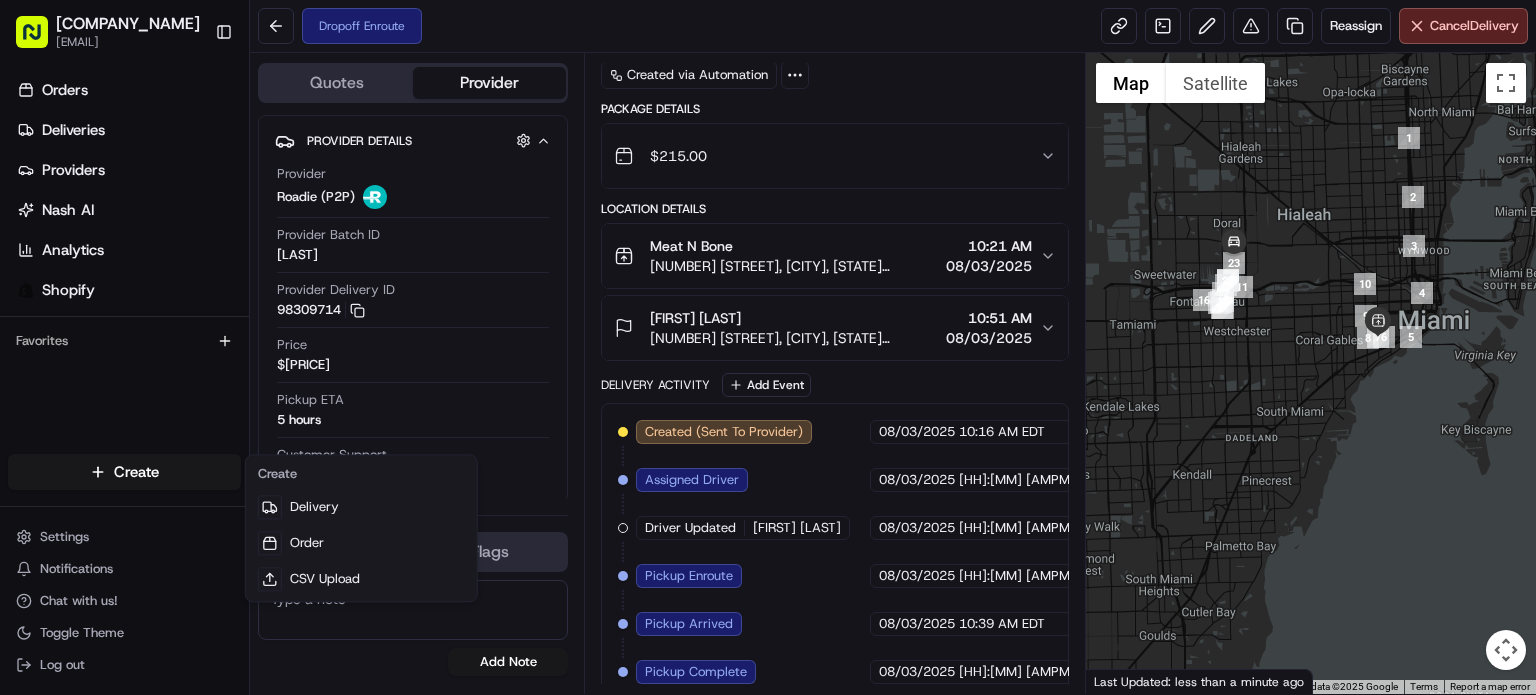 click on "Close Delivery Details Dropoff Enroute Reassign Cancel  Delivery Quotes Provider Provider Details Hidden ( [NUMBER] ) Provider Roadie (P2P)   Provider Batch ID [ID] Provider Delivery ID [NUMBER] Copy  [NUMBER] Price $[PRICE] Pickup ETA [NUMBER] hours Customer Support Driver Details Hidden ( [NUMBER] ) Name [FIRST] [LAST]. Phone Number   ([PHONE])   Tip $[PRICE] Make Cargo Model Van Color white Notes Flags [EMAIL] [EMAIL] [EMAIL] [EMAIL] [EMAIL] [EMAIL] [EMAIL] [EMAIL] Add Note" at bounding box center [768, 347] 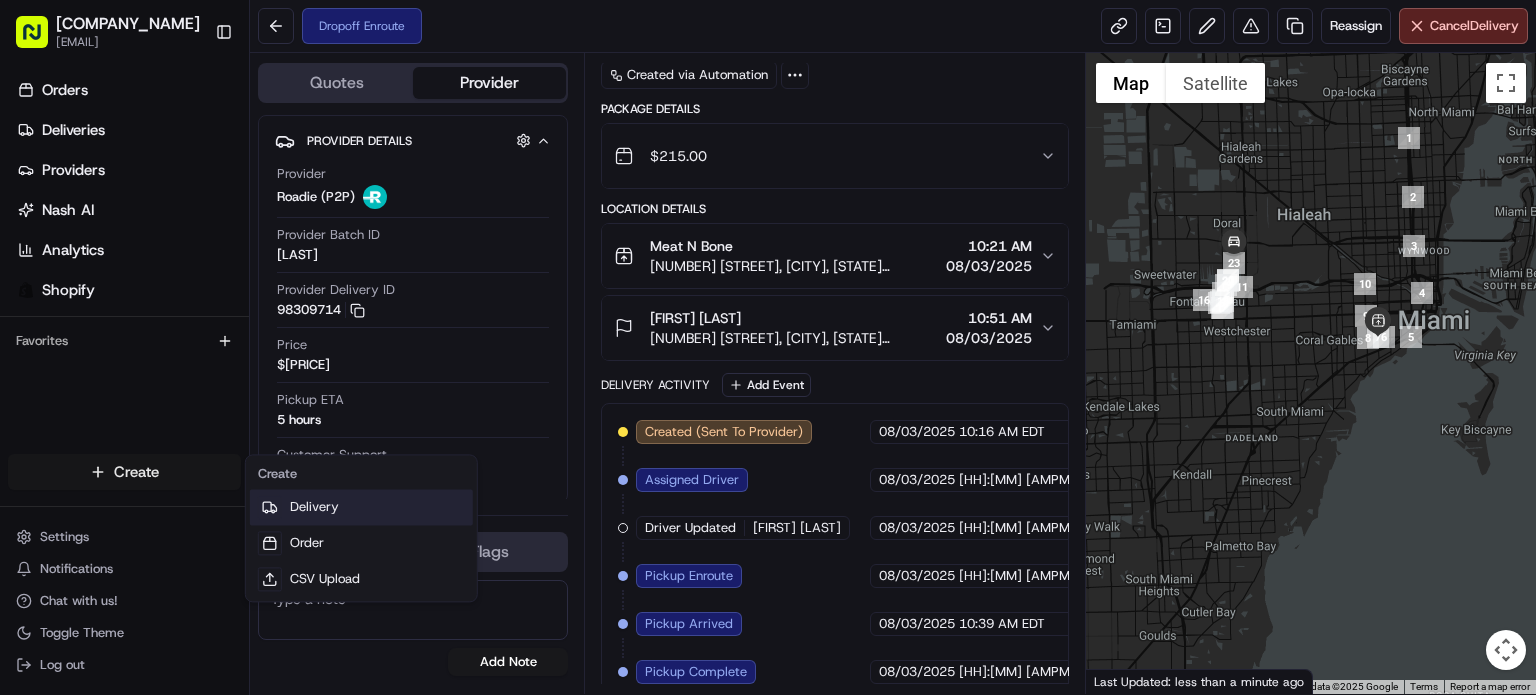 click on "Delivery" at bounding box center (361, 507) 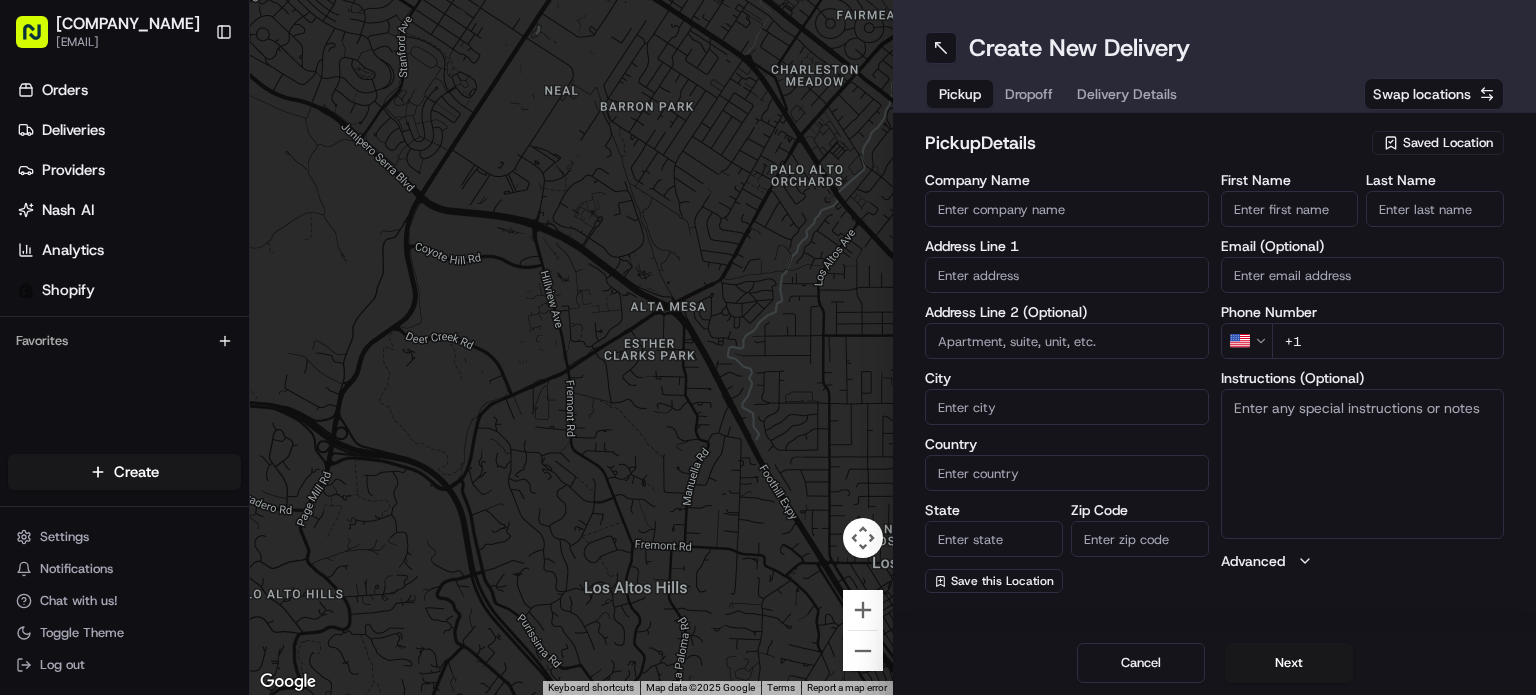 drag, startPoint x: 1417, startPoint y: 130, endPoint x: 1417, endPoint y: 143, distance: 13 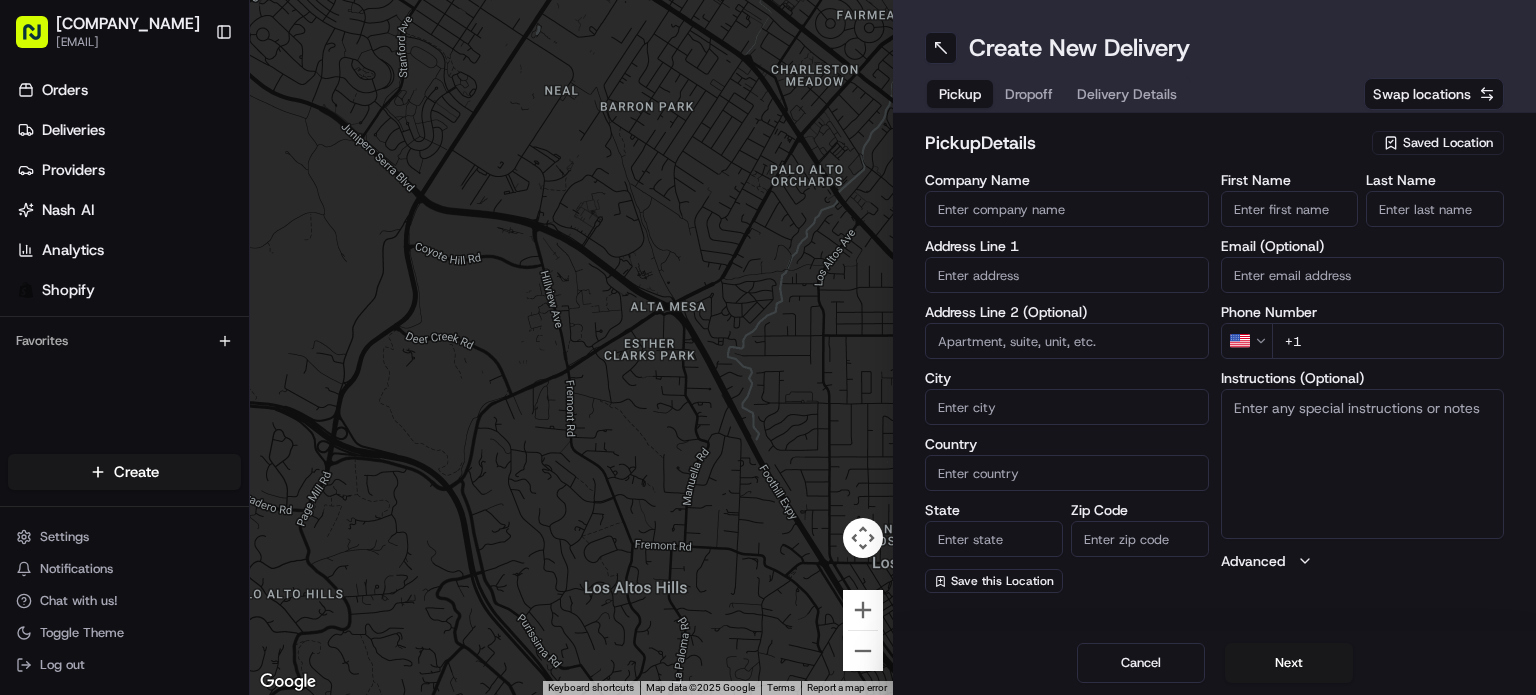 click on "Saved Location" at bounding box center [1438, 143] 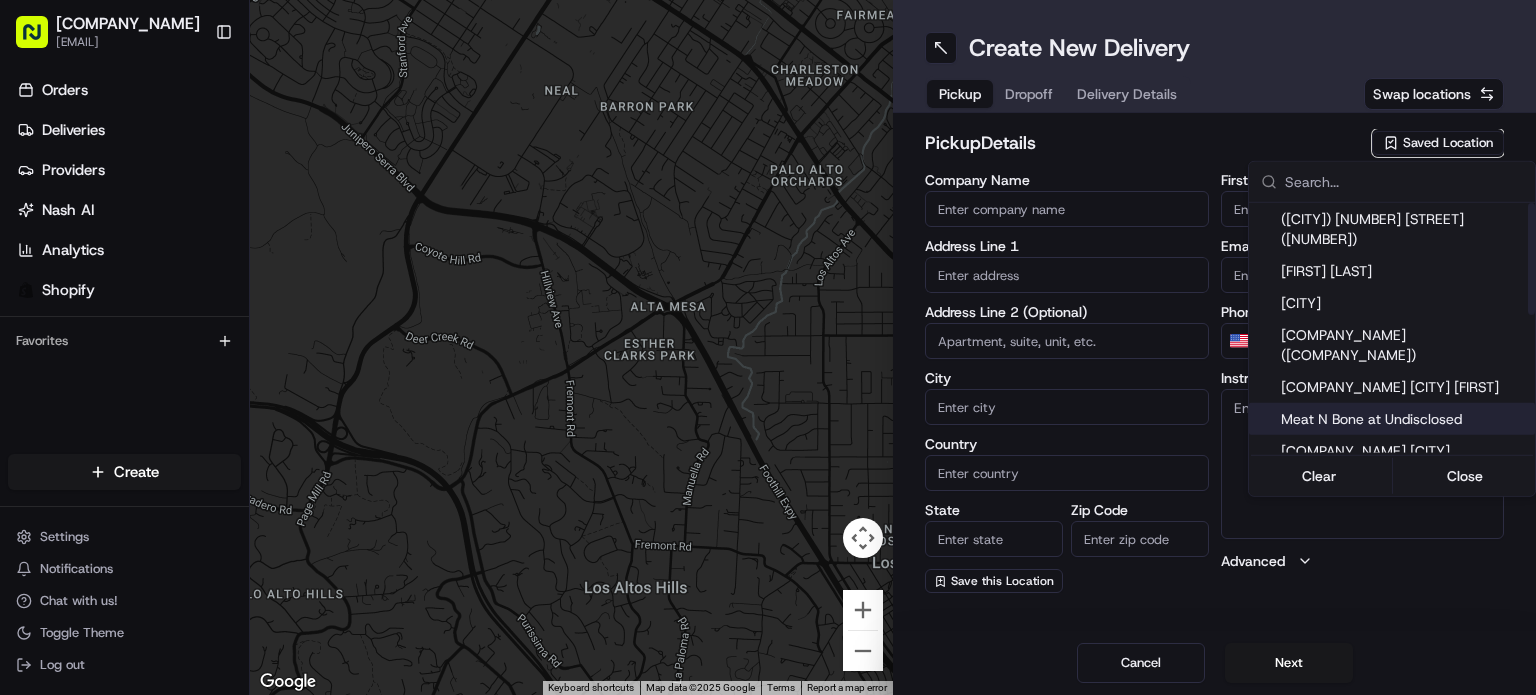 drag, startPoint x: 1421, startPoint y: 401, endPoint x: 1423, endPoint y: 412, distance: 11.18034 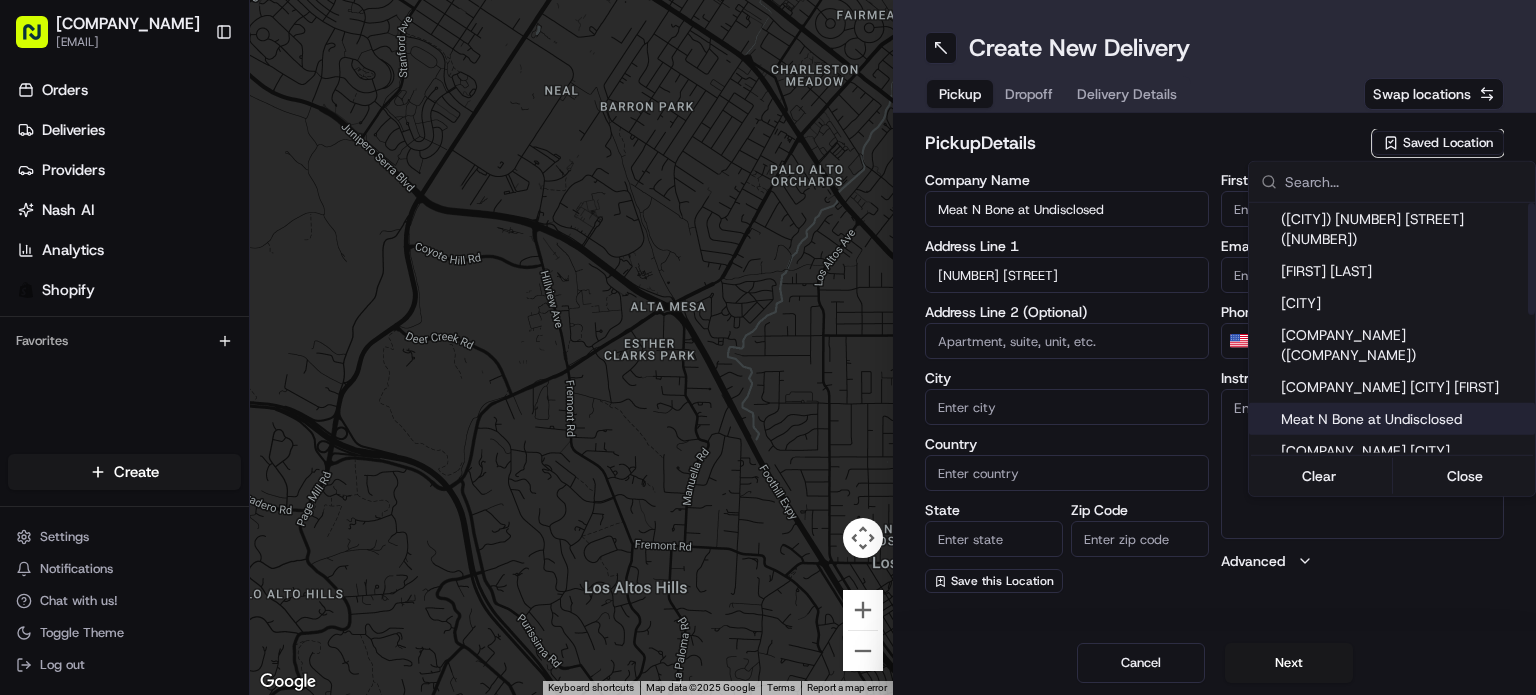 type on "Coral Gables" 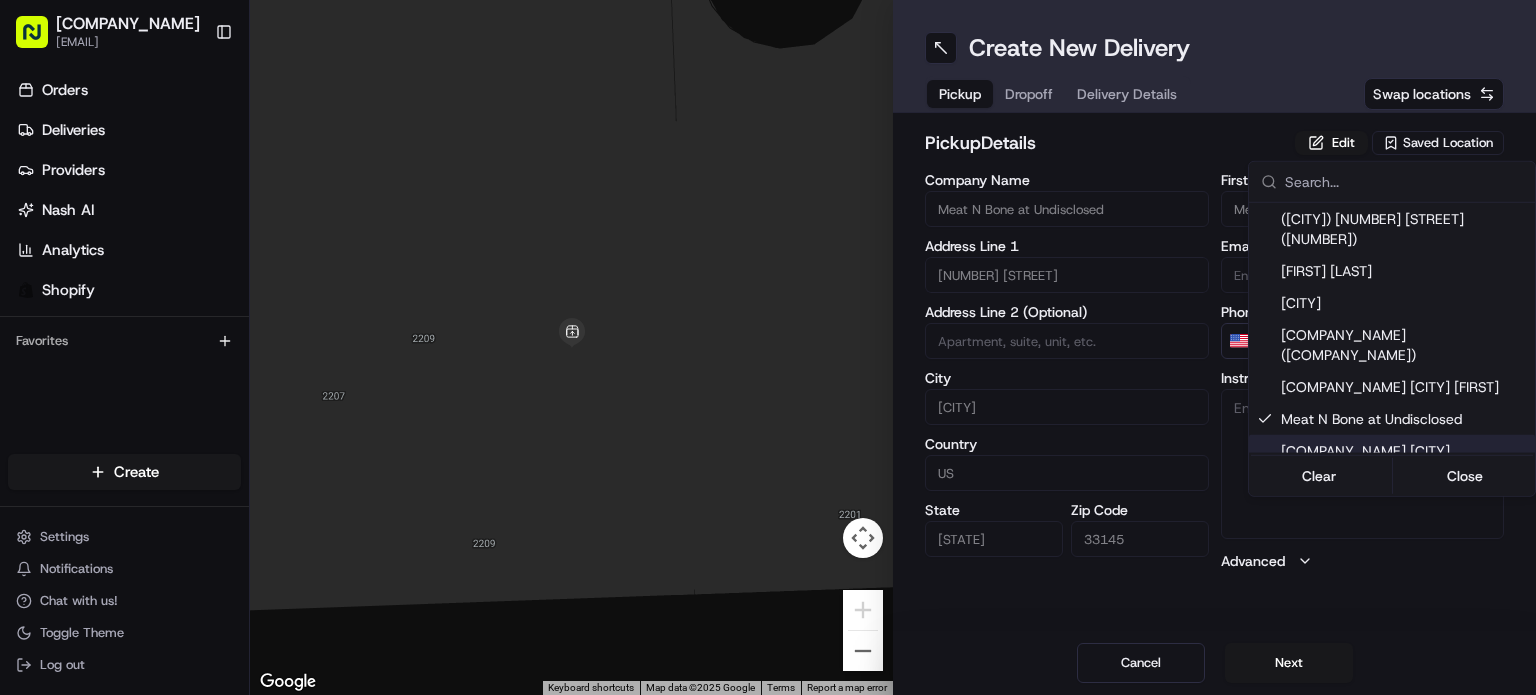 click on "MeatnBone orders@meatnbone.com Toggle Sidebar Orders Deliveries Providers Nash AI Analytics Shopify Favorites Main Menu Members & Organization Organization Users Roles Preferences Customization Tracking Orchestration Automations Dispatch Strategy Locations Pickup Locations Dropoff Locations Billing Billing Refund Requests Integrations Notification Triggers Webhooks API Keys Request Logs Create Settings Notifications Chat with us! Toggle Theme Log out ← Move left → Move right ↑ Move up ↓ Move down + Zoom in - Zoom out Home Jump left by 75% End Jump right by 75% Page Up Jump up by 75% Page Down Jump down by 75% Keyboard shortcuts Map Data Map data ©2025 Google Map data ©2025 Google 2 m  Click to toggle between metric and imperial units Terms Report a map error Create New Delivery Pickup Dropoff Delivery Details Swap locations pickup  Details  Edit Saved Location Company Name Meat N Bone at Undisclosed Address Line 1 2207 Coral Wy Address Line 2 (Optional) City Coral Gables Country US" at bounding box center [768, 347] 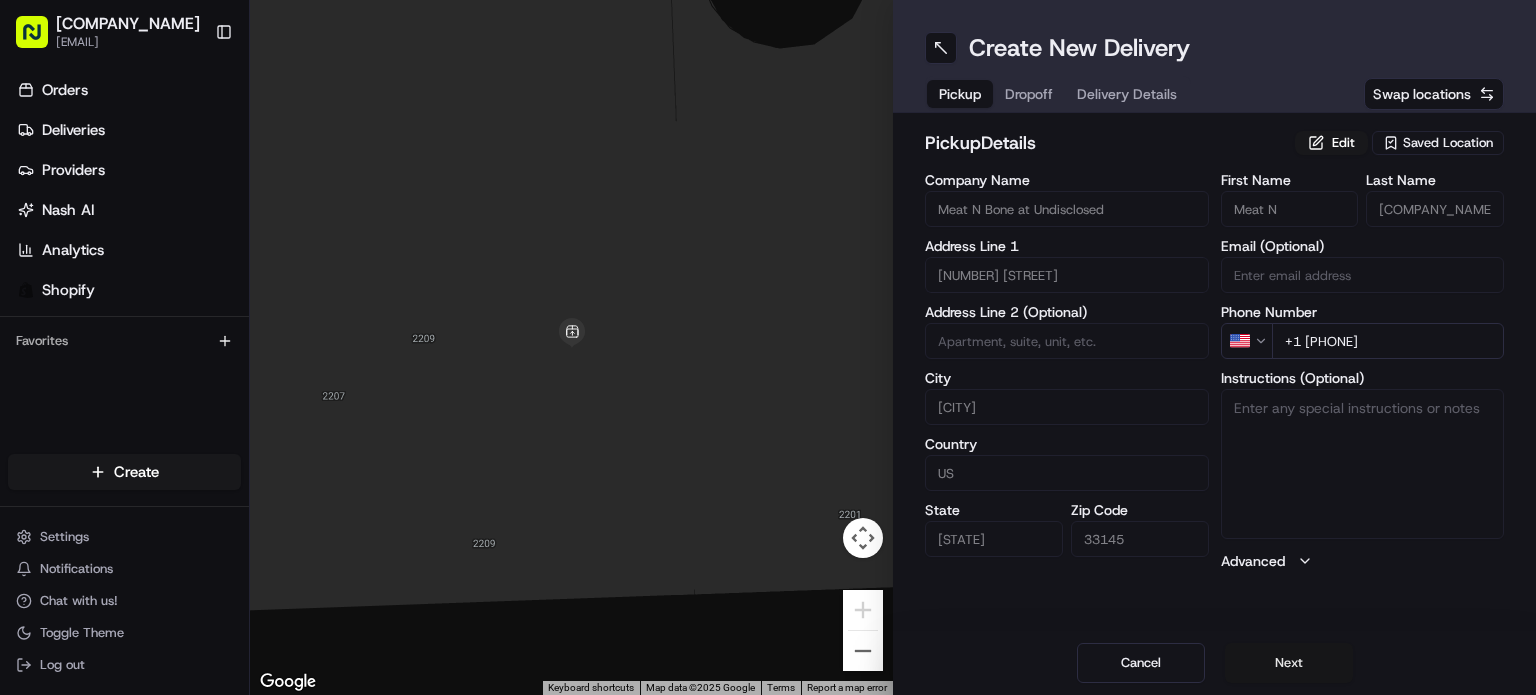 click on "Next" at bounding box center (1289, 663) 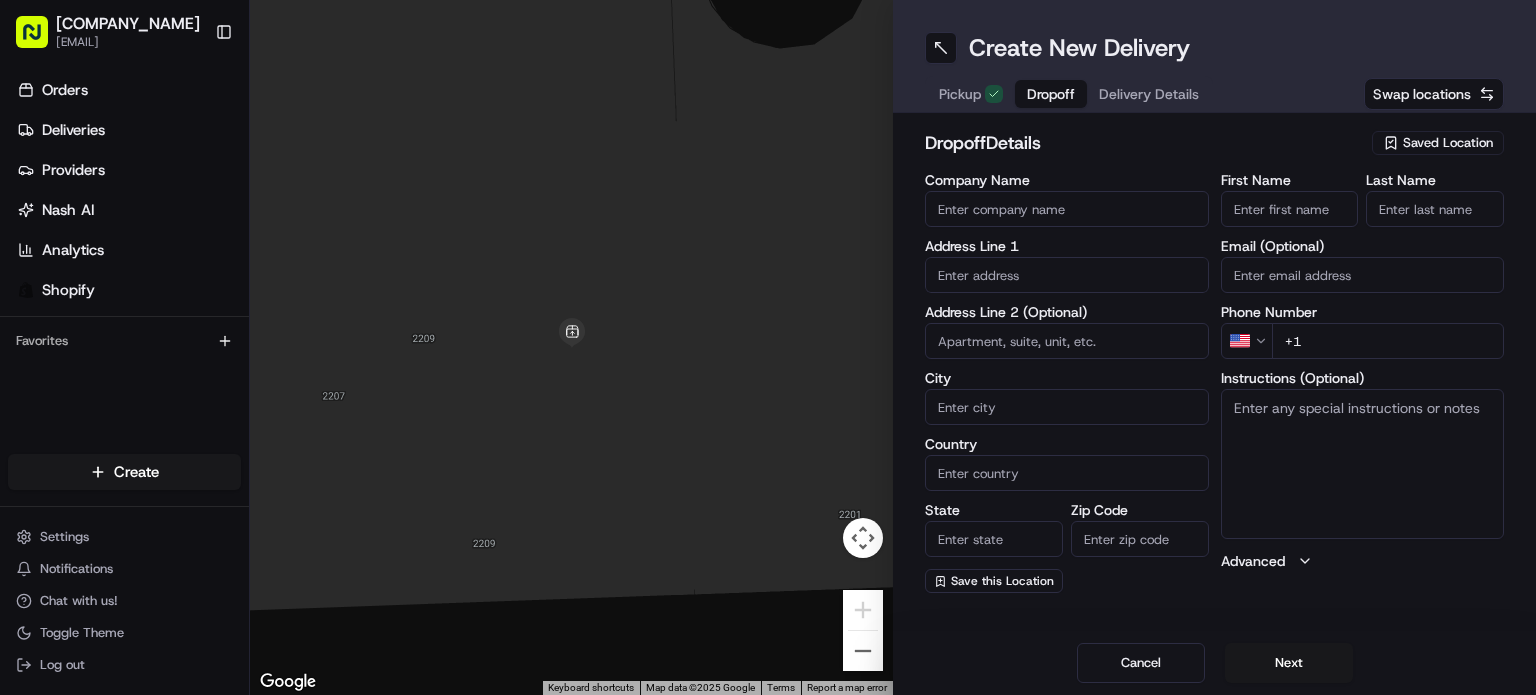 click on "Company Name Address Line 1 Address Line 2 (Optional) City Country State Zip Code Save this Location" at bounding box center [1067, 383] 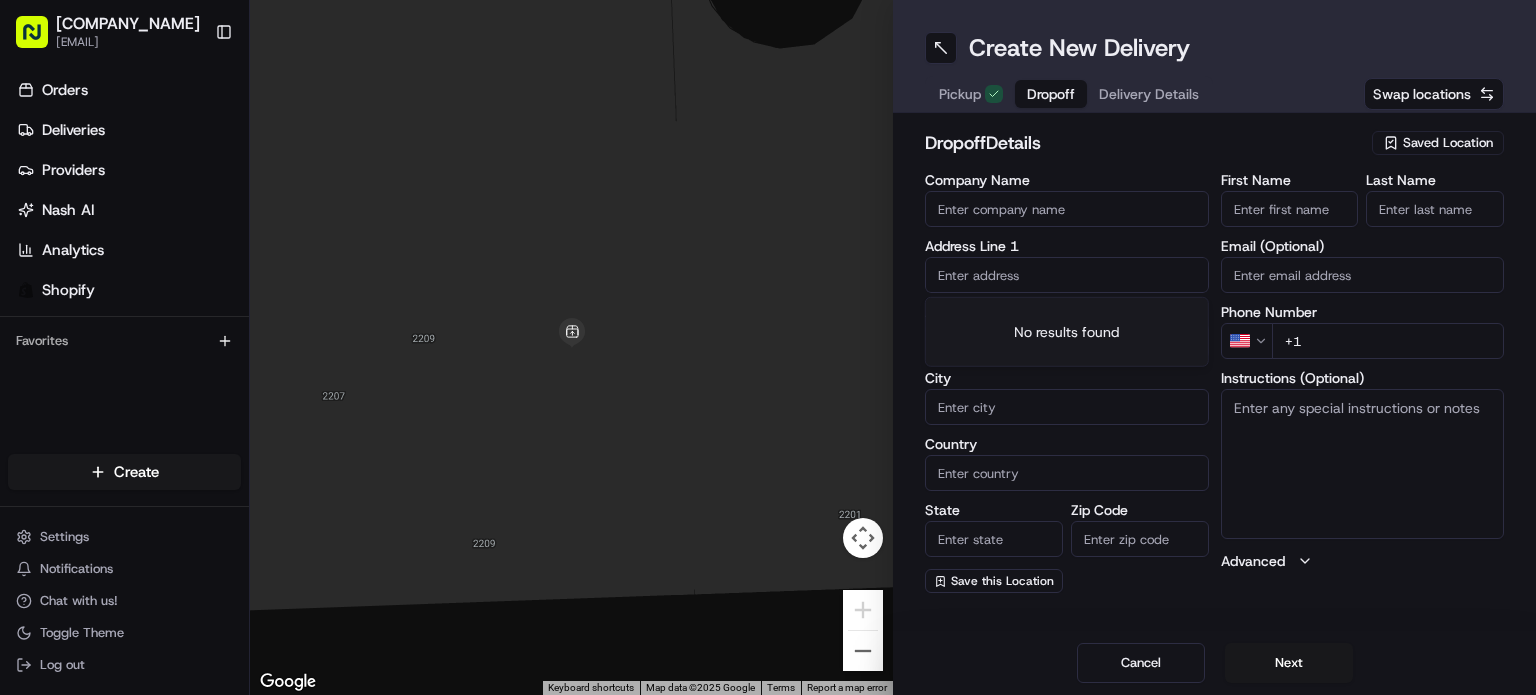 click at bounding box center (1067, 275) 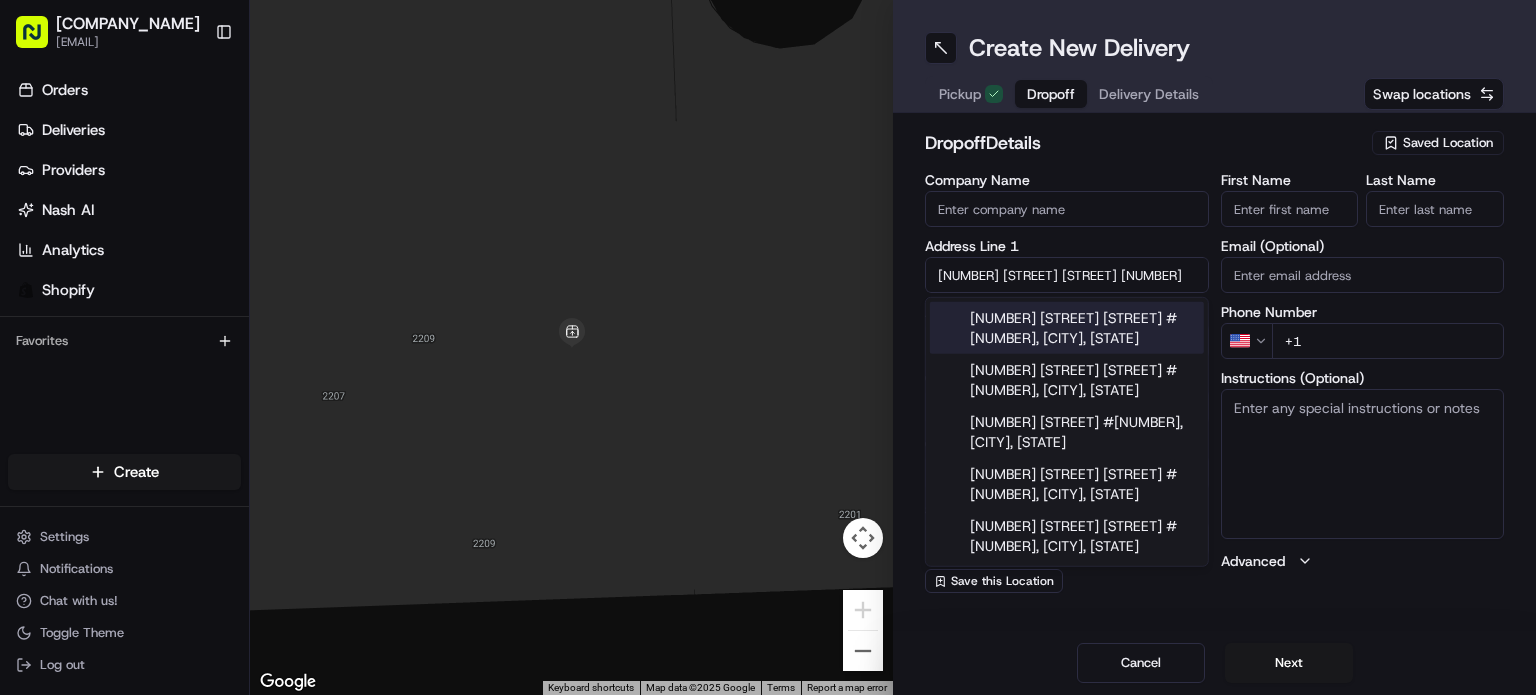 click on "515 Valencia Ave #703, Coral Gables, FL" at bounding box center [1067, 328] 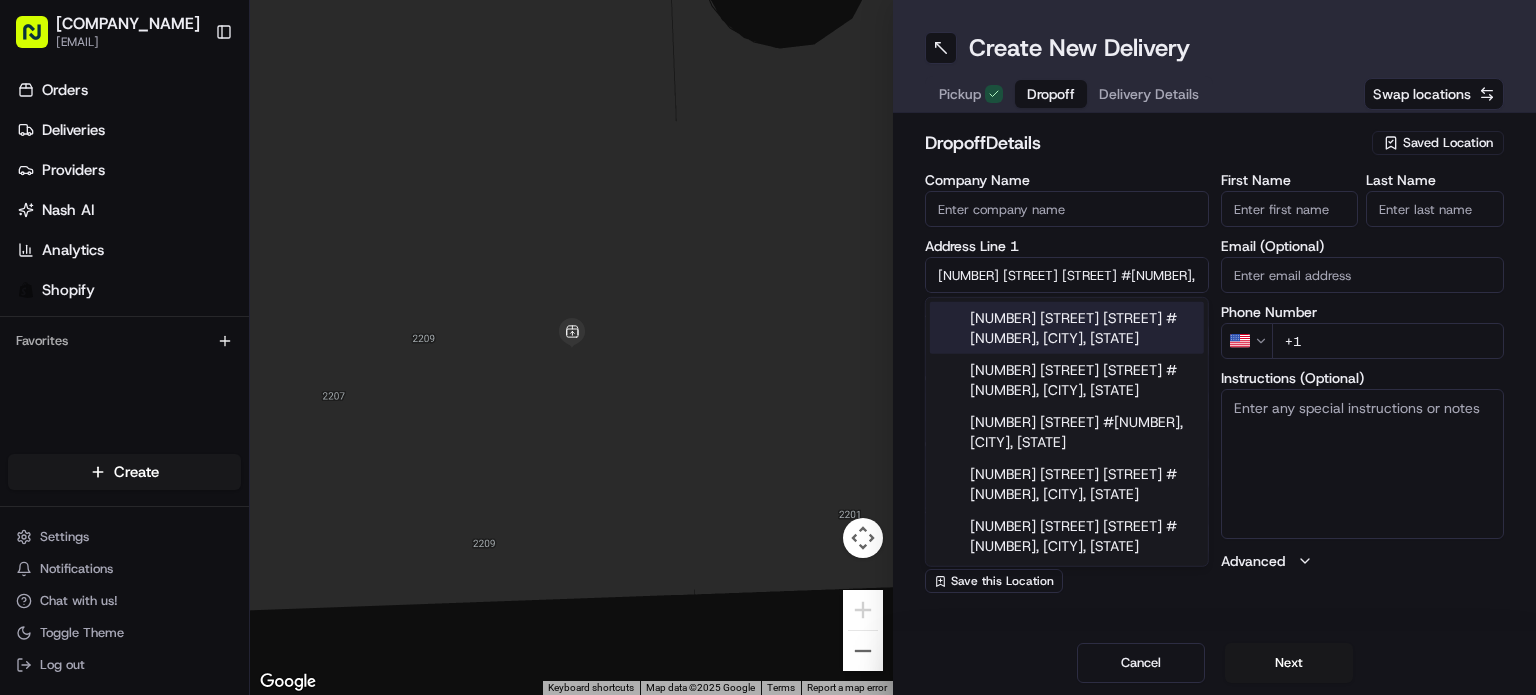 type on "515 Valencia Ave #703, Coral Gables, FL 33134, USA" 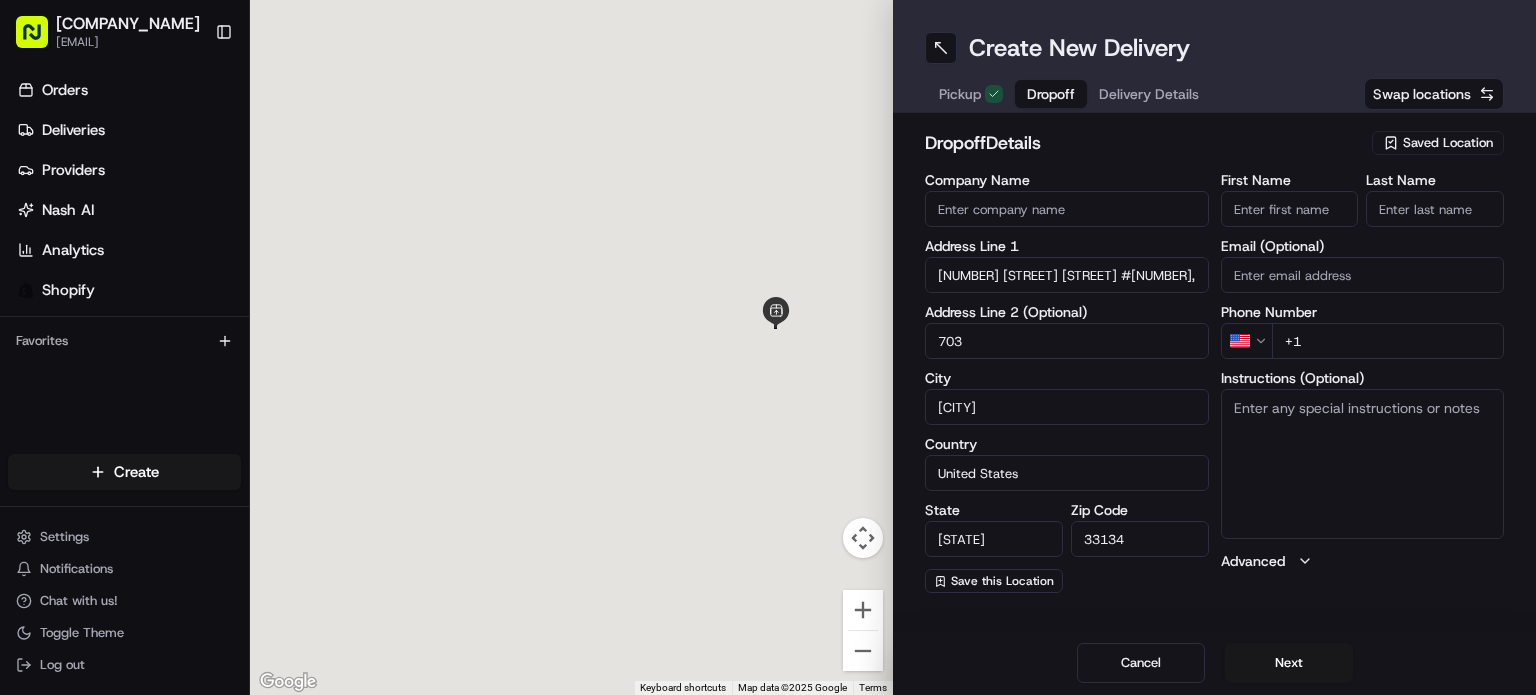 type on "515 Valencia Avenue" 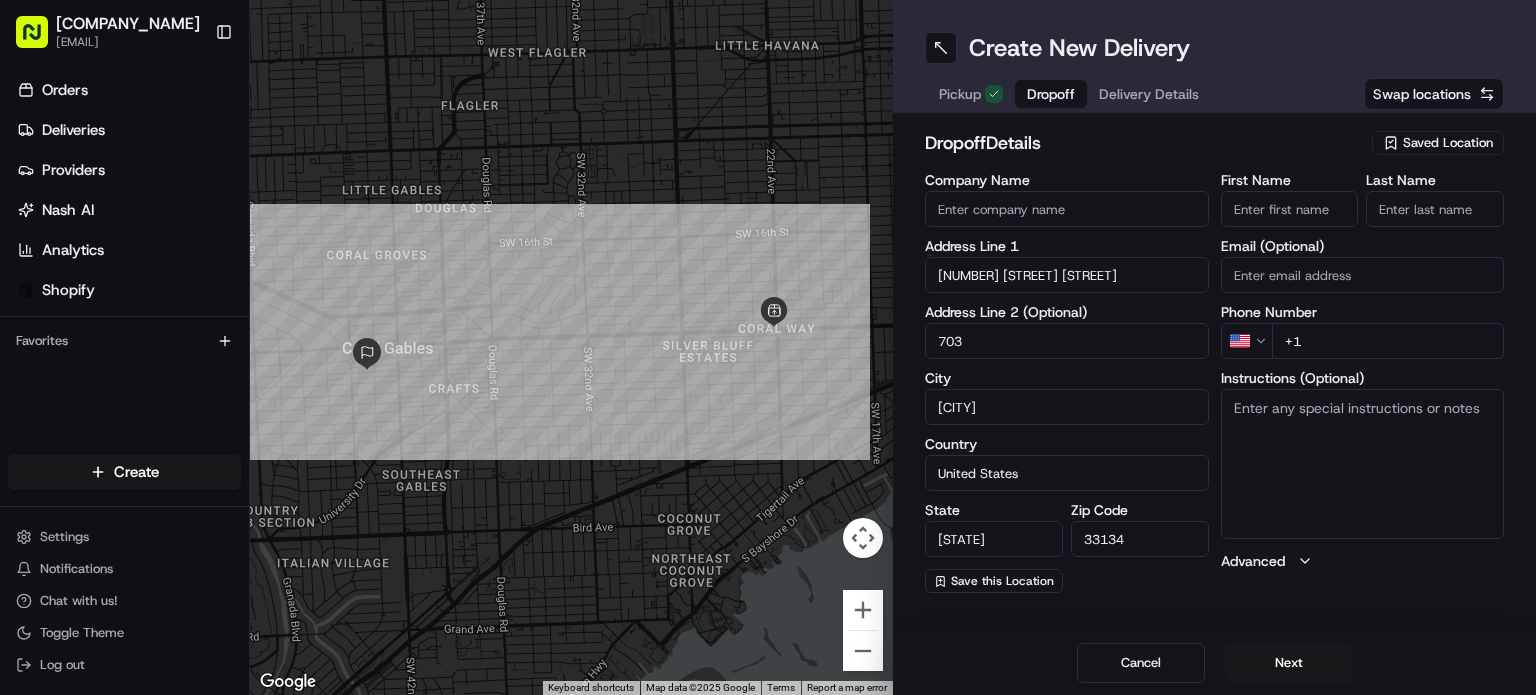 click on "First Name" at bounding box center (1290, 209) 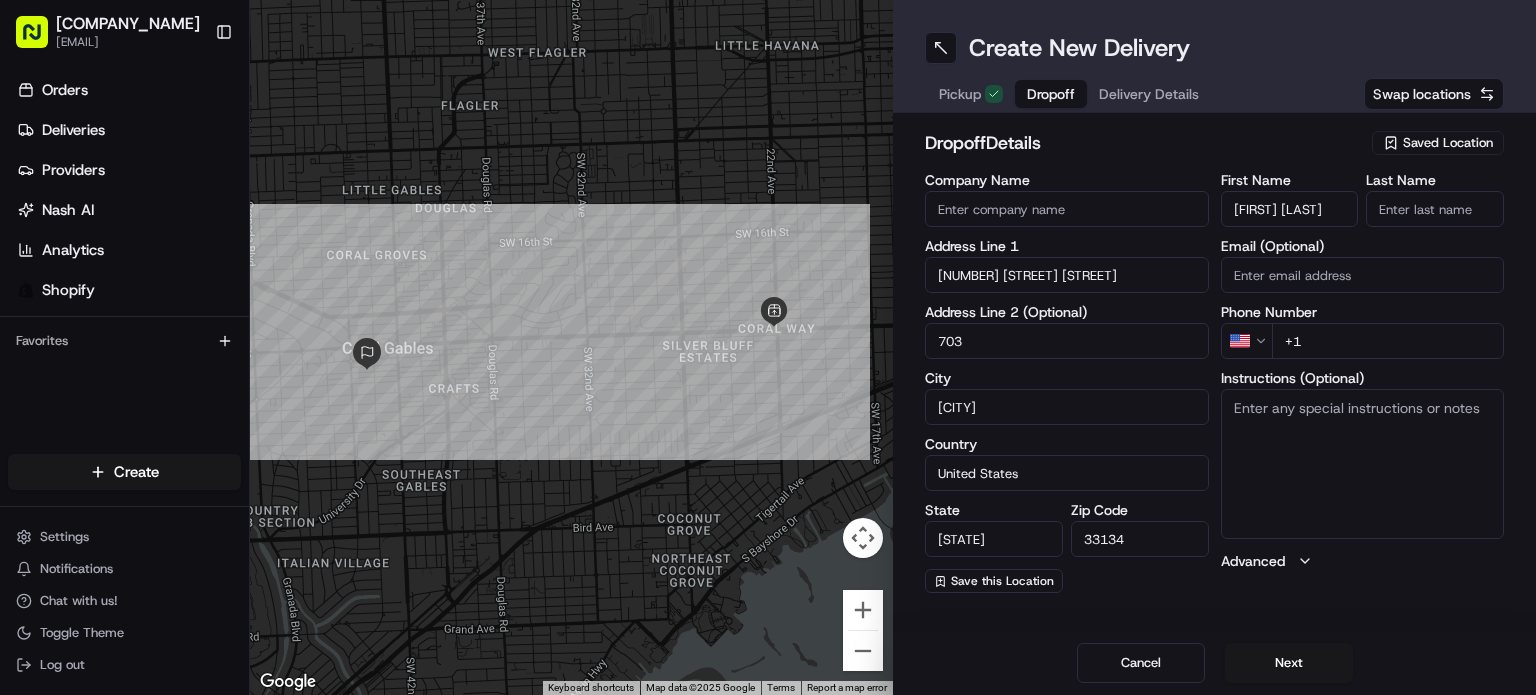 drag, startPoint x: 1258, startPoint y: 207, endPoint x: 1316, endPoint y: 210, distance: 58.077534 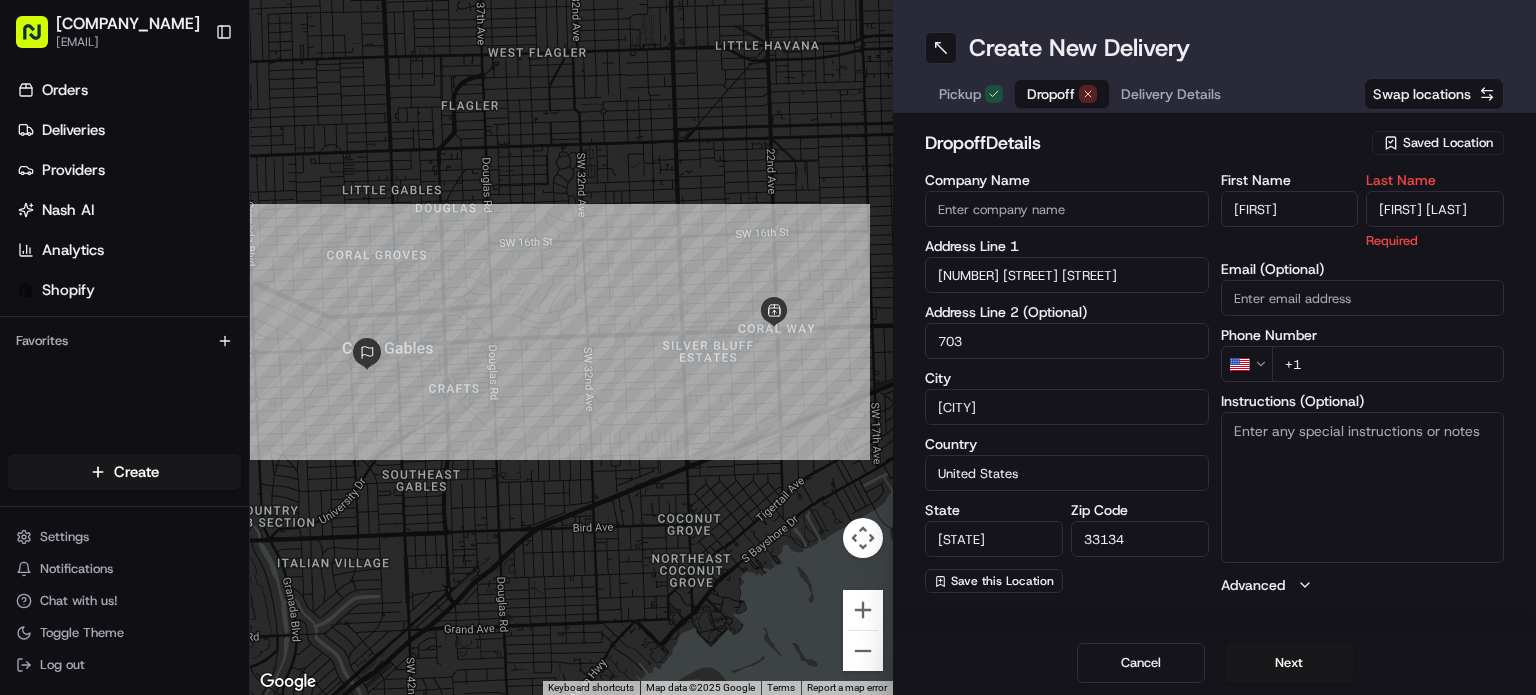 type on "Ho Cho" 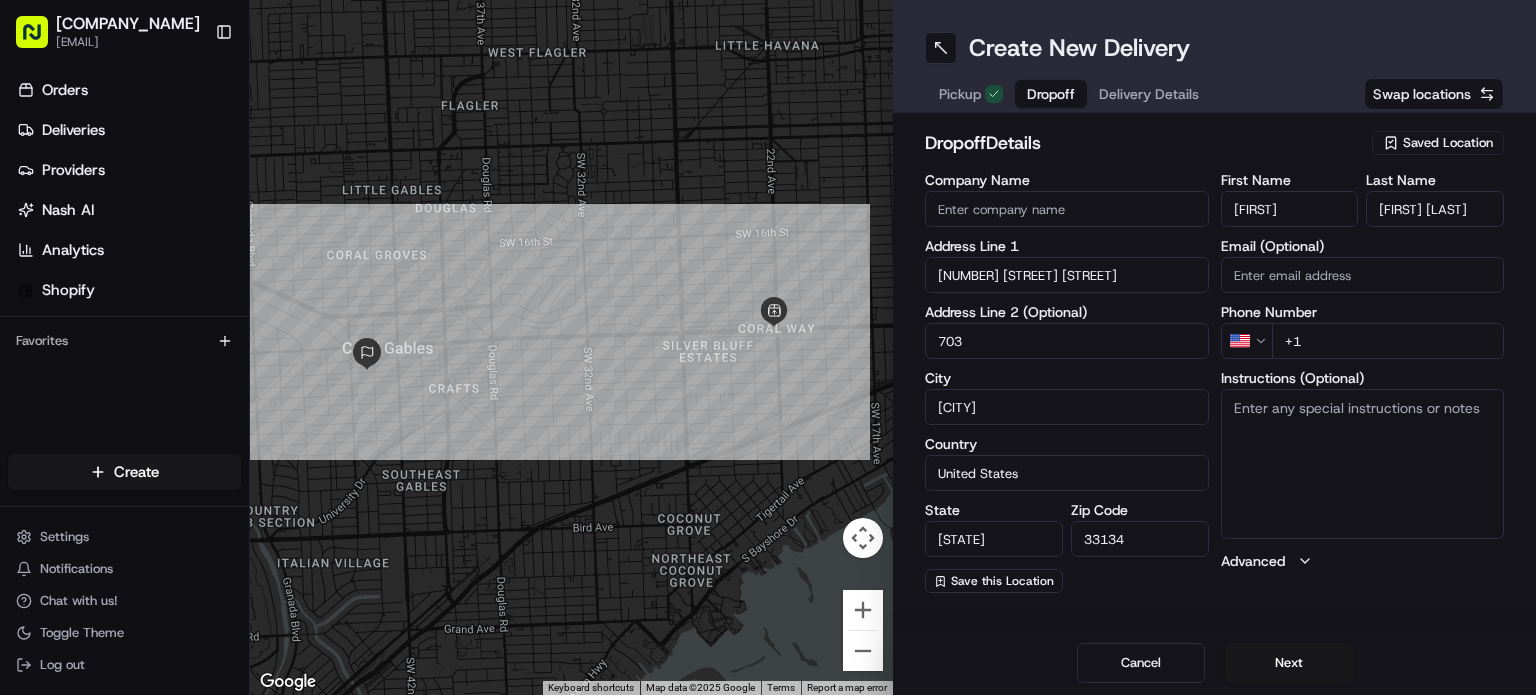 click on "Phone Number" at bounding box center [1363, 312] 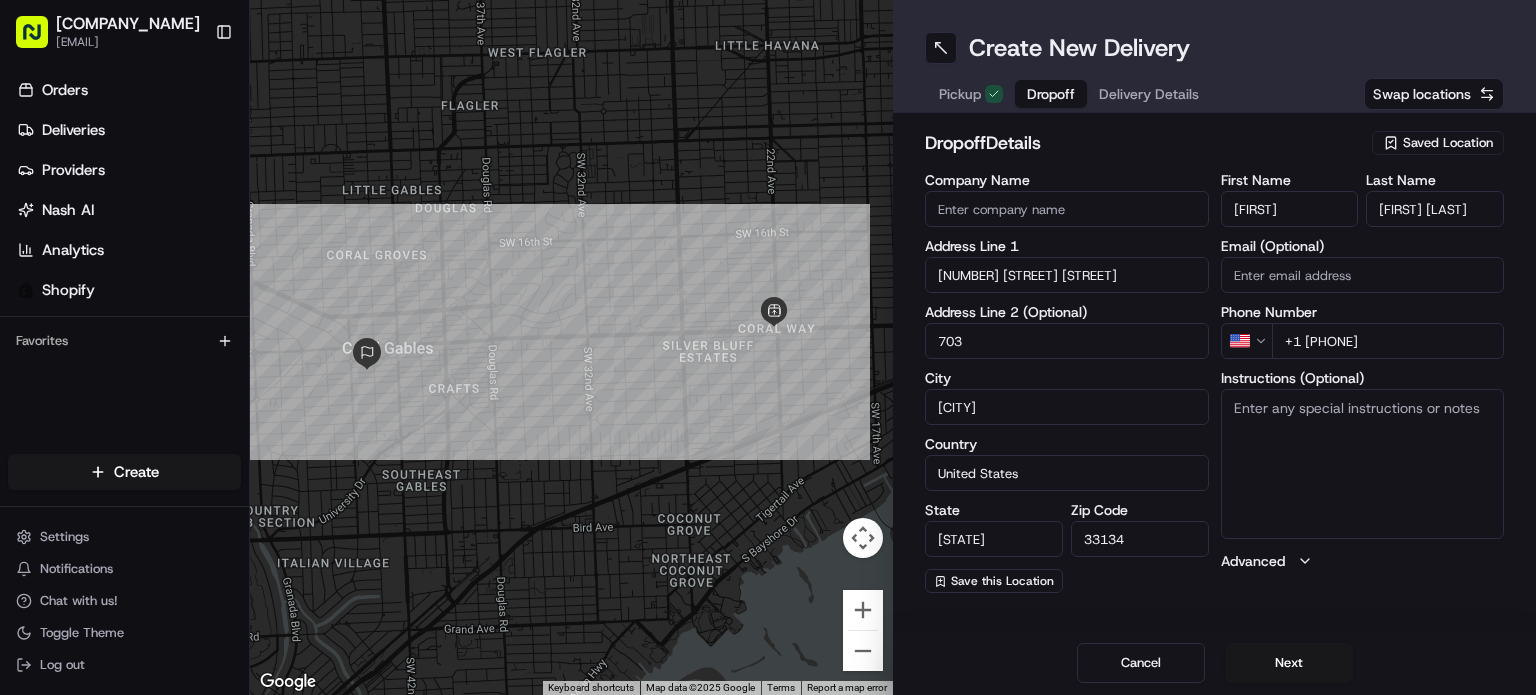 click on "+1 1 650 380 8085" at bounding box center (1388, 341) 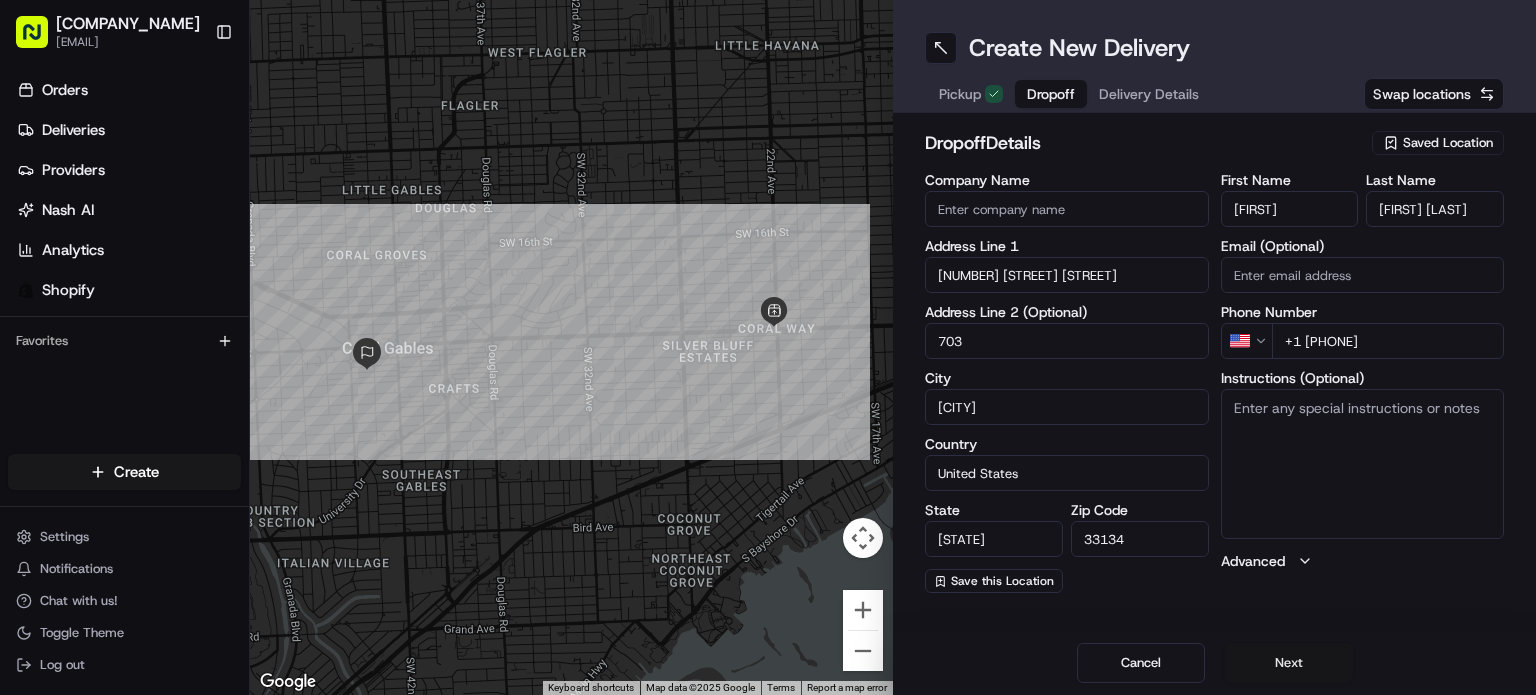 type on "+1 650 380 8085" 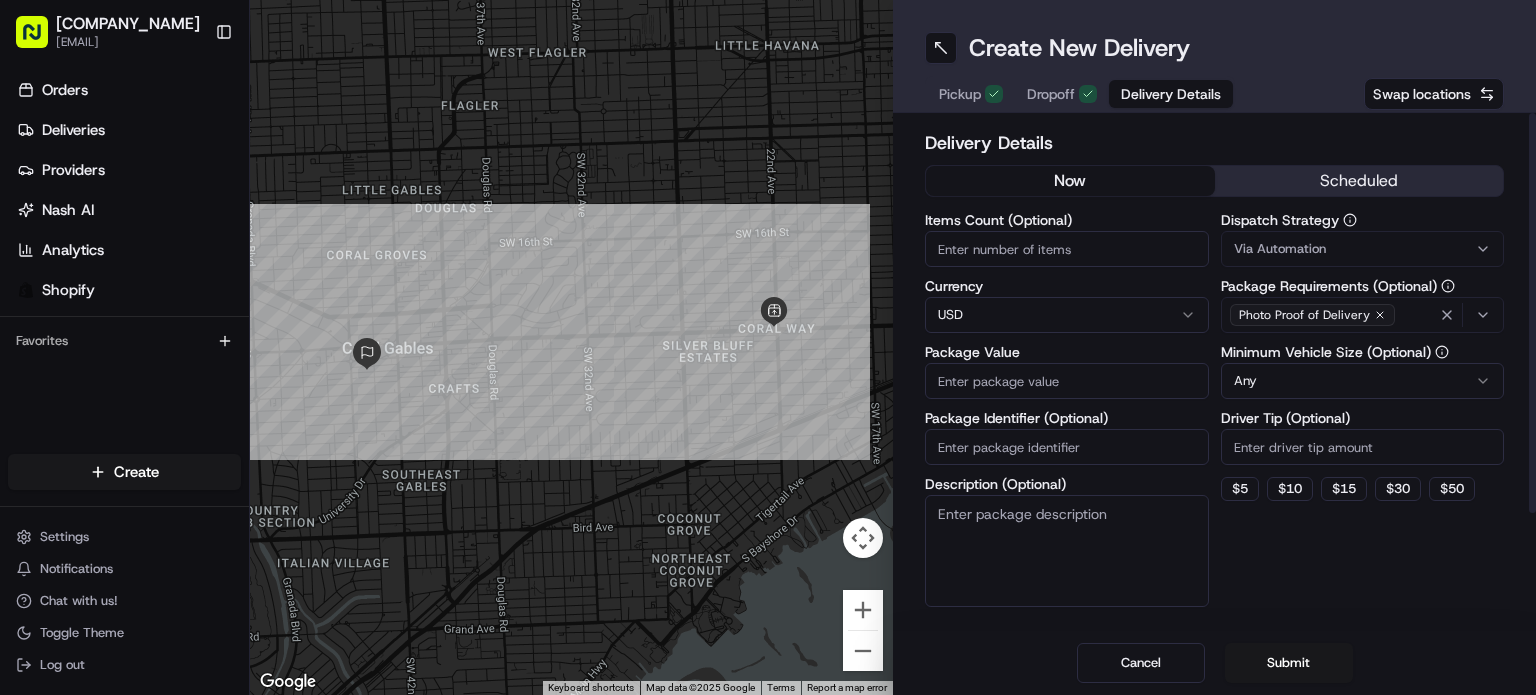 click on "Package Identifier (Optional)" at bounding box center (1067, 418) 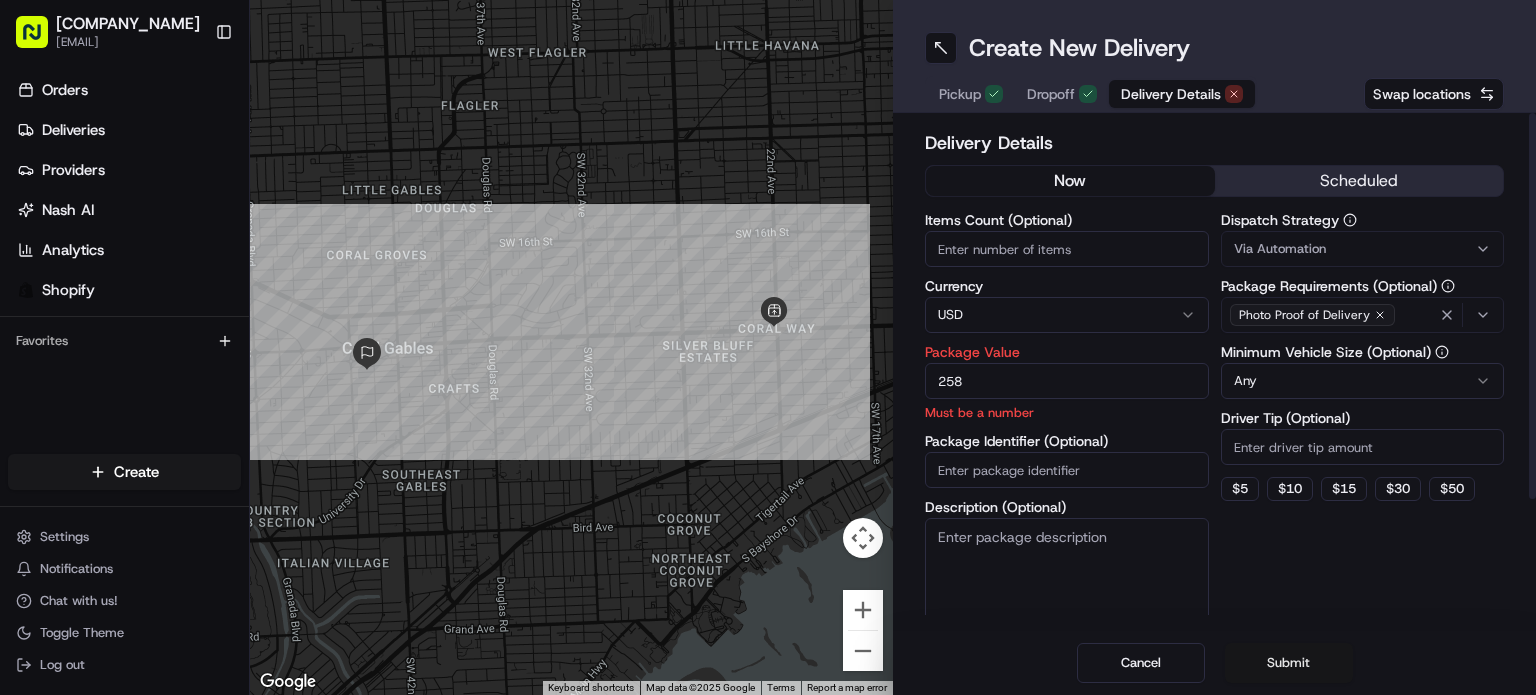 type on "258" 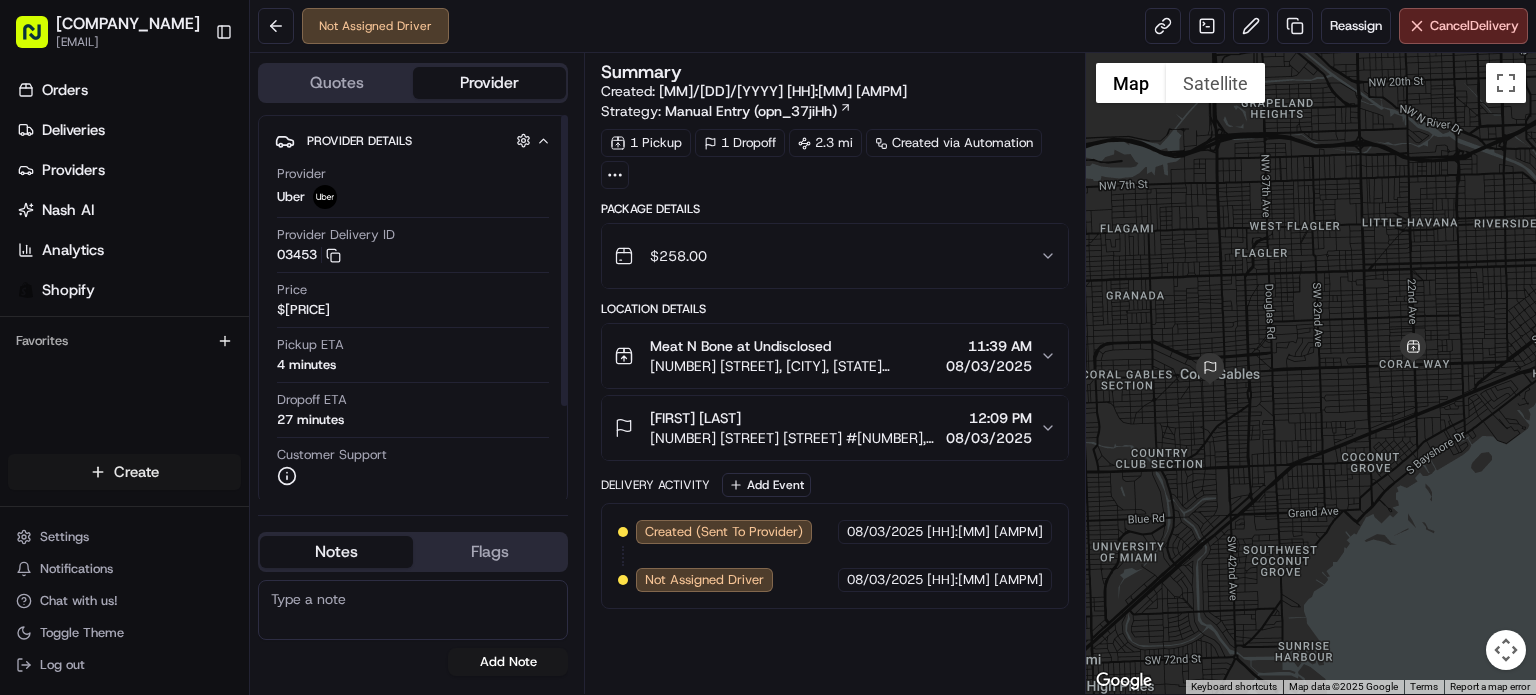 click on "MeatnBone orders@meatnbone.com Toggle Sidebar Orders Deliveries Providers Nash AI Analytics Shopify Favorites Main Menu Members & Organization Organization Users Roles Preferences Customization Tracking Orchestration Automations Dispatch Strategy Locations Pickup Locations Dropoff Locations Billing Billing Refund Requests Integrations Notification Triggers Webhooks API Keys Request Logs Create Settings Notifications Chat with us! Toggle Theme Log out Not Assigned Driver Reassign Cancel  Delivery Quotes Provider Provider Details Hidden ( 1 ) Provider Uber   Provider Delivery ID 03453 Copy  del_4ezmUp65TUuJjM5bFaA0Uw 03453 Price $5.89 Pickup ETA 4 minutes Dropoff ETA 27 minutes Customer Support Driver information is not available yet. Notes Flags gllaurado@meatnbone.com lmata@meatnbone.com mmathura@meatnbone.com tlobracco@meatnbone.com dnguyen@meatnbone.com cpenagos@meatnbone.com esuarez@meatnbone.com iqurashi@meatnbone.com orders@meatnbone.com abello@meatnbone.com mmay@meatnbone.com Add Note" at bounding box center [768, 347] 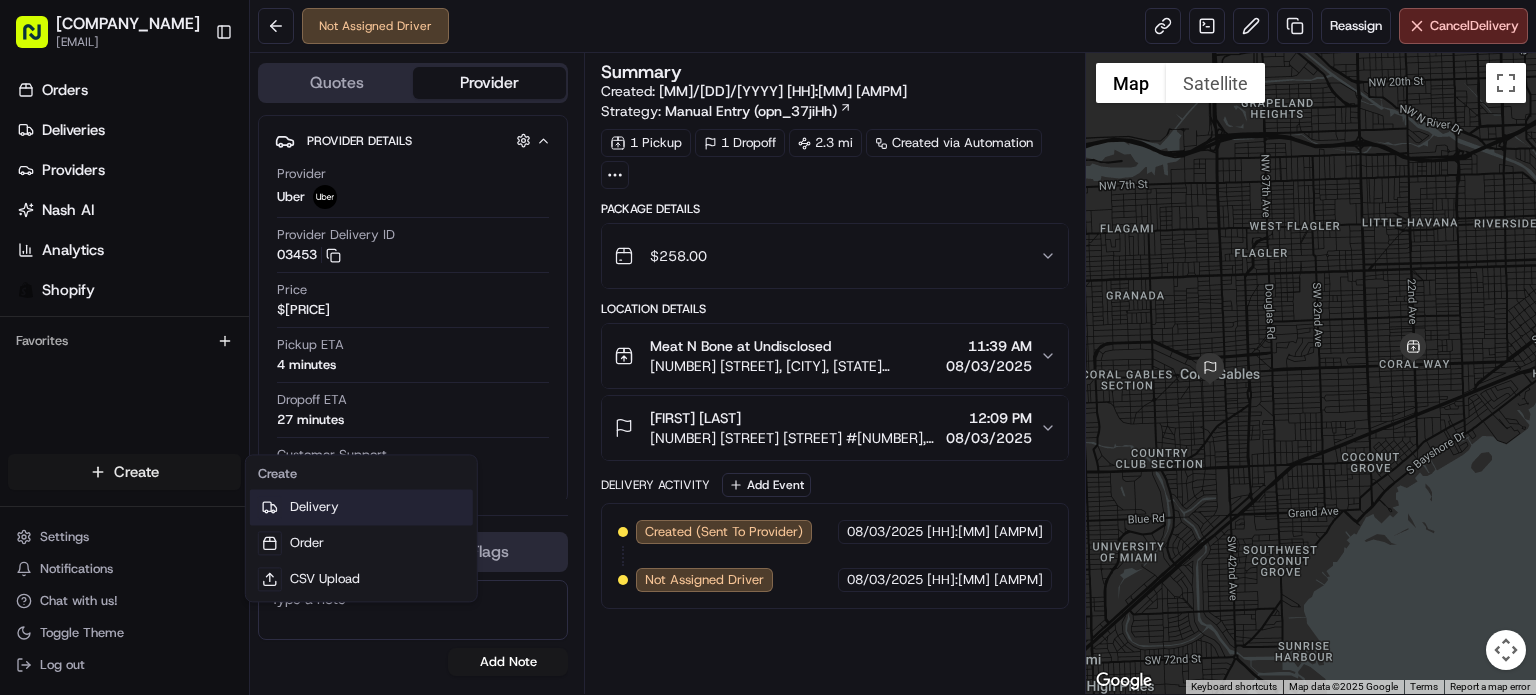 click on "Delivery" at bounding box center [361, 507] 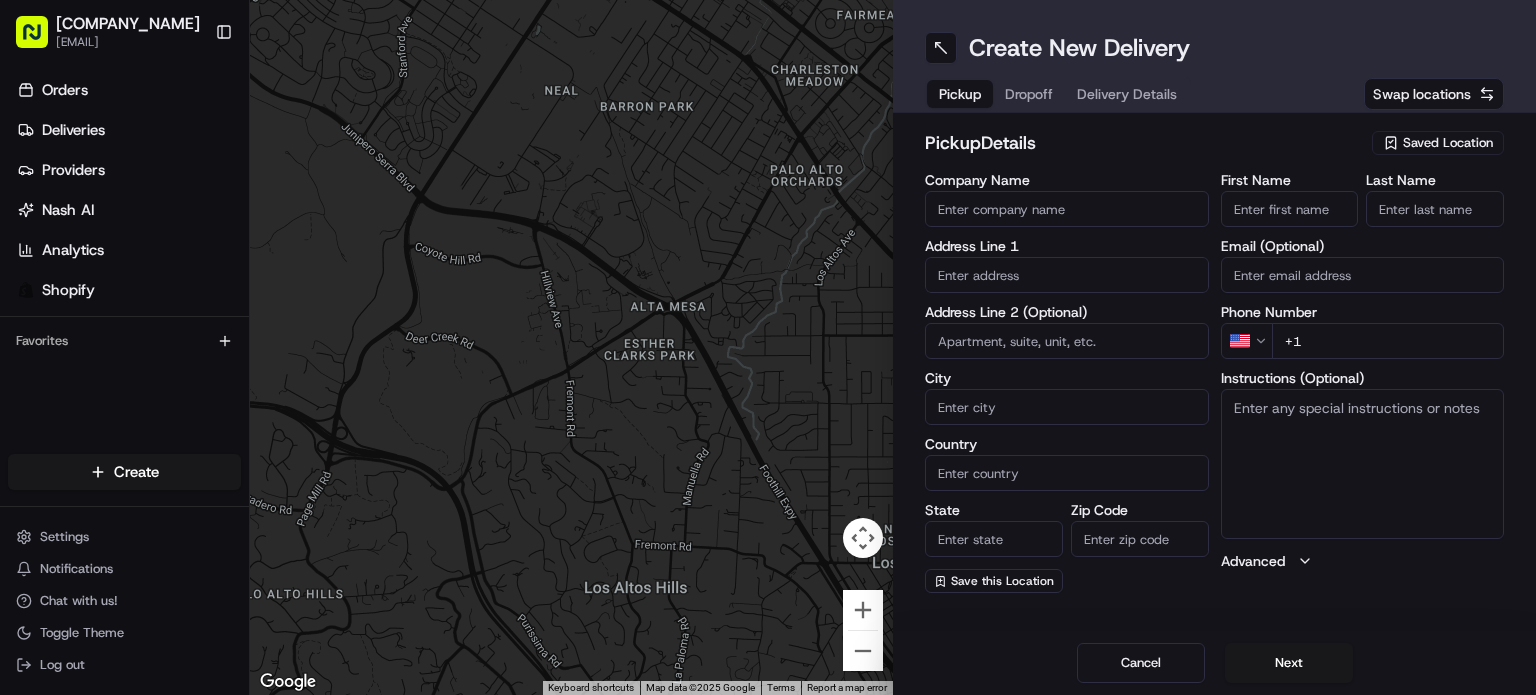 drag, startPoint x: 1443, startPoint y: 134, endPoint x: 1438, endPoint y: 153, distance: 19.646883 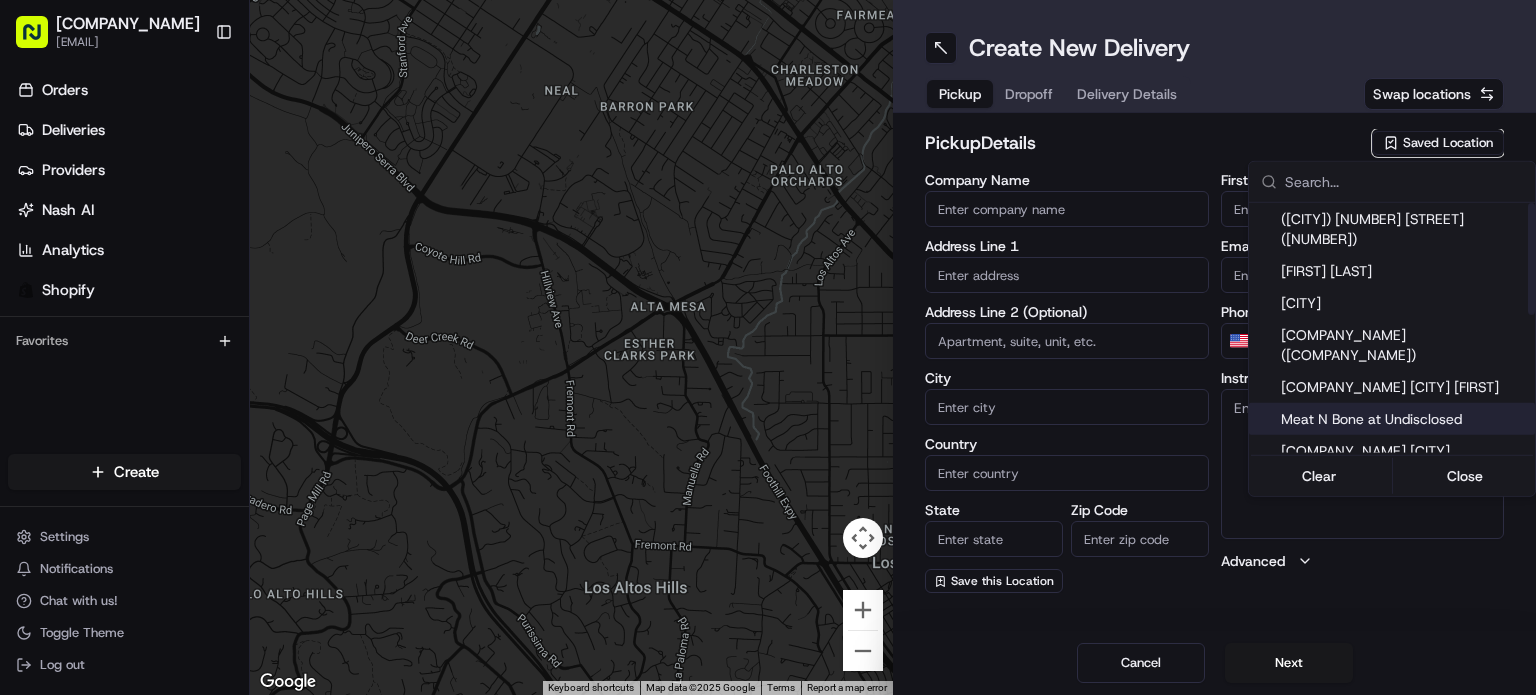click on "Meat N Bone at Undisclosed" at bounding box center (1404, 419) 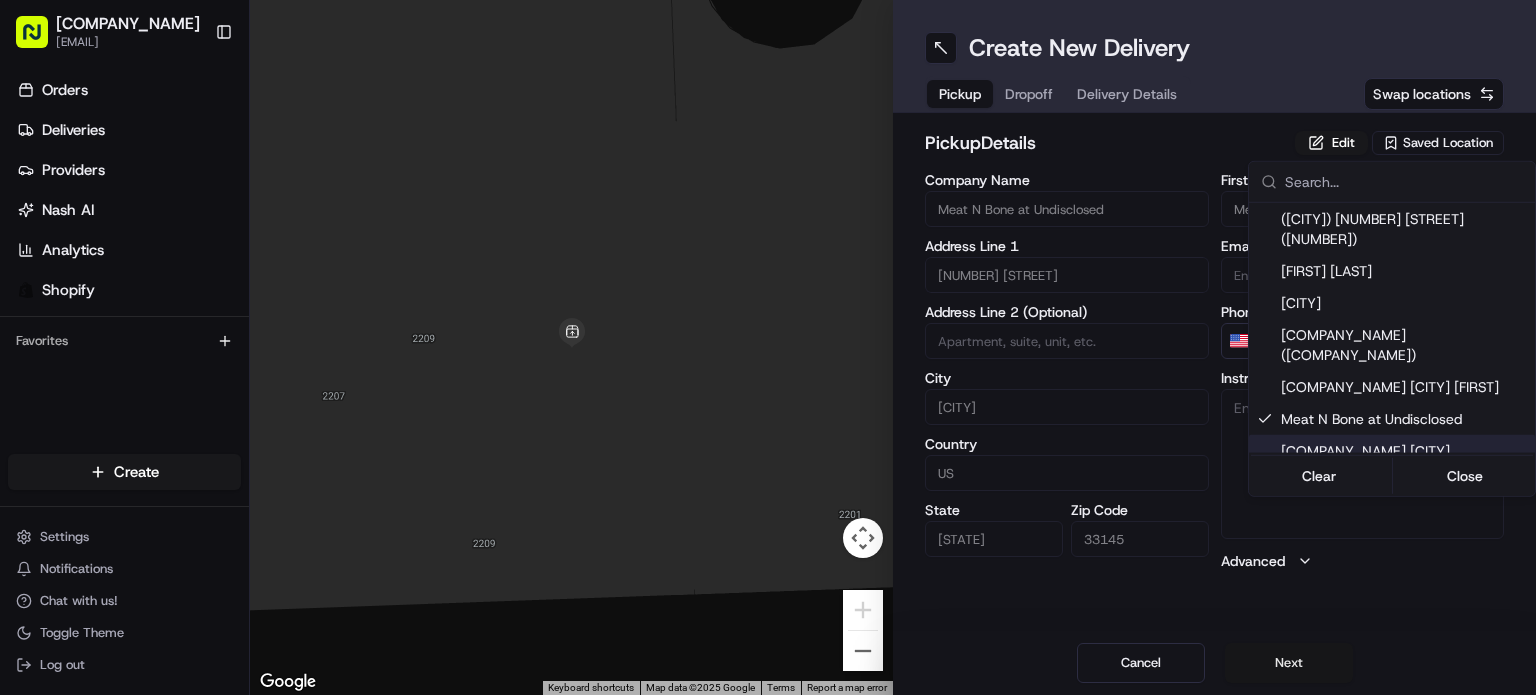 drag, startPoint x: 1286, startPoint y: 667, endPoint x: 1263, endPoint y: 651, distance: 28.01785 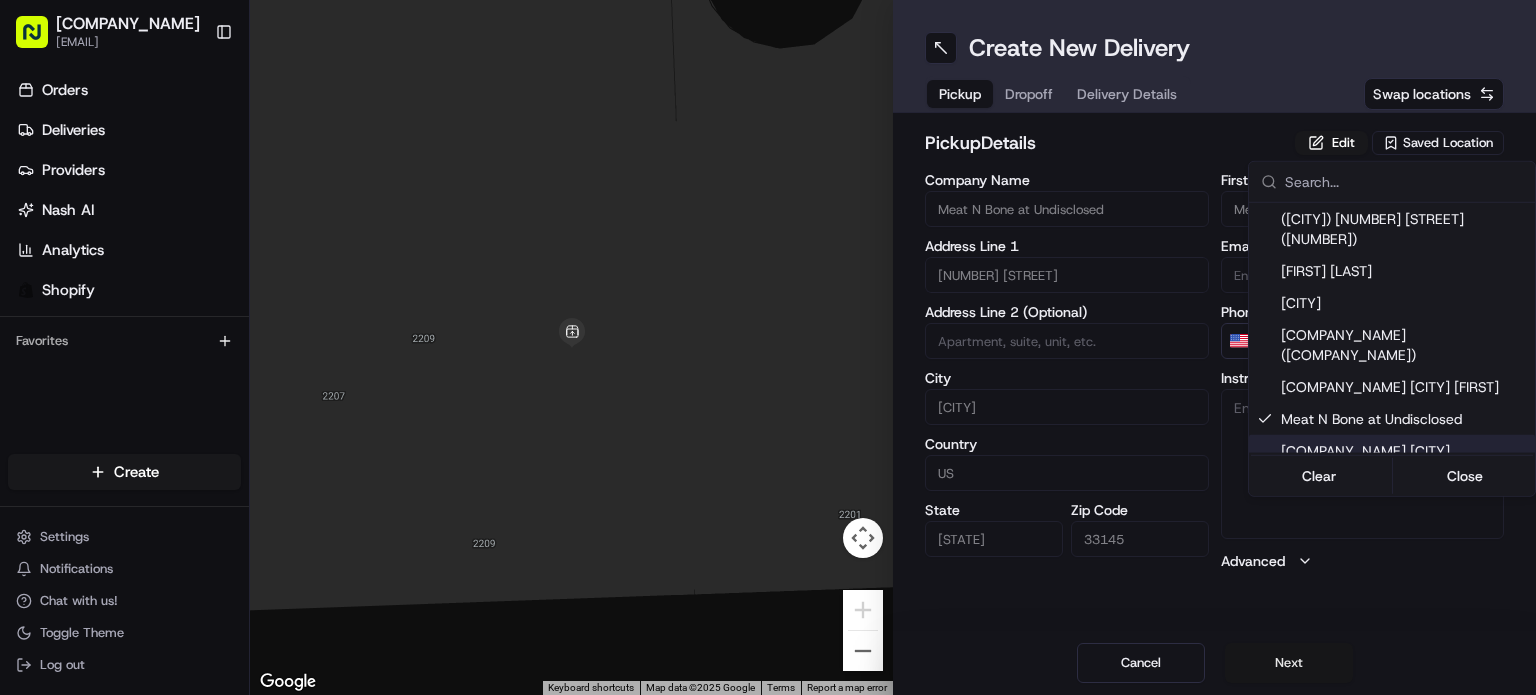 click on "MeatnBone orders@meatnbone.com Toggle Sidebar Orders Deliveries Providers Nash AI Analytics Shopify Favorites Main Menu Members & Organization Organization Users Roles Preferences Customization Tracking Orchestration Automations Dispatch Strategy Locations Pickup Locations Dropoff Locations Billing Billing Refund Requests Integrations Notification Triggers Webhooks API Keys Request Logs Create Settings Notifications Chat with us! Toggle Theme Log out ← Move left → Move right ↑ Move up ↓ Move down + Zoom in - Zoom out Home Jump left by 75% End Jump right by 75% Page Up Jump up by 75% Page Down Jump down by 75% Keyboard shortcuts Map Data Map data ©2025 Google Map data ©2025 Google 2 m  Click to toggle between metric and imperial units Terms Report a map error Create New Delivery Pickup Dropoff Delivery Details Swap locations pickup  Details  Edit Saved Location Company Name Meat N Bone at Undisclosed Address Line 1 2207 Coral Wy Address Line 2 (Optional) City Coral Gables Country US" at bounding box center (768, 347) 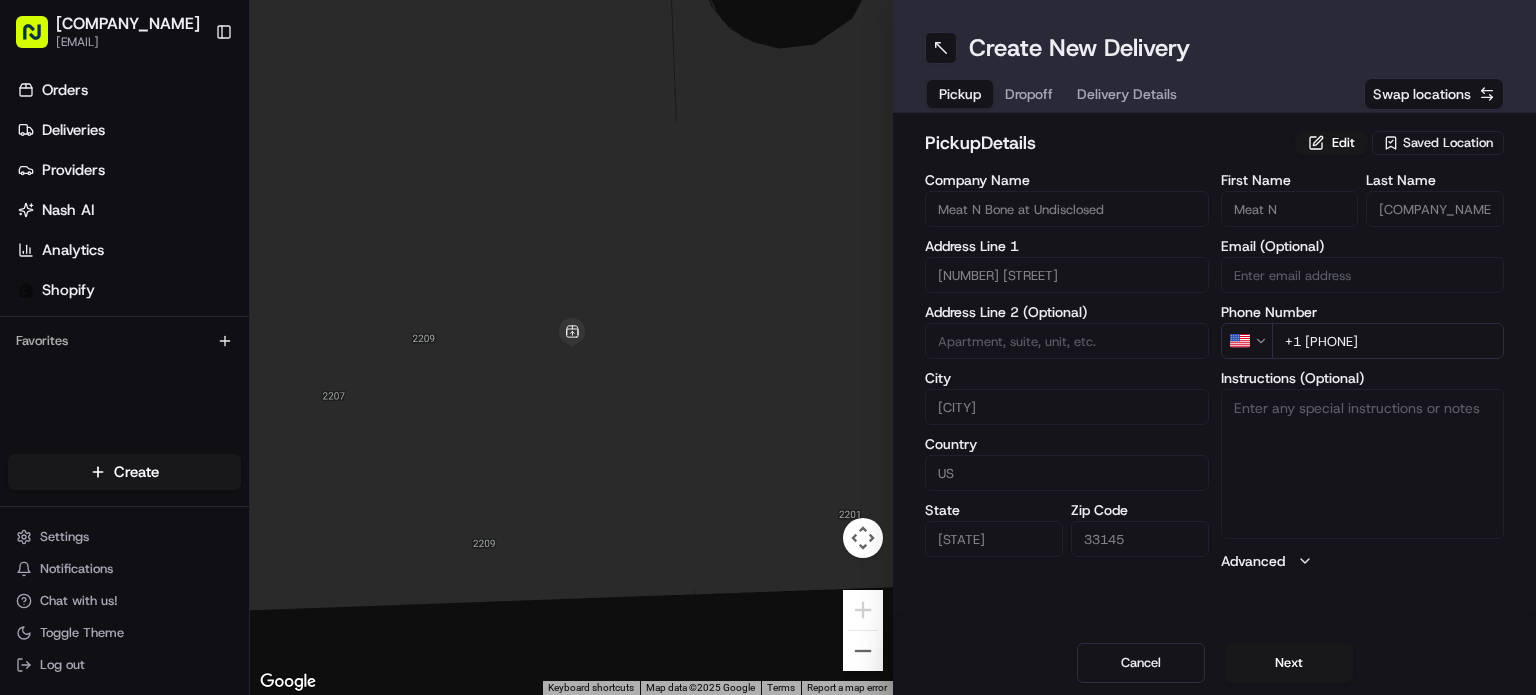 drag, startPoint x: 1287, startPoint y: 654, endPoint x: 1249, endPoint y: 626, distance: 47.201694 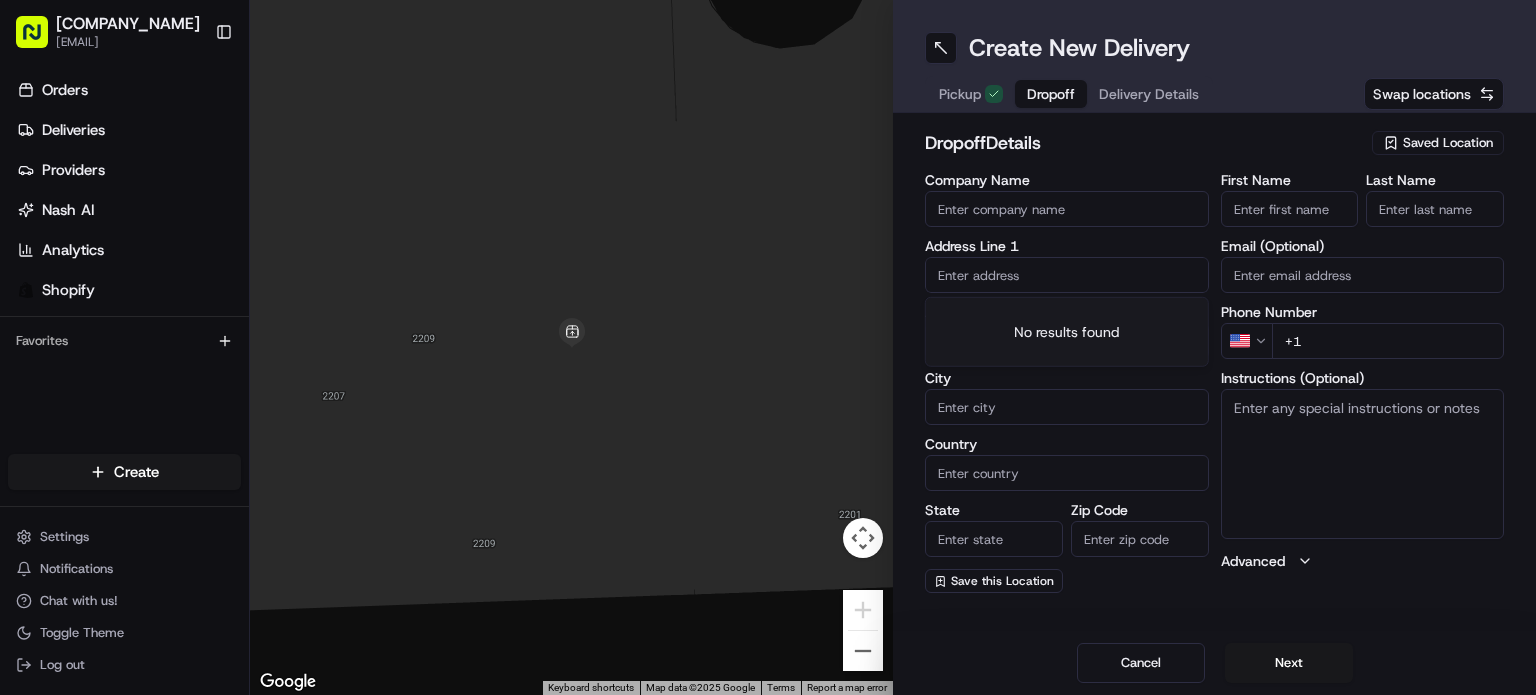click at bounding box center (1067, 275) 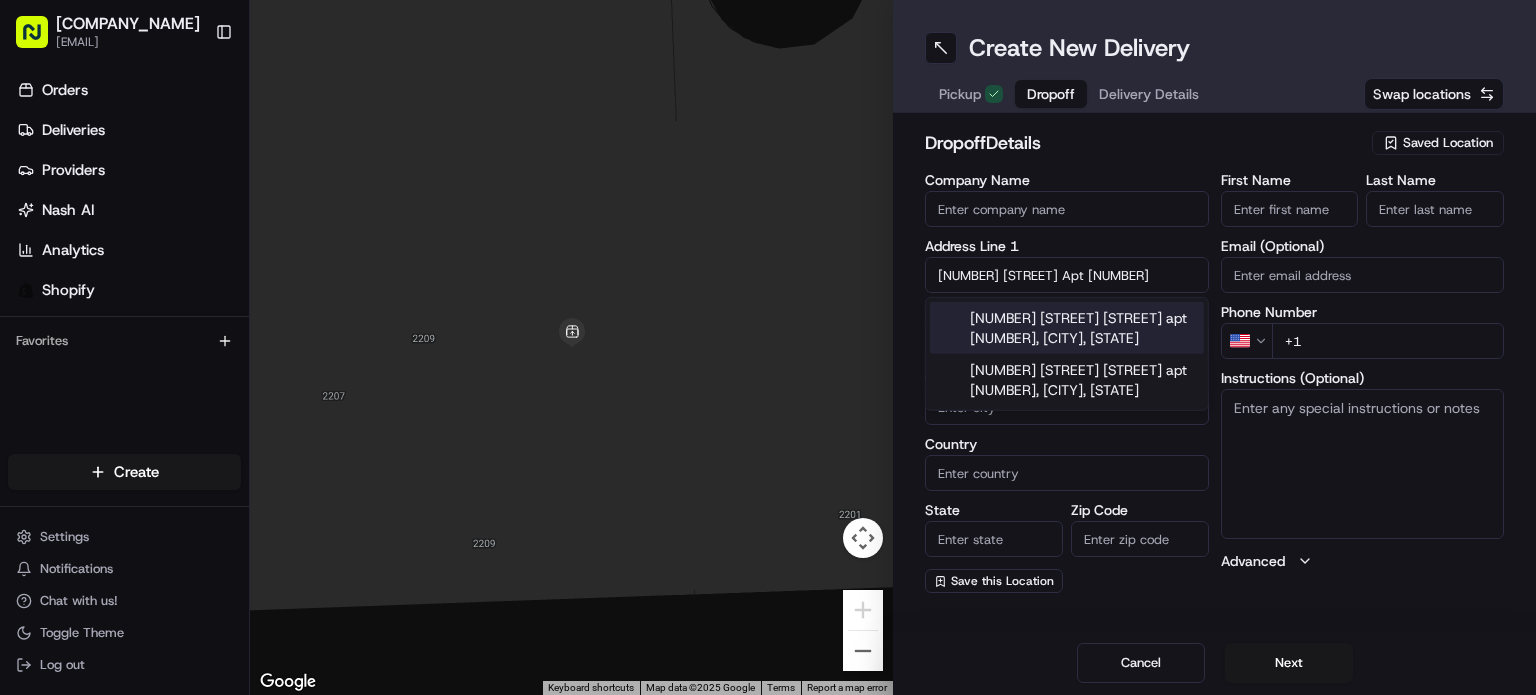 click on "901 Brickell Key Blvd apt 2301, Miami, FL" at bounding box center [1067, 328] 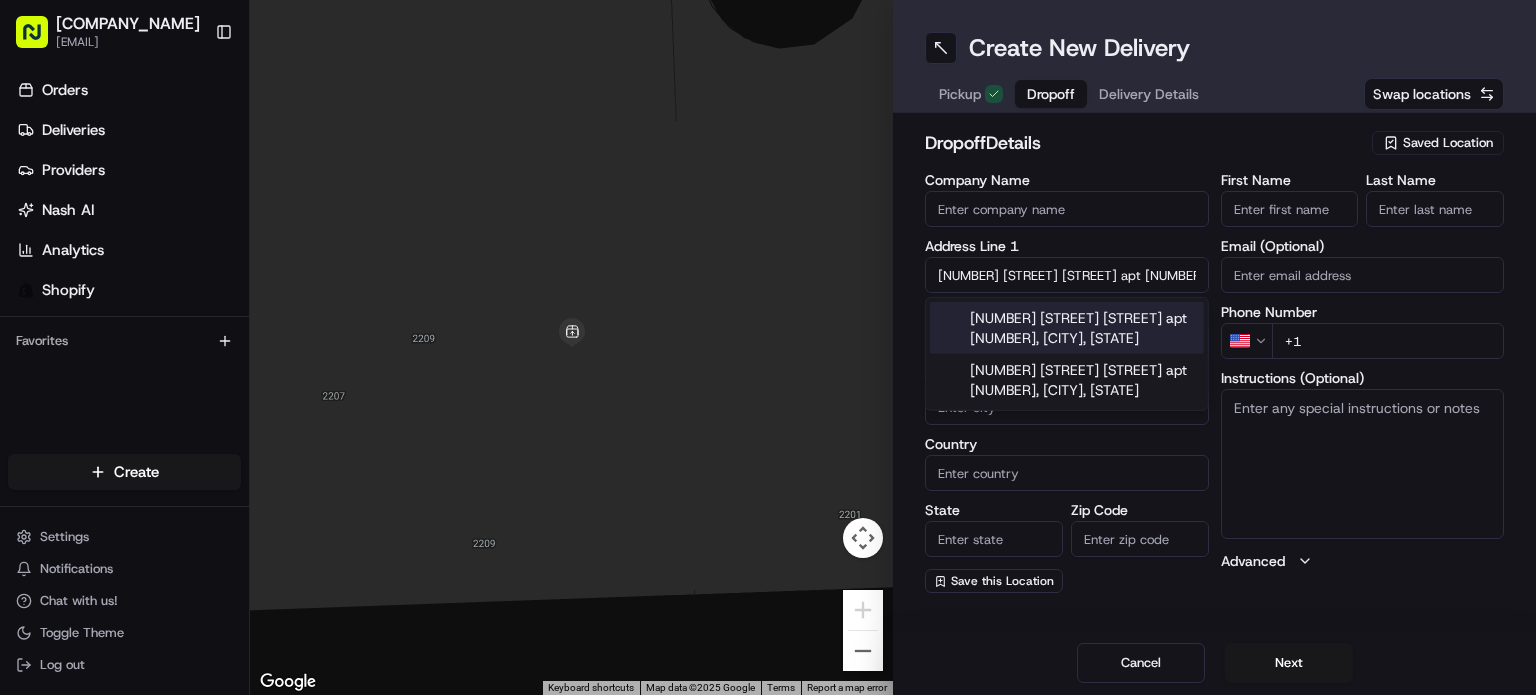 type on "901 Brickell Key Blvd APT 2301, Miami, FL 33131, USA" 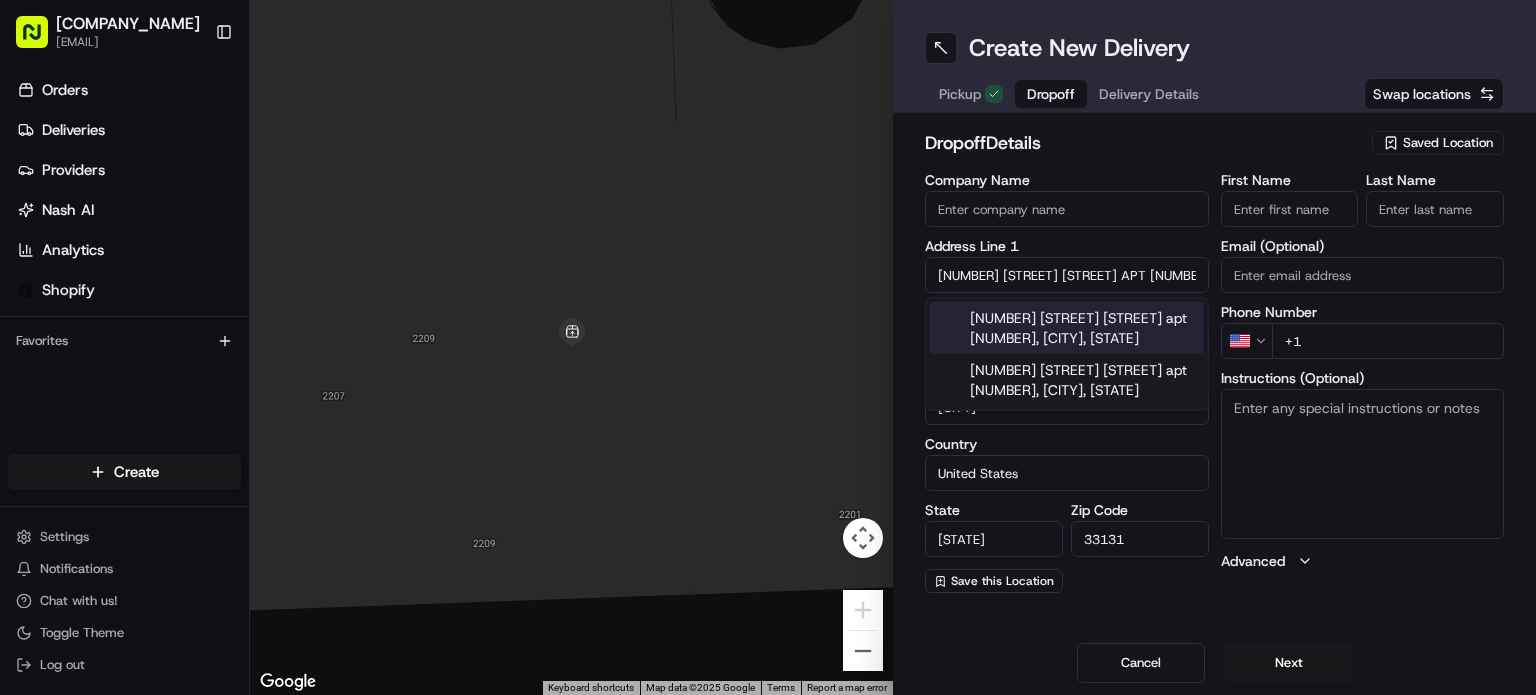 type on "901 Brickell Key Boulevard" 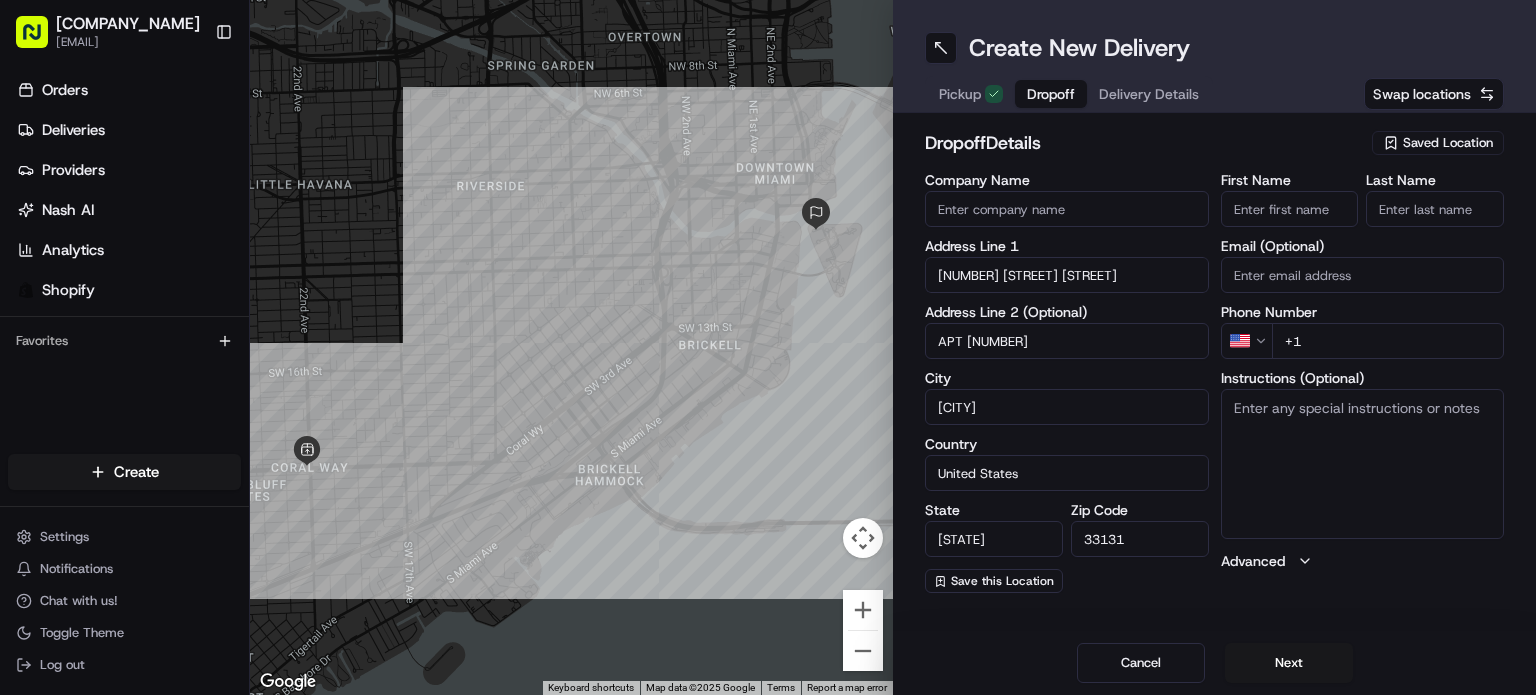 click on "First Name Last Name Email (Optional) Phone Number US +1 Instructions (Optional) Advanced" at bounding box center (1363, 383) 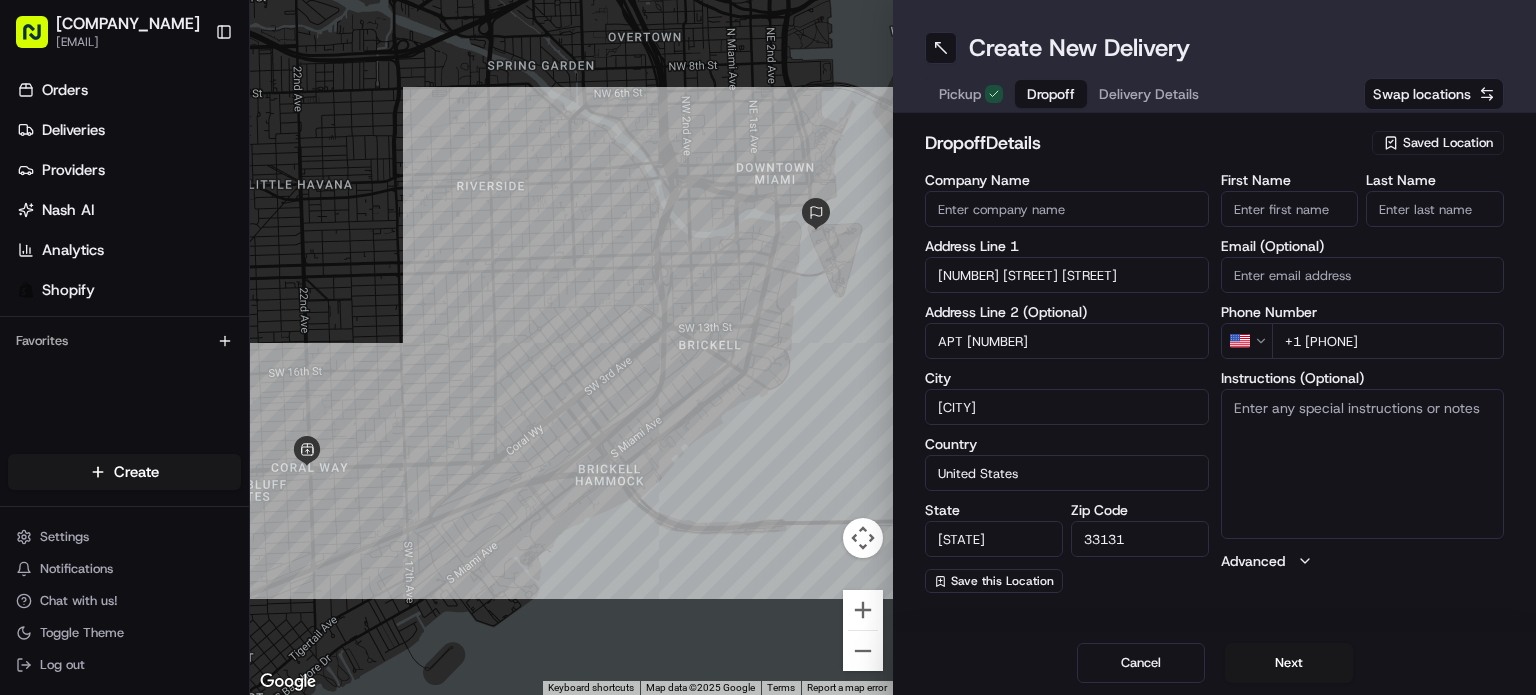 click on "+1 1 786 252 1370" at bounding box center [1388, 341] 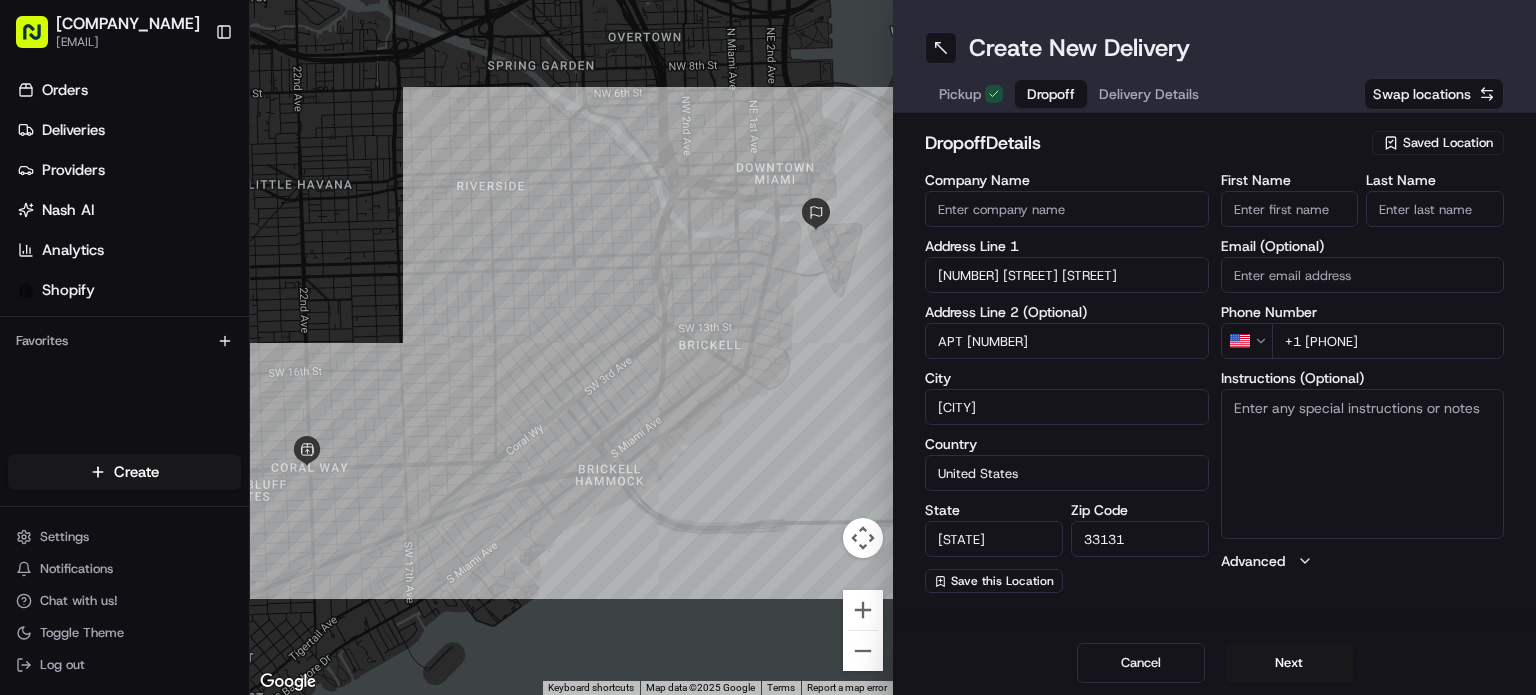 type on "+1 786 252 1370" 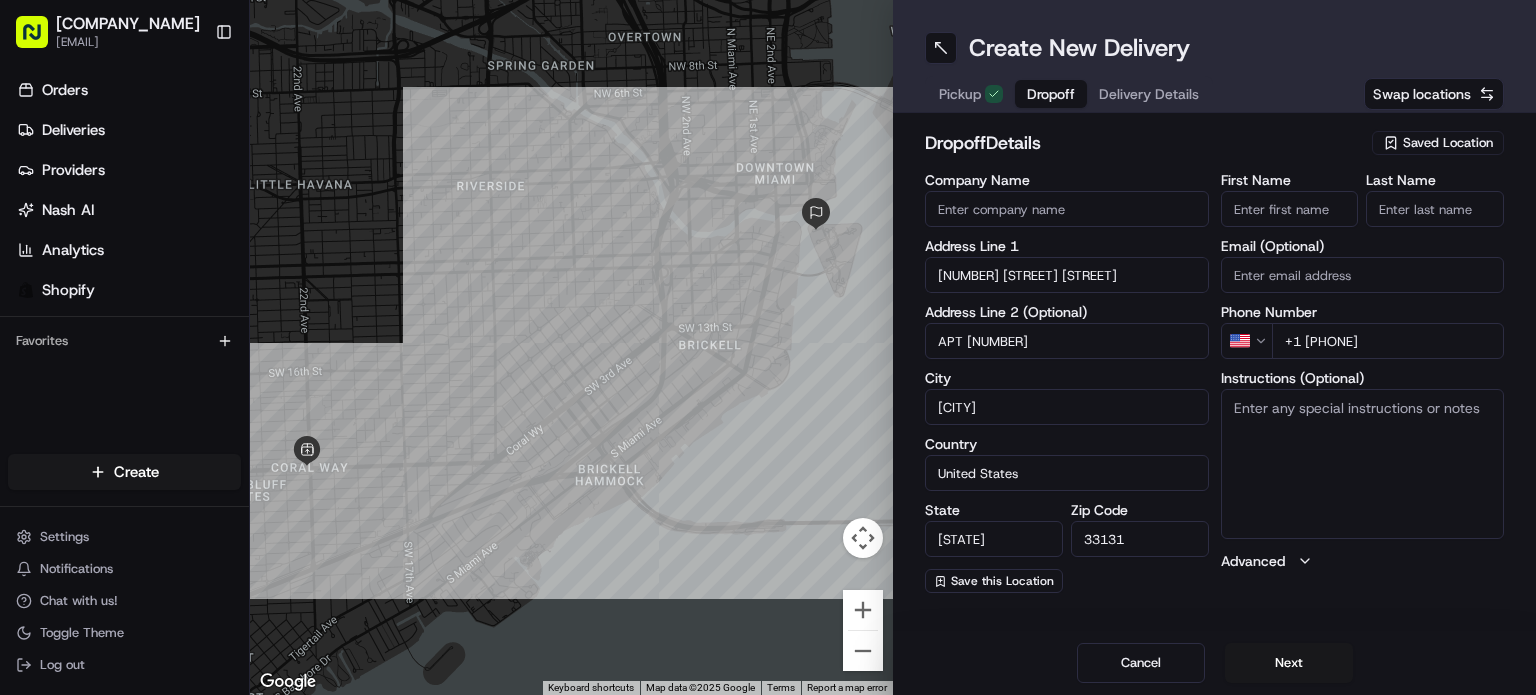 type on "a" 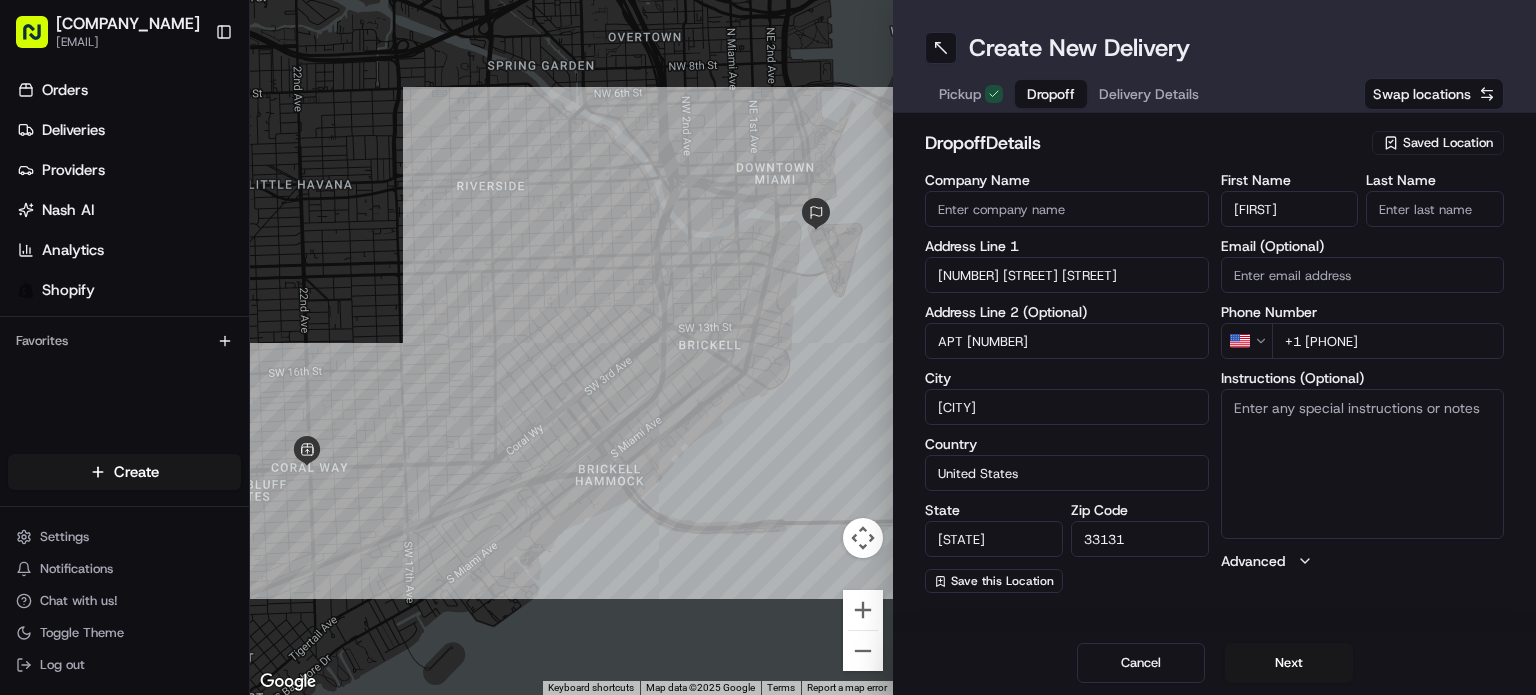type on "Arturo" 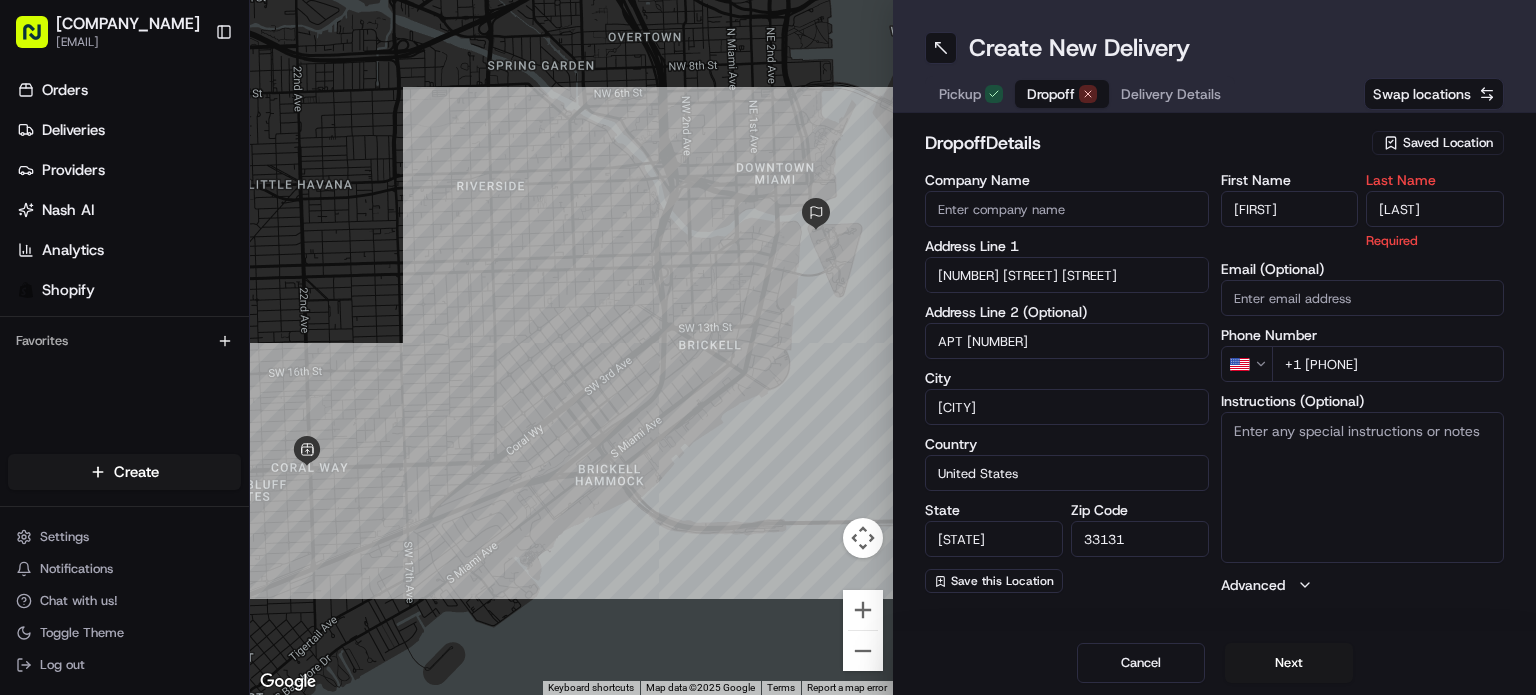 type on "Delgado" 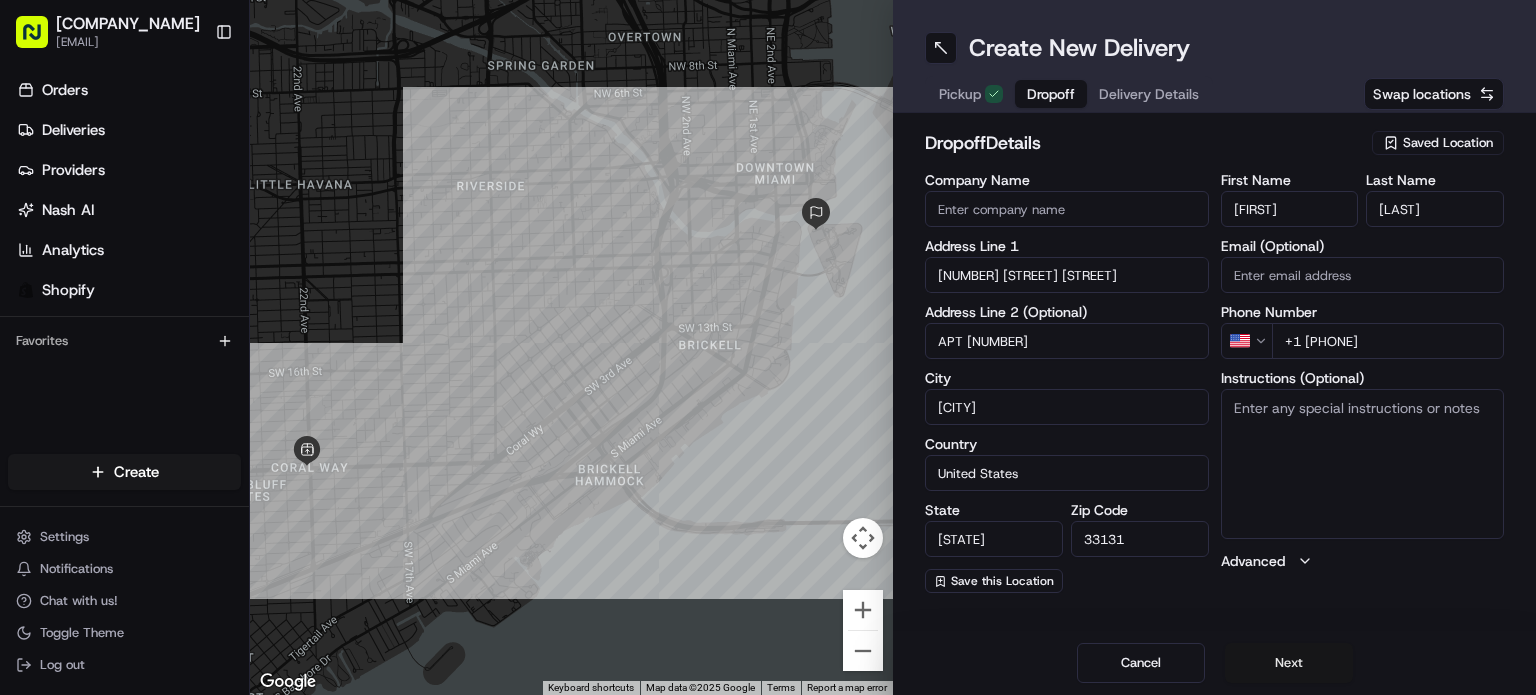 click on "Next" at bounding box center (1289, 663) 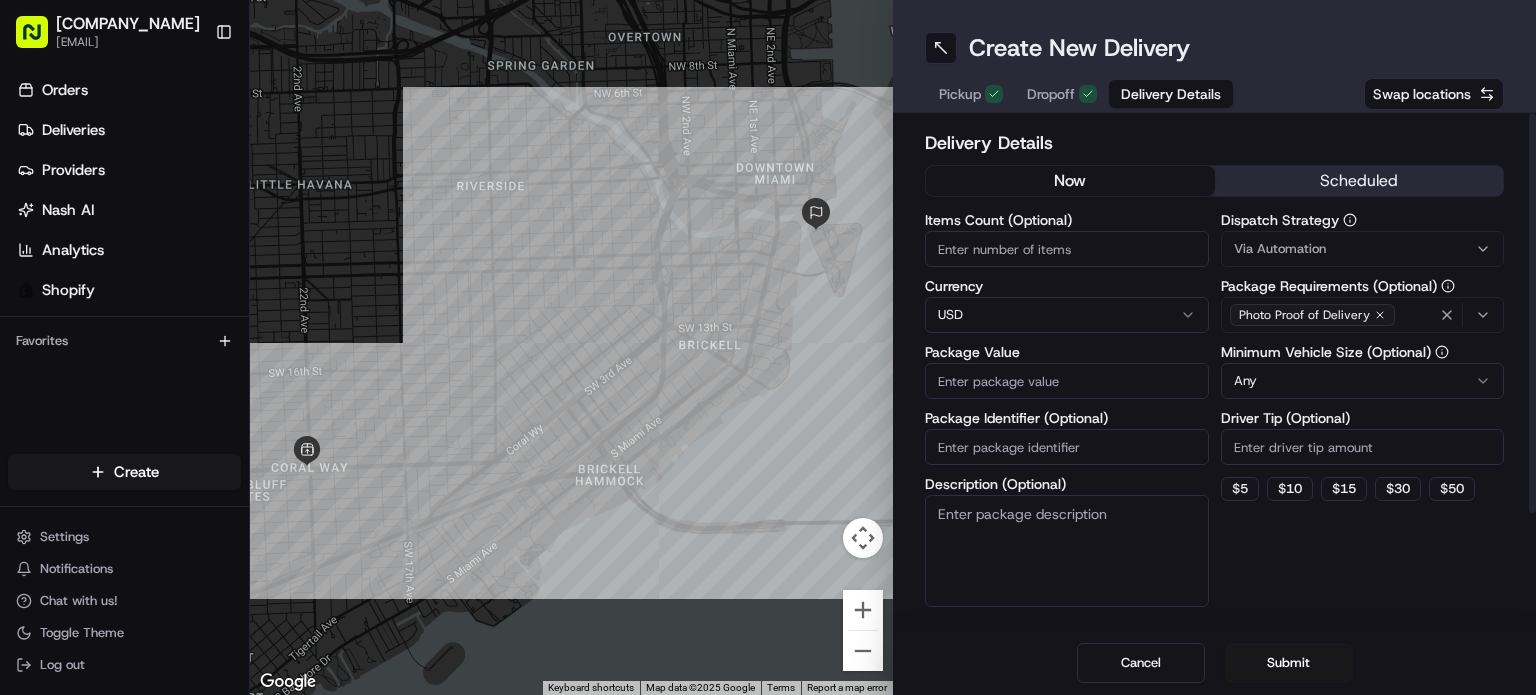 click on "Package Value" at bounding box center (1067, 381) 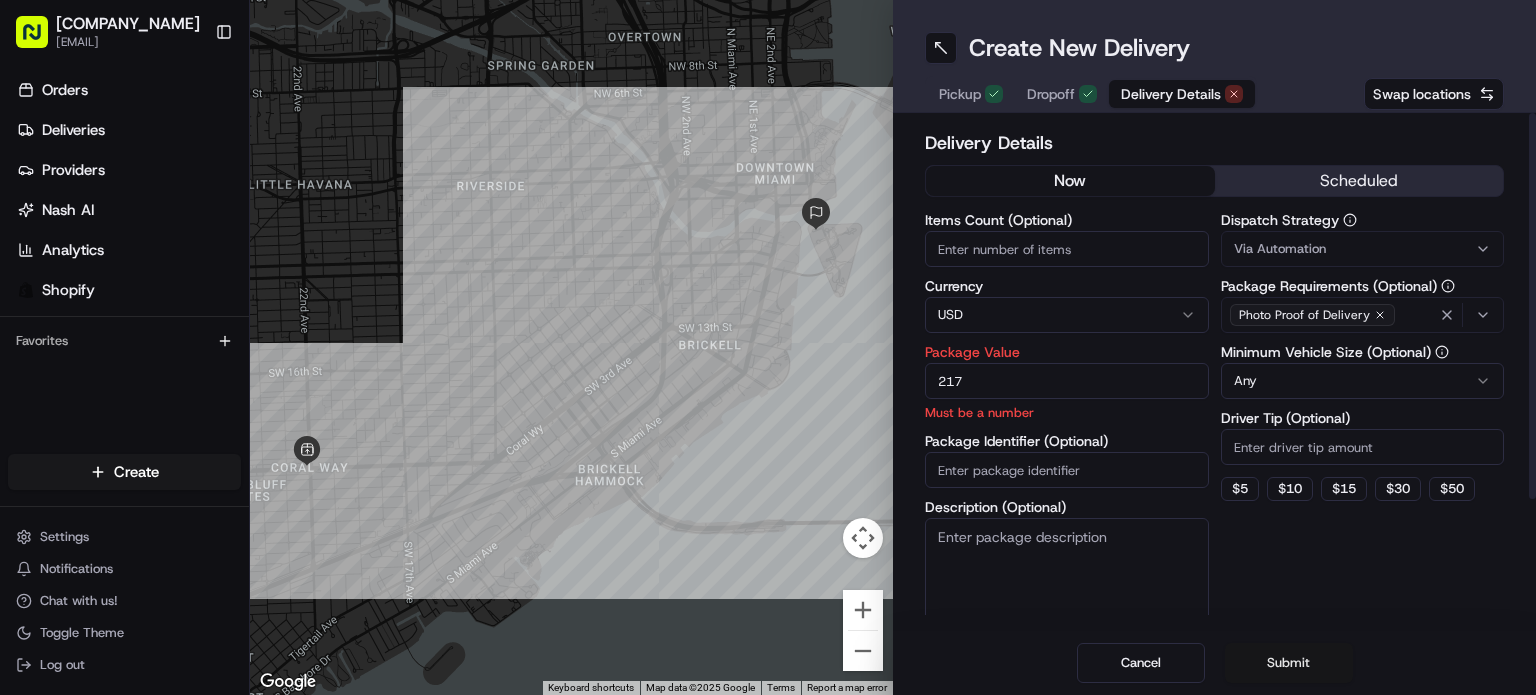 type on "217" 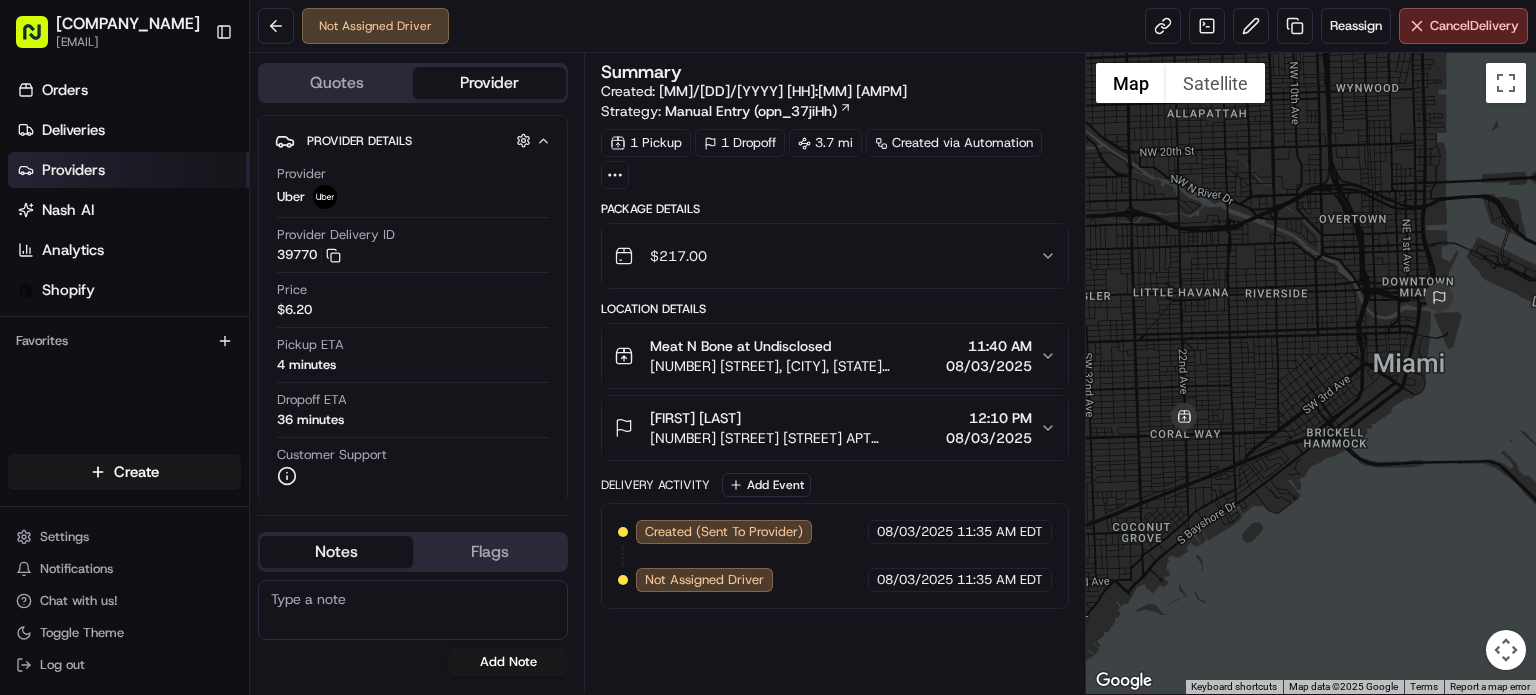 click on "Providers" at bounding box center (73, 170) 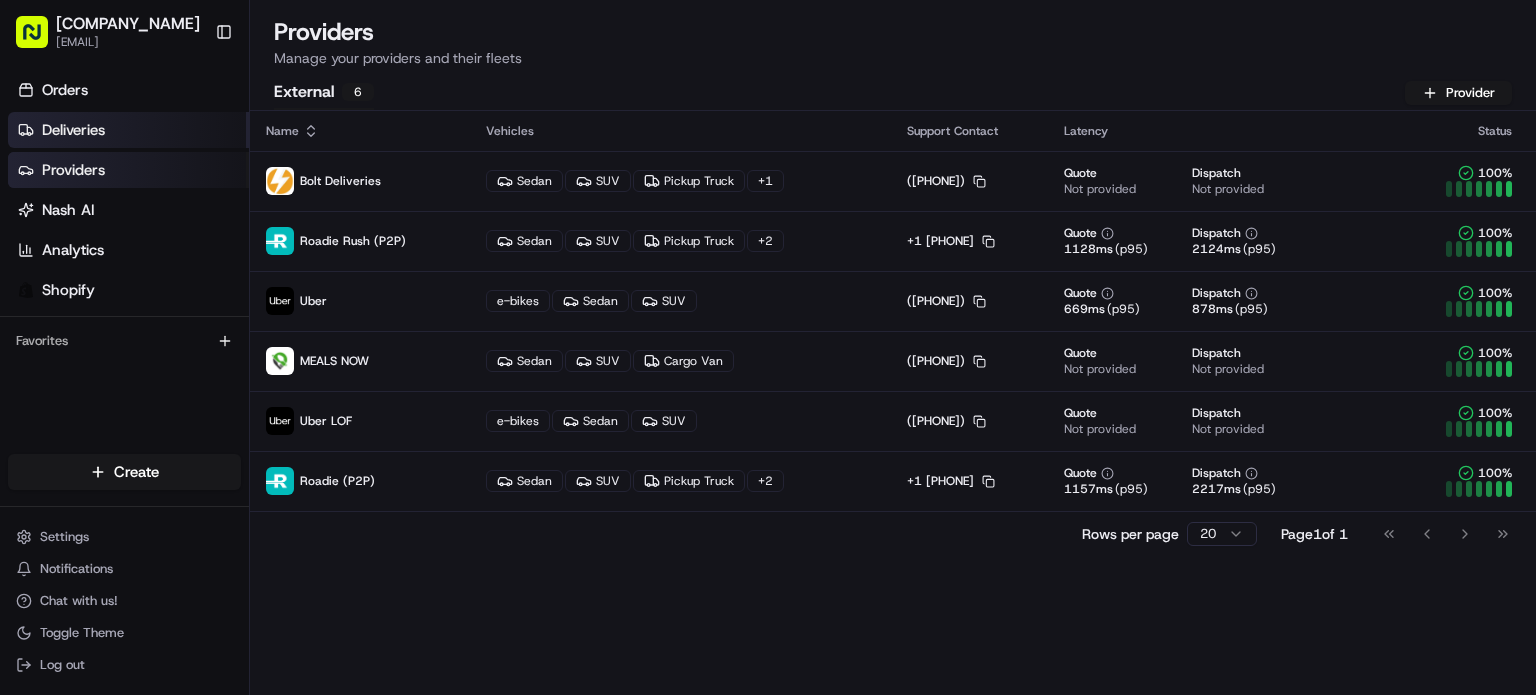 click on "Deliveries" at bounding box center (128, 130) 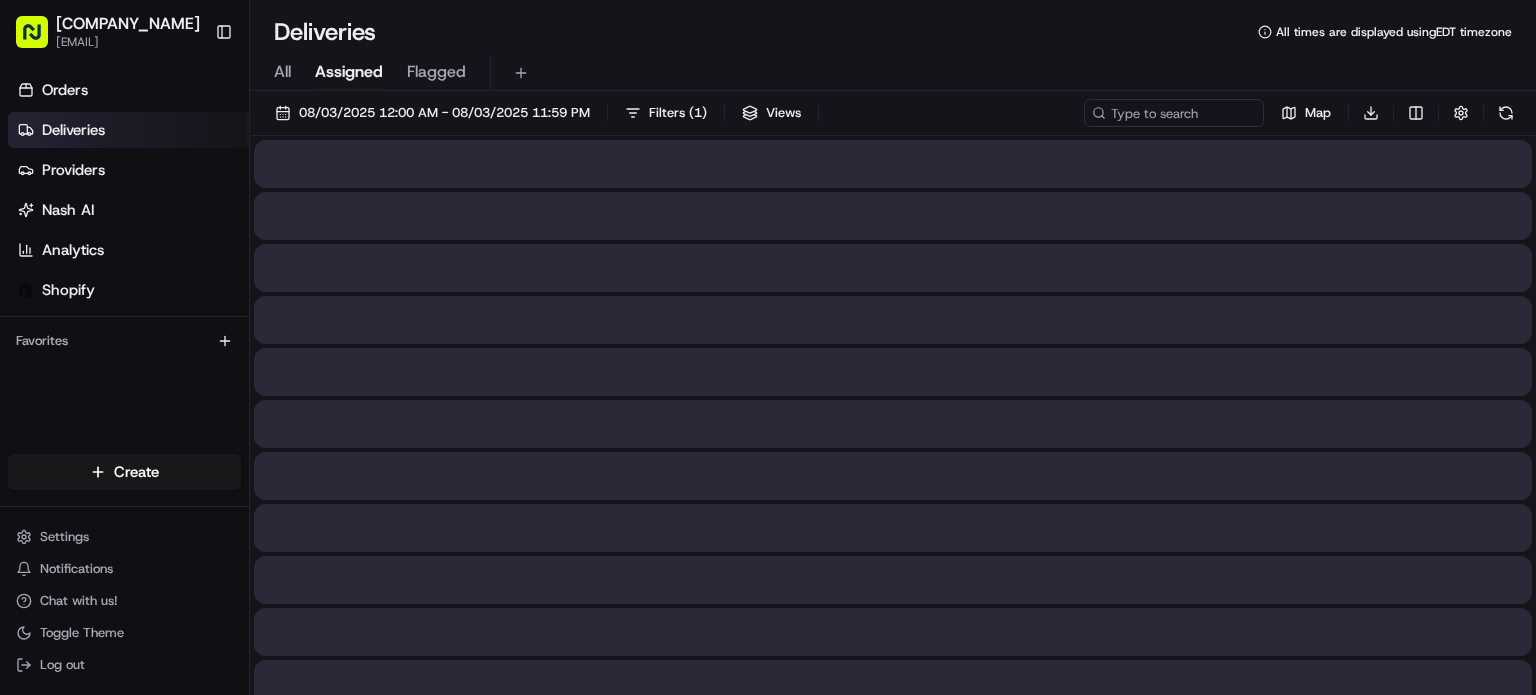 click on "Assigned" at bounding box center (349, 72) 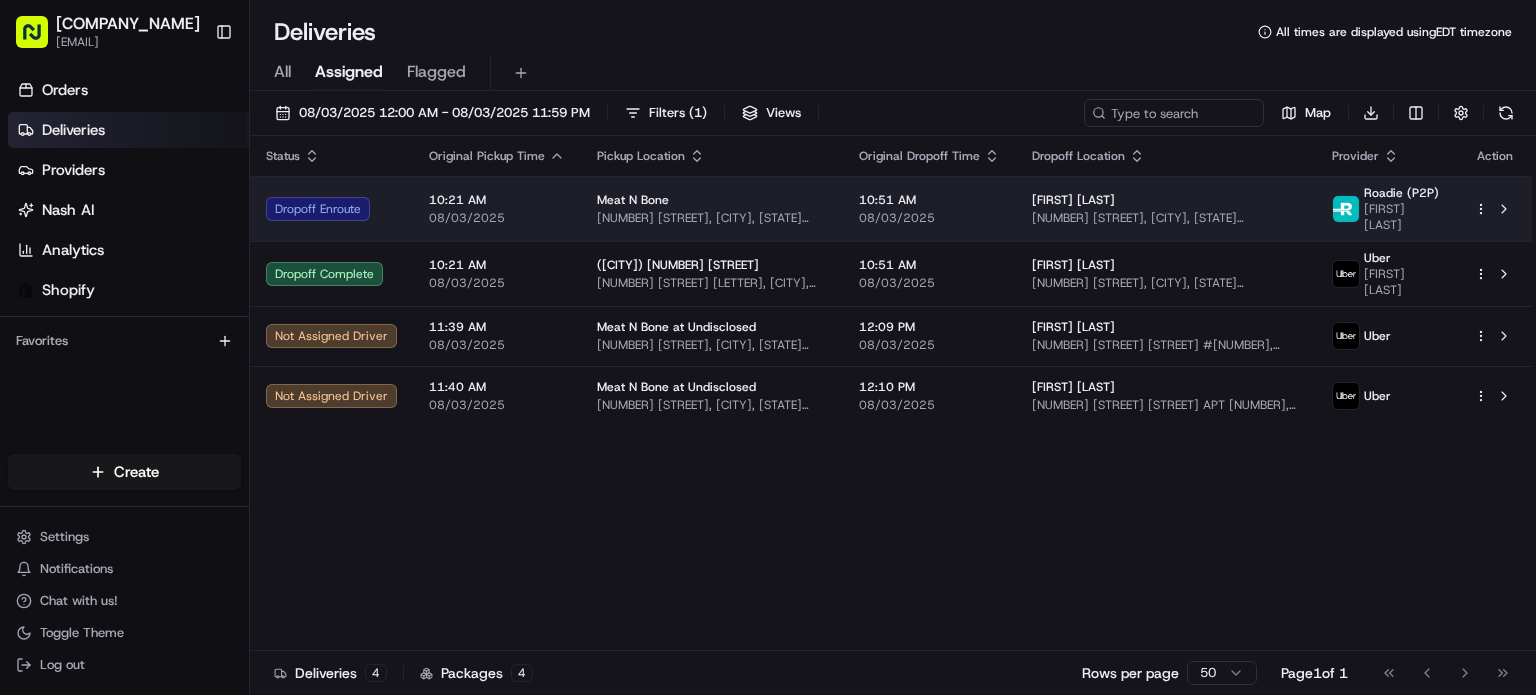 click on "08/03/2025" at bounding box center [497, 218] 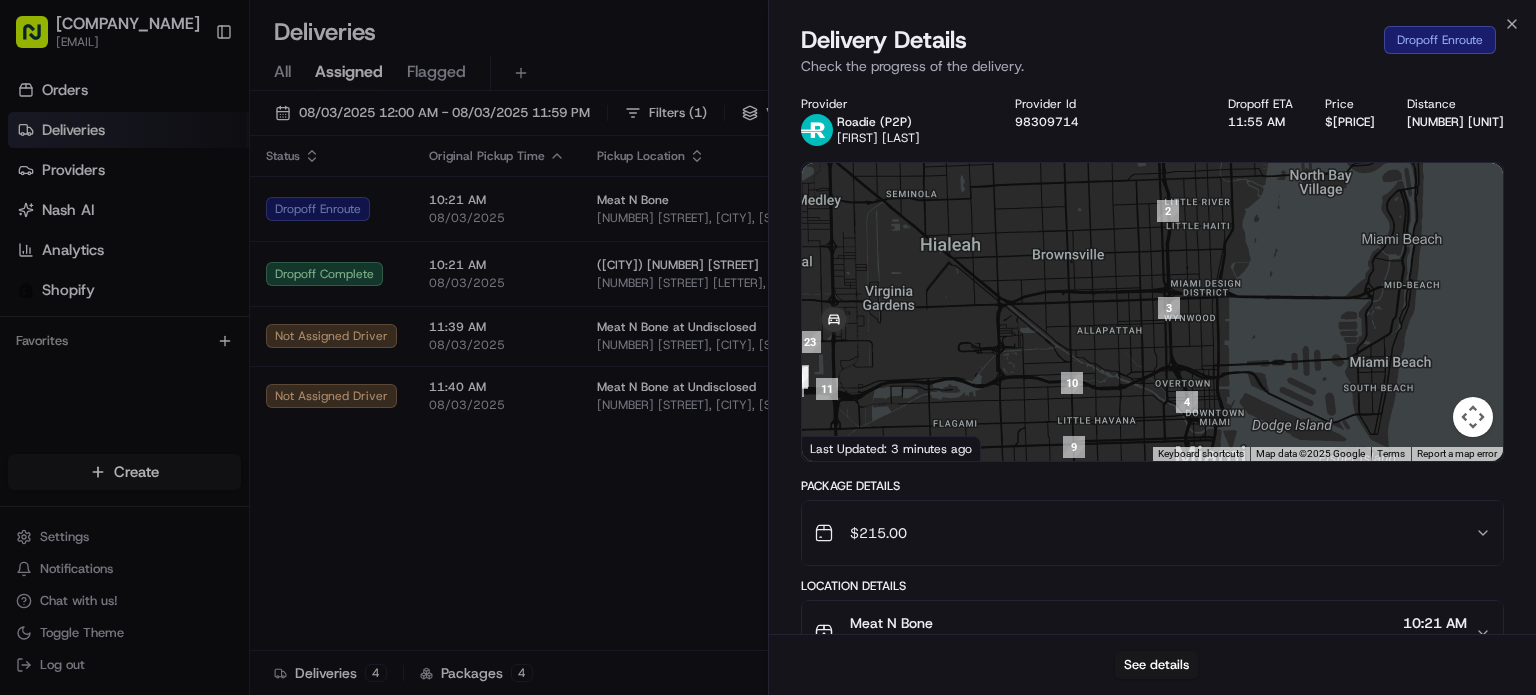 drag, startPoint x: 988, startPoint y: 319, endPoint x: 1054, endPoint y: 343, distance: 70.2282 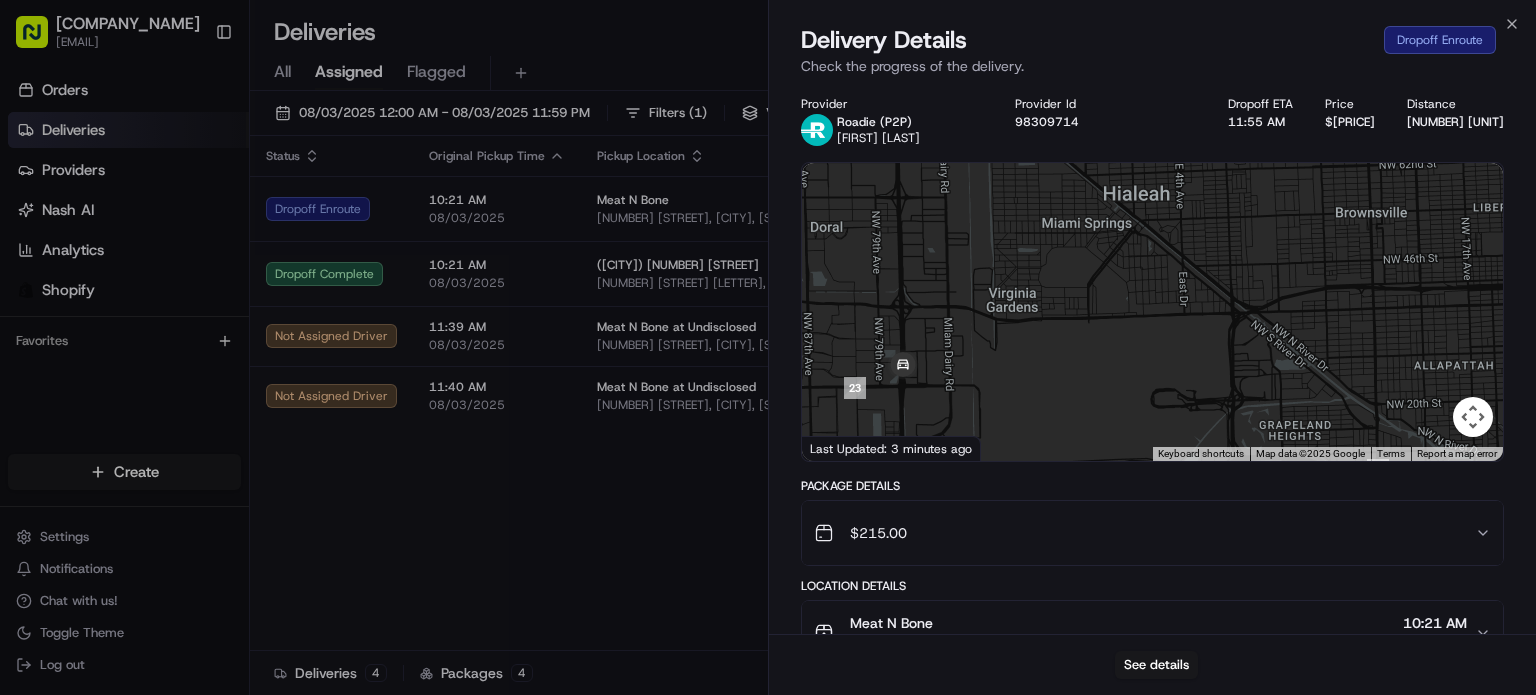 drag, startPoint x: 952, startPoint y: 342, endPoint x: 1109, endPoint y: 363, distance: 158.39824 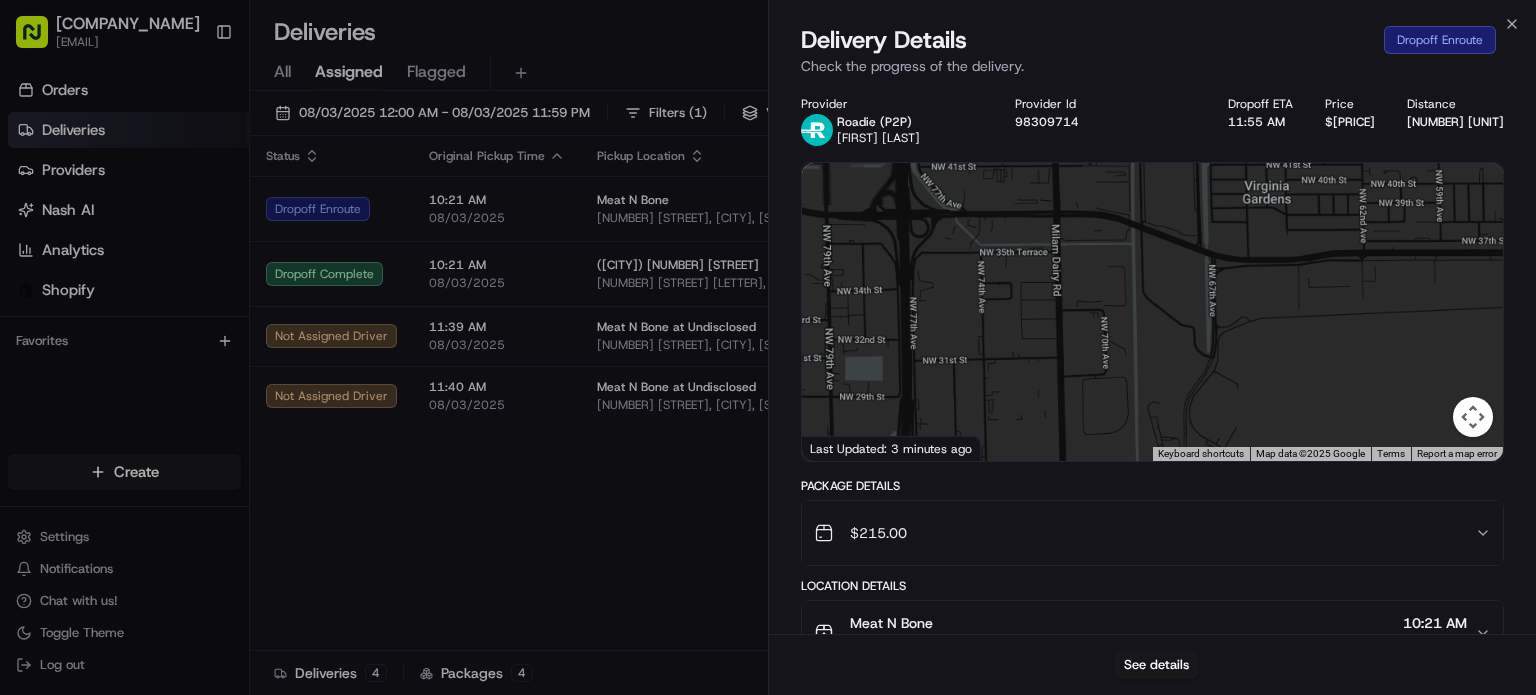 drag, startPoint x: 931, startPoint y: 323, endPoint x: 1180, endPoint y: 291, distance: 251.0478 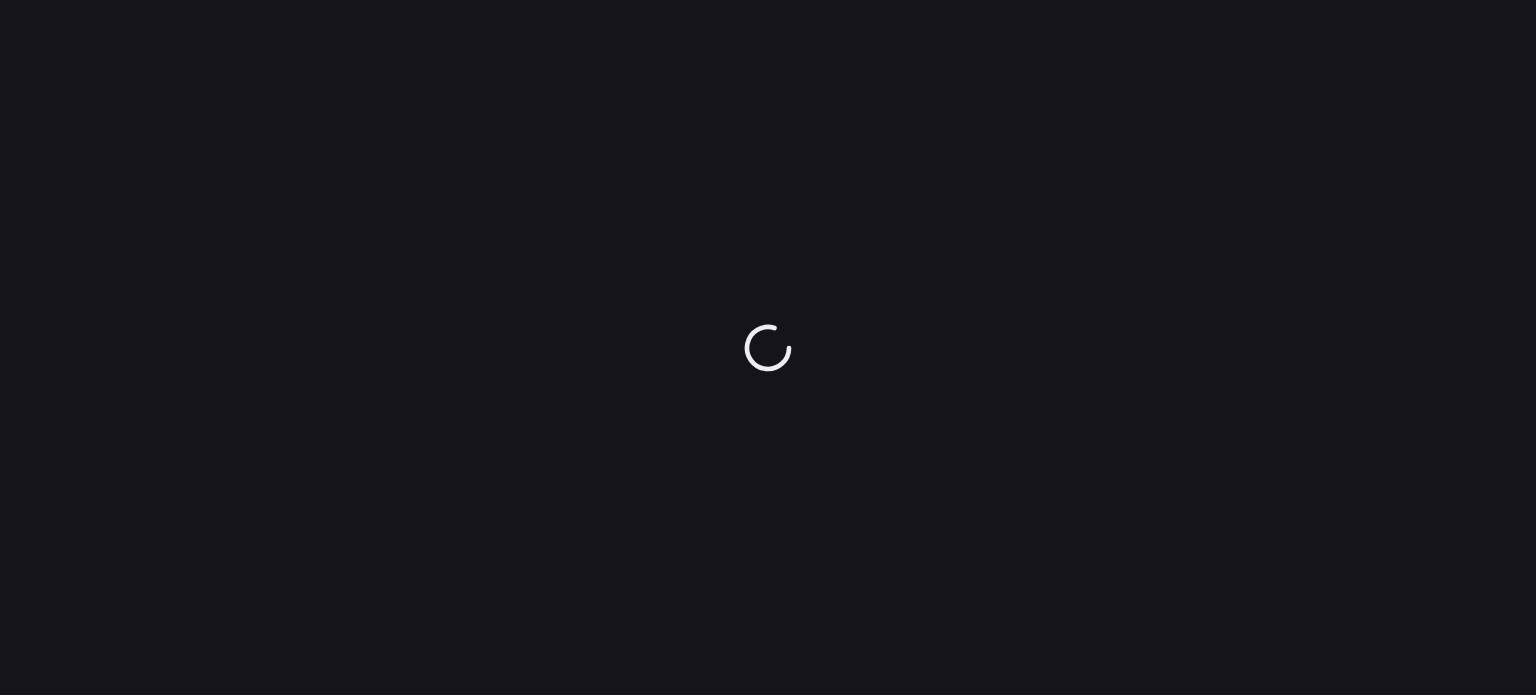 scroll, scrollTop: 0, scrollLeft: 0, axis: both 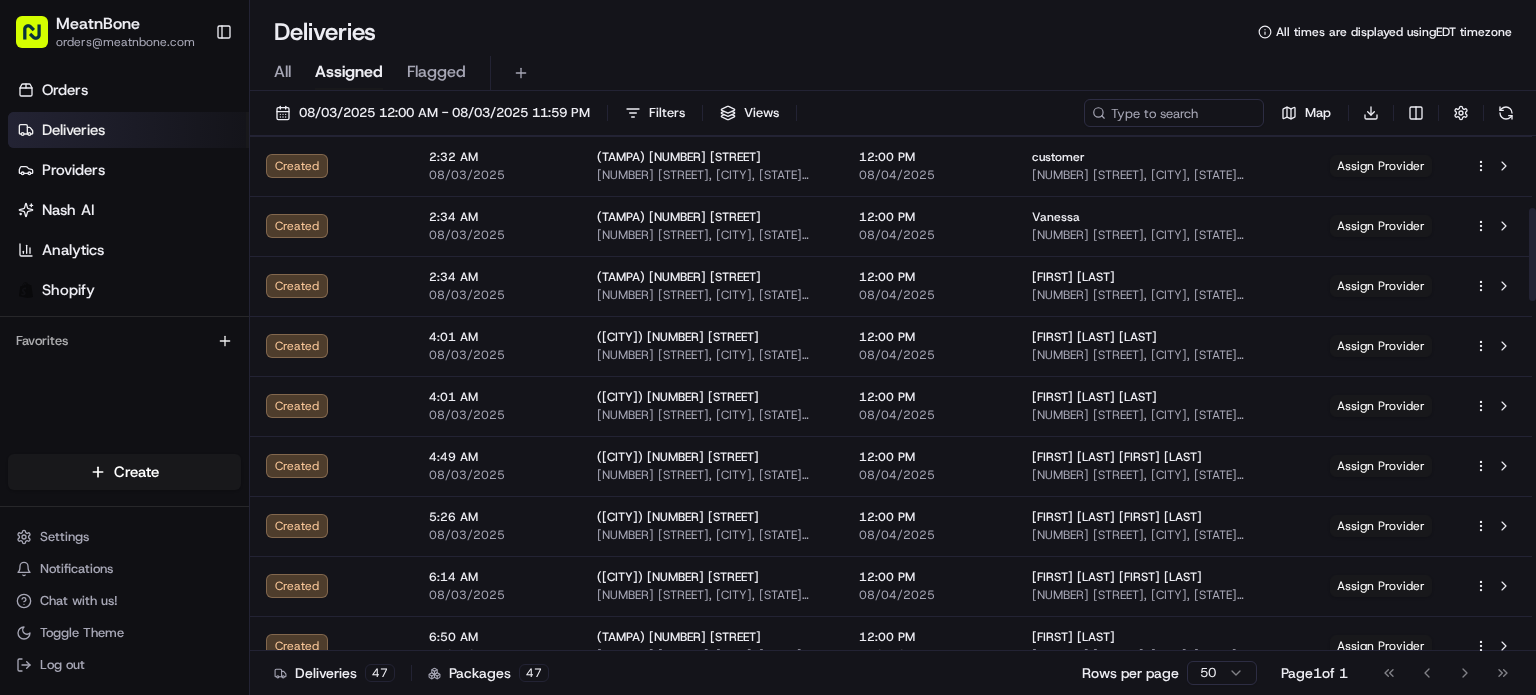 click on "All Assigned Flagged" at bounding box center [893, 73] 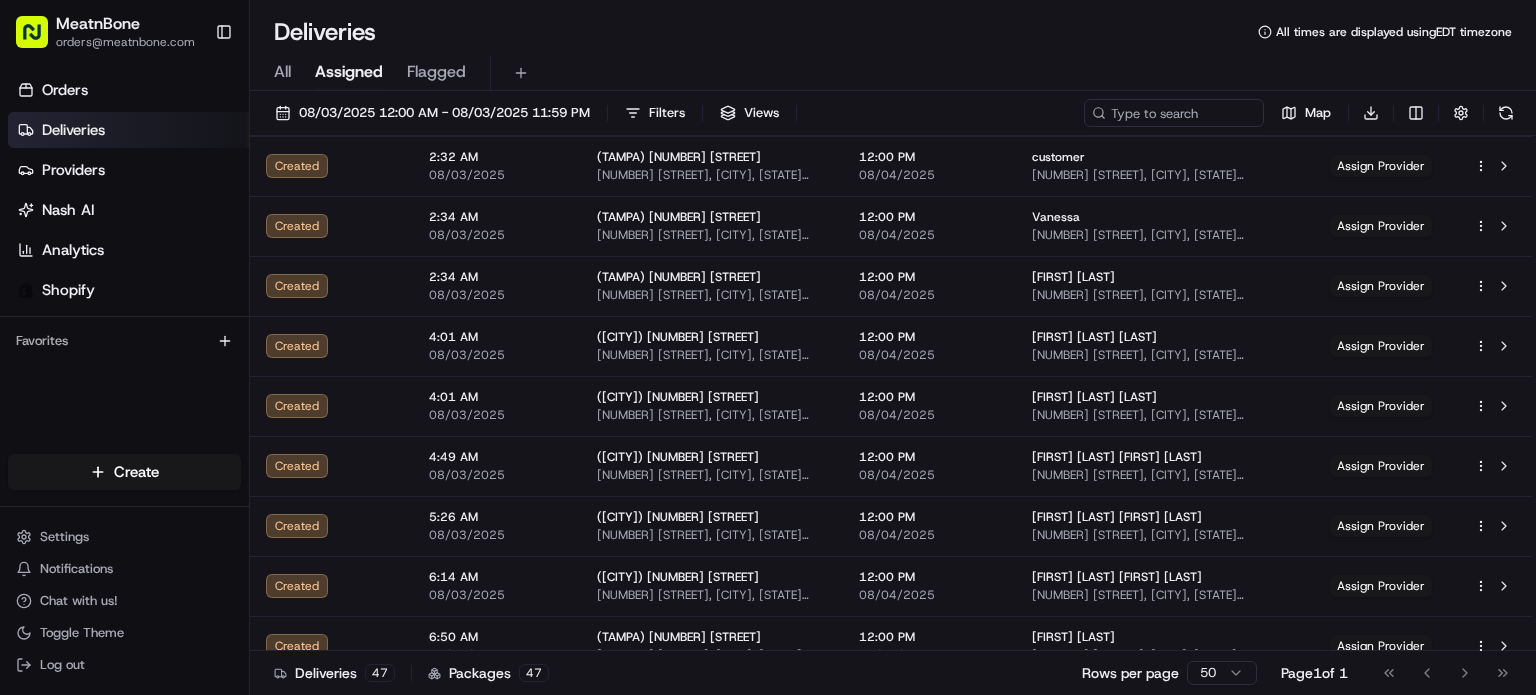 click on "All Assigned Flagged" at bounding box center [893, 73] 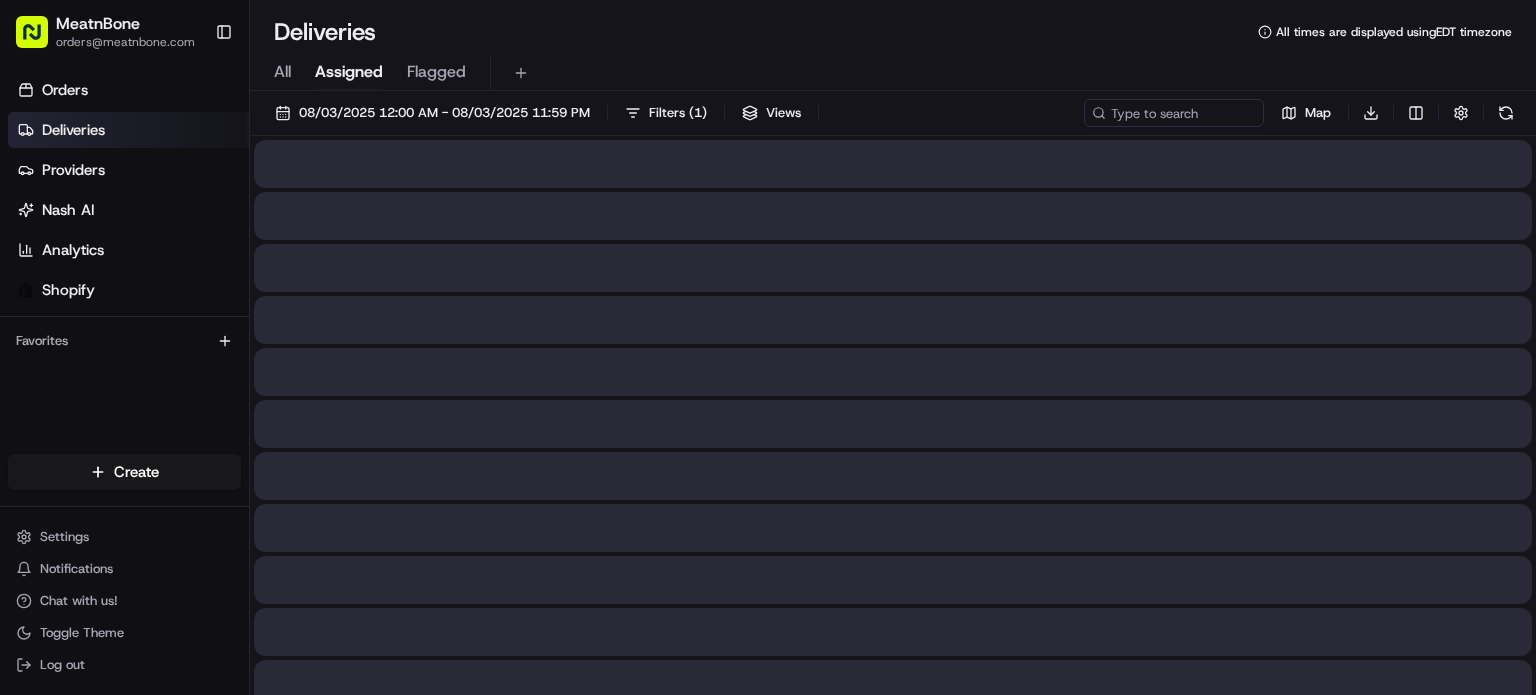 click on "Assigned" at bounding box center (349, 72) 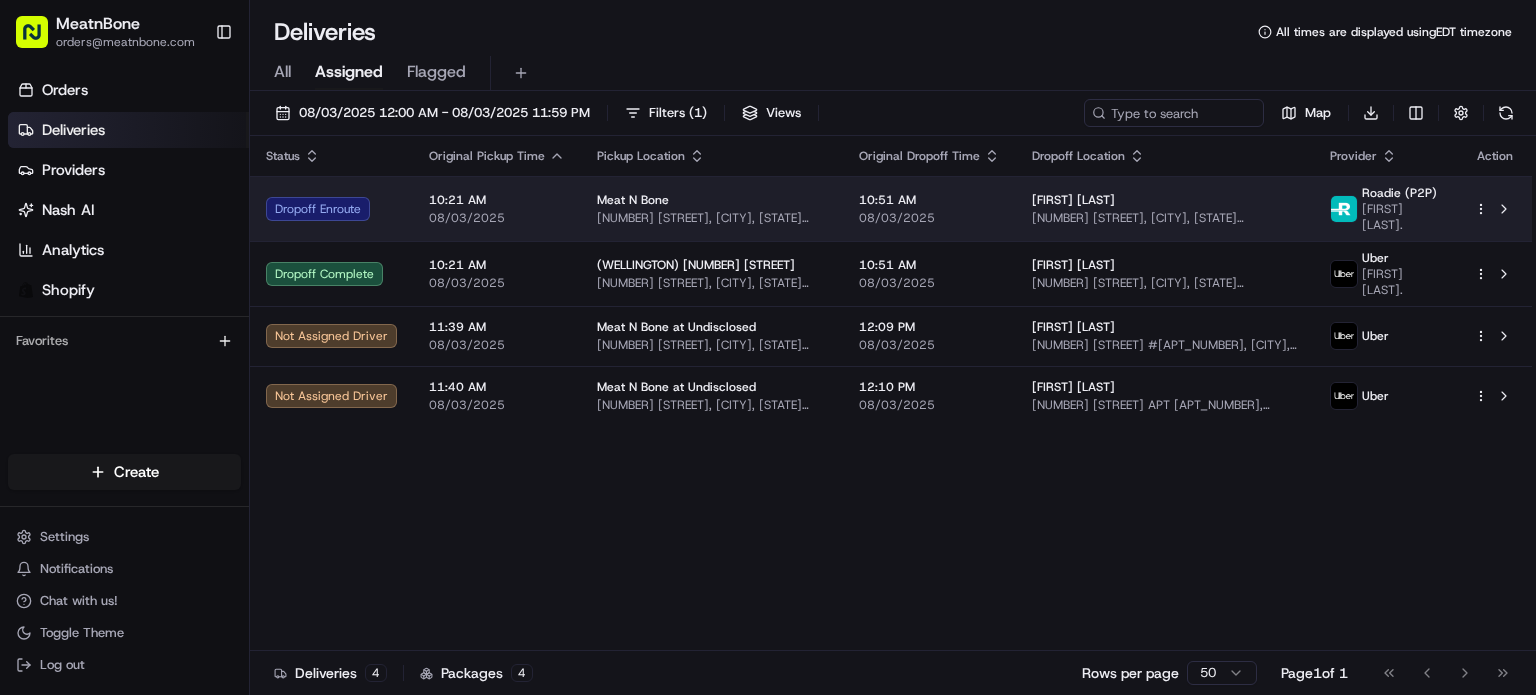 click on "[FIRST] [LAST]" at bounding box center [1073, 200] 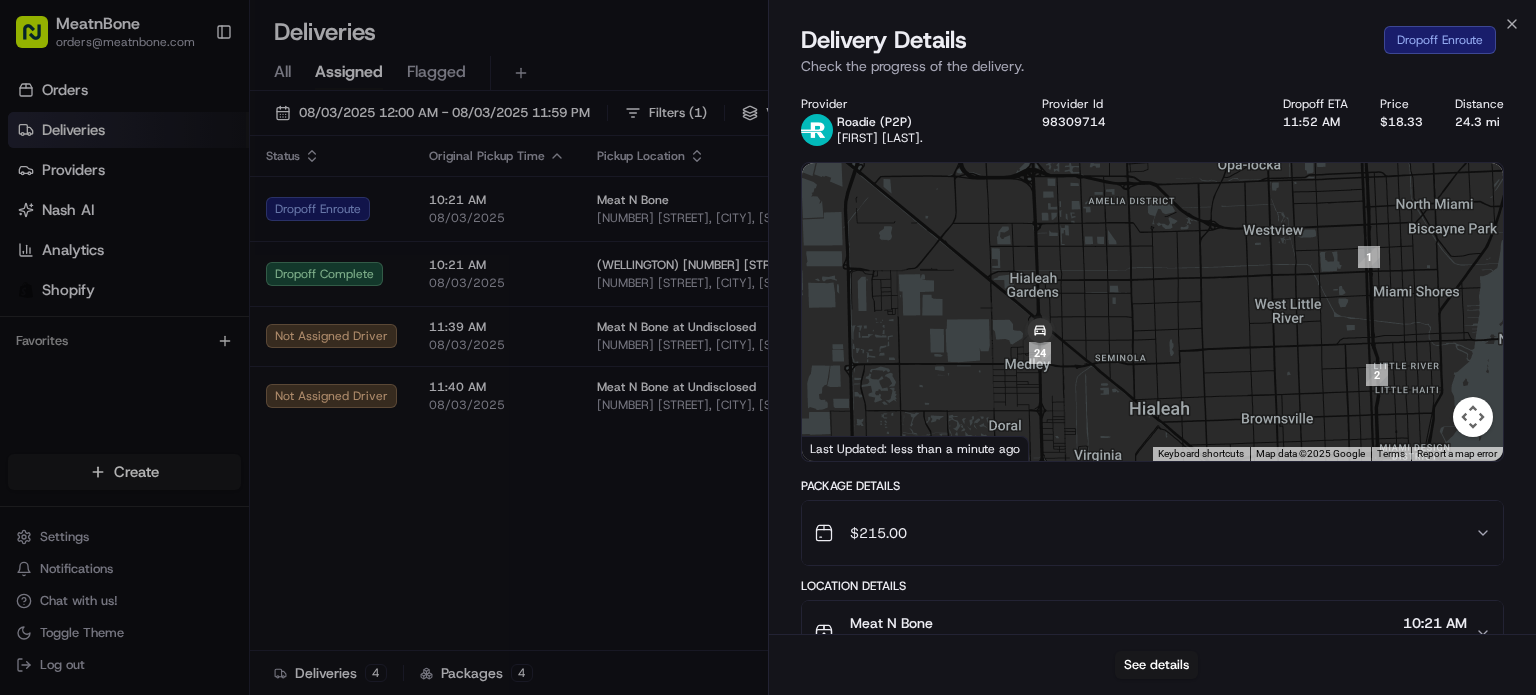 click at bounding box center [1152, 312] 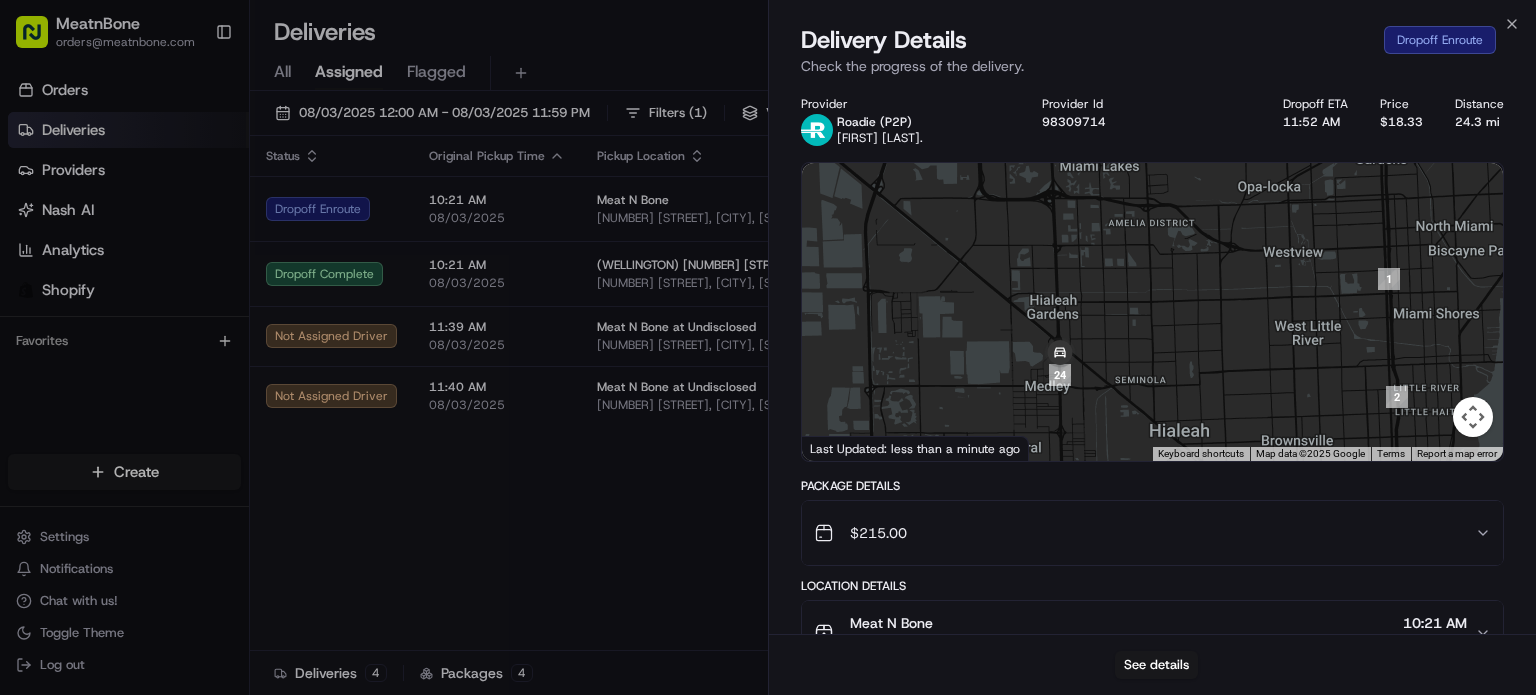 drag, startPoint x: 1220, startPoint y: 283, endPoint x: 1217, endPoint y: 318, distance: 35.128338 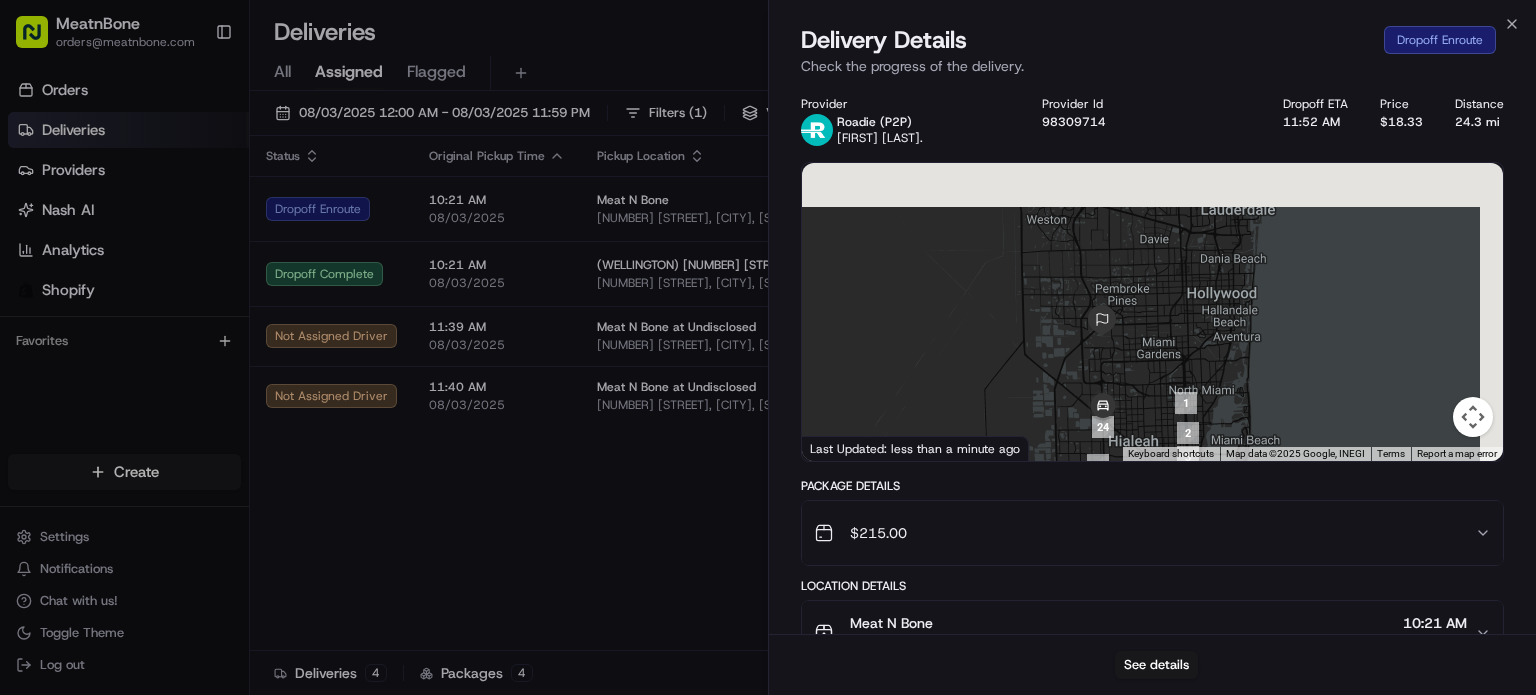 click at bounding box center [1152, 312] 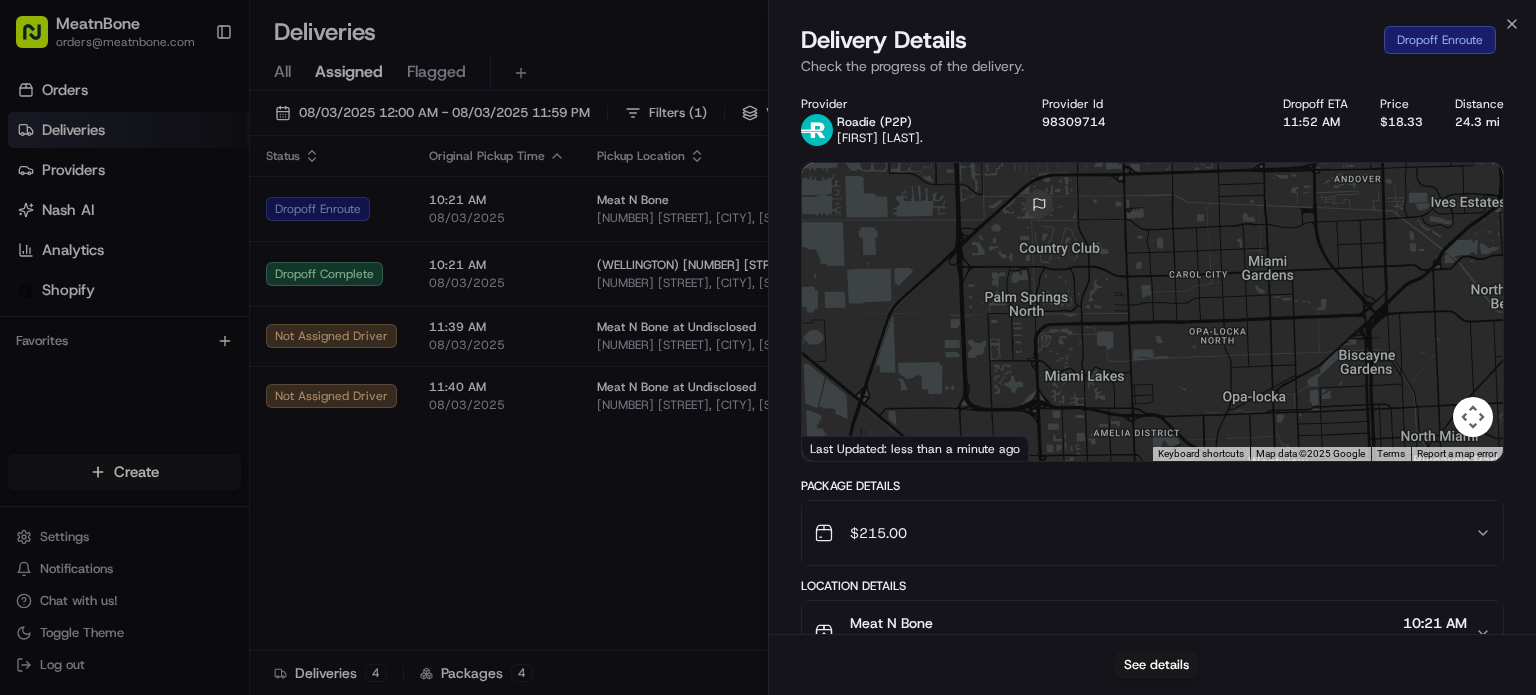 drag, startPoint x: 1136, startPoint y: 415, endPoint x: 1132, endPoint y: 449, distance: 34.234486 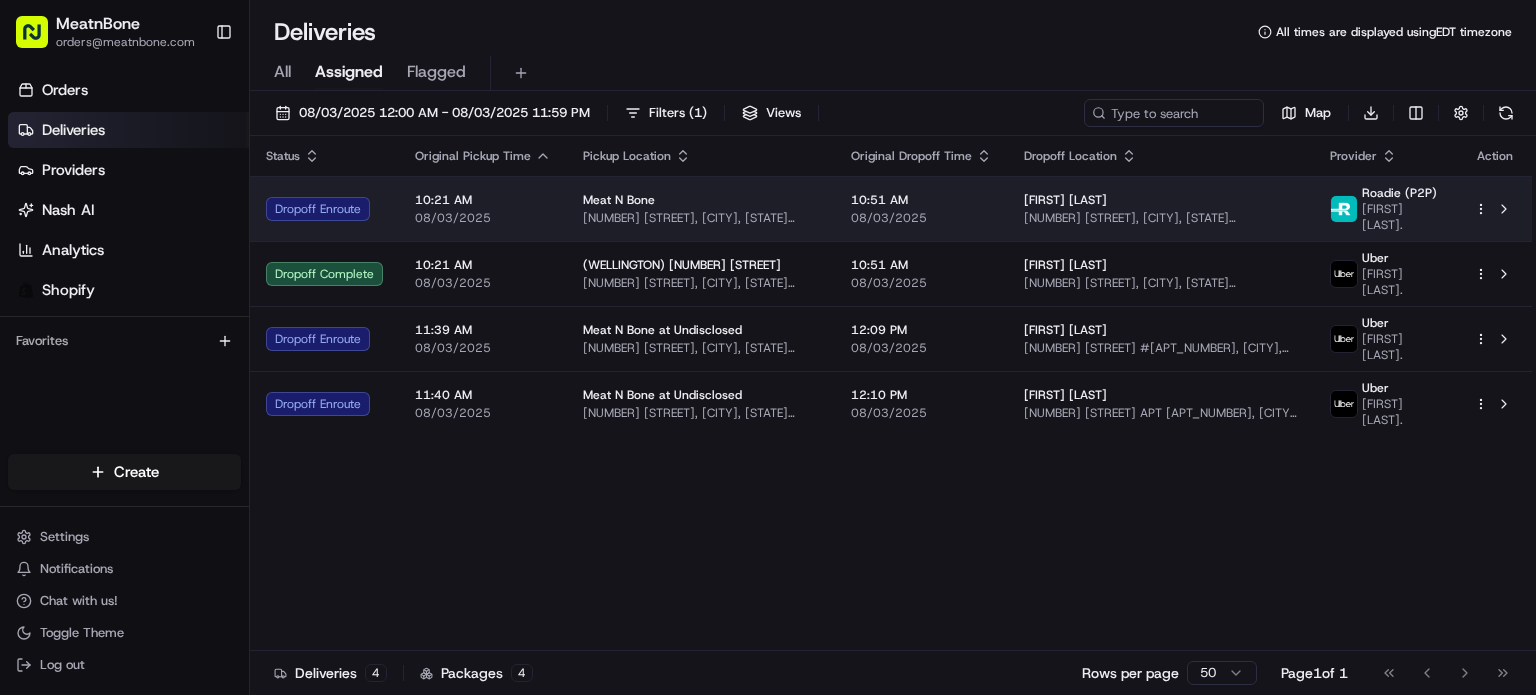 click on "[FIRST] [LAST]" at bounding box center [1161, 200] 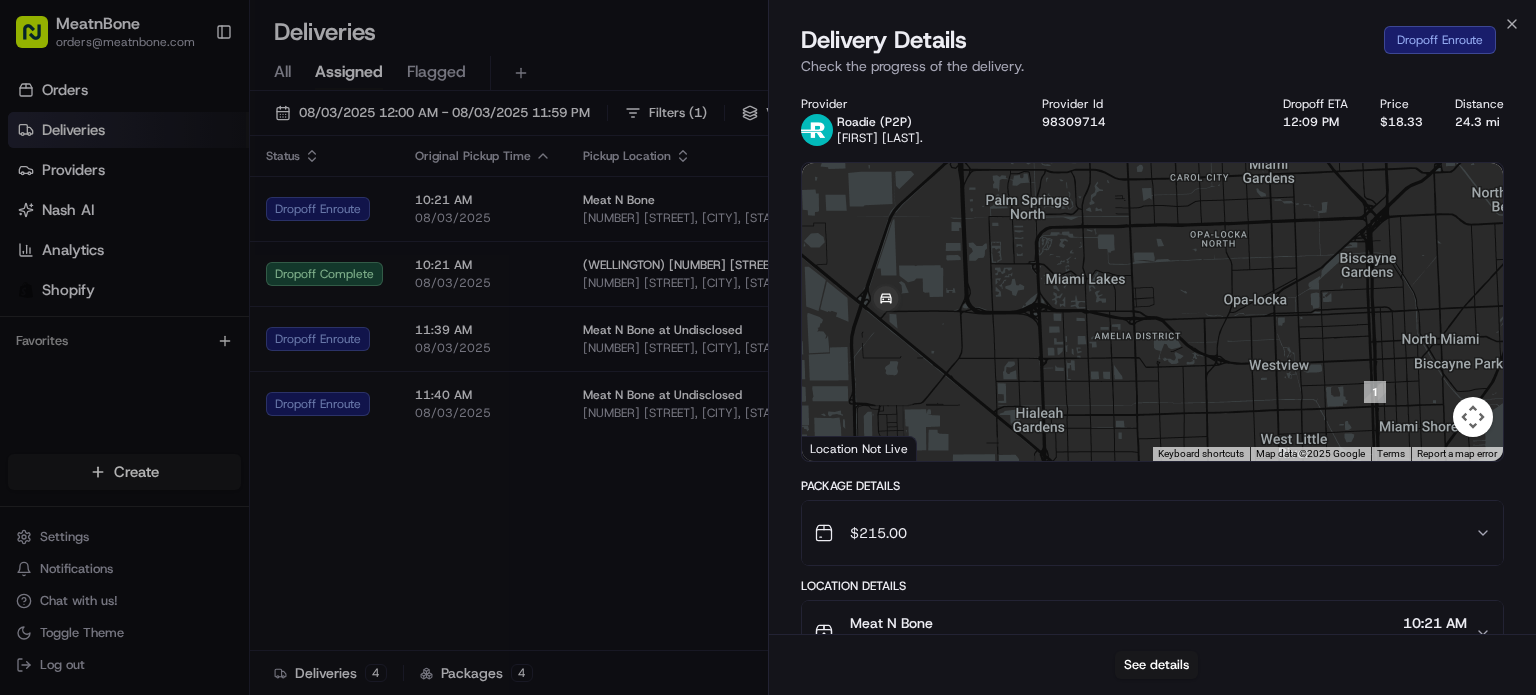 drag, startPoint x: 976, startPoint y: 305, endPoint x: 1063, endPoint y: 299, distance: 87.20665 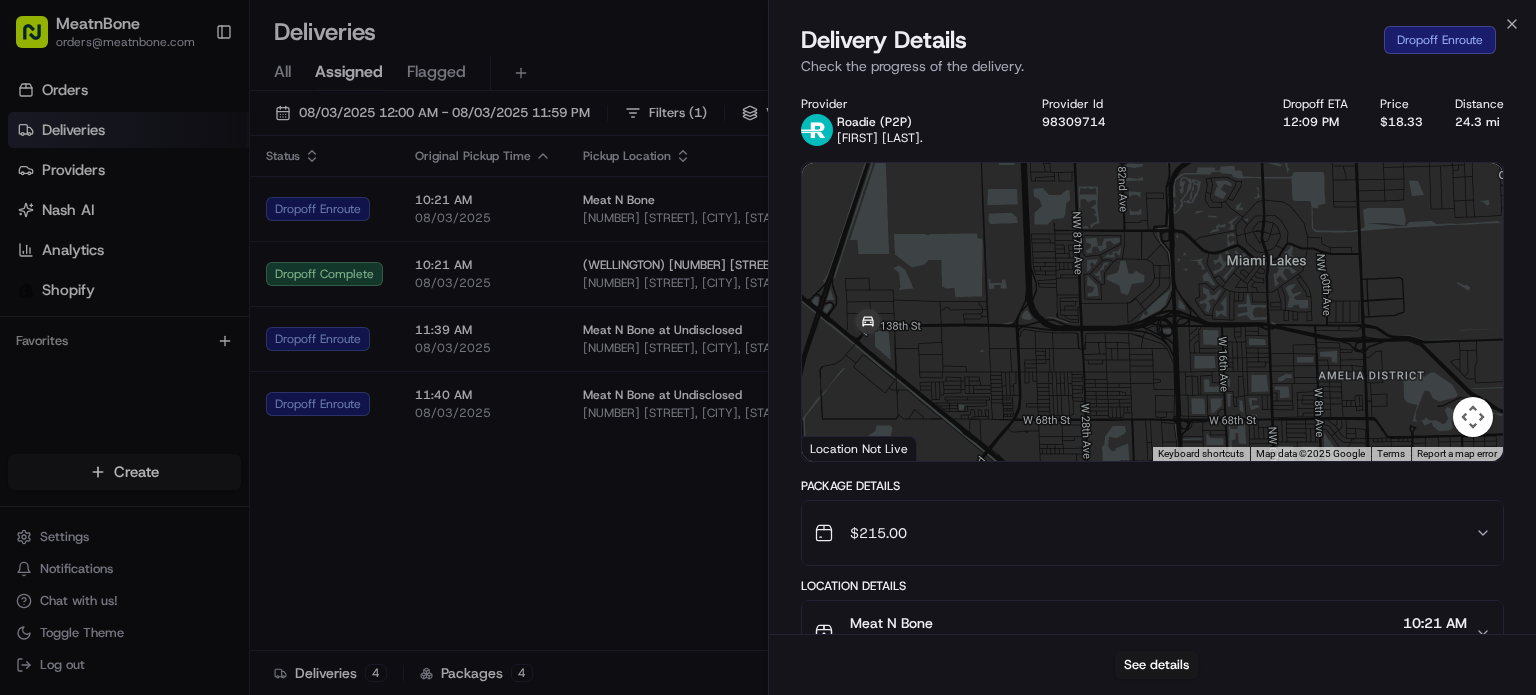 drag, startPoint x: 1084, startPoint y: 316, endPoint x: 1171, endPoint y: 323, distance: 87.28116 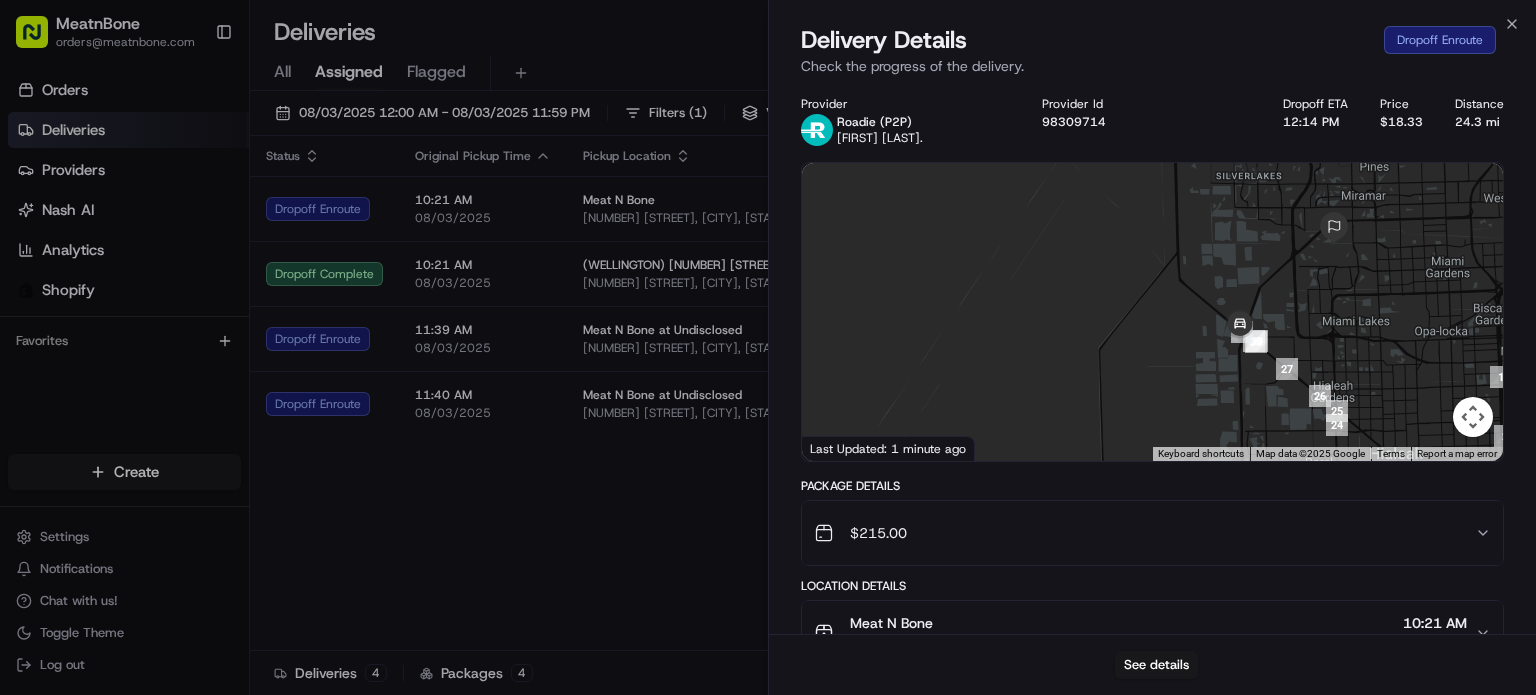 drag, startPoint x: 1393, startPoint y: 339, endPoint x: 1350, endPoint y: 375, distance: 56.0803 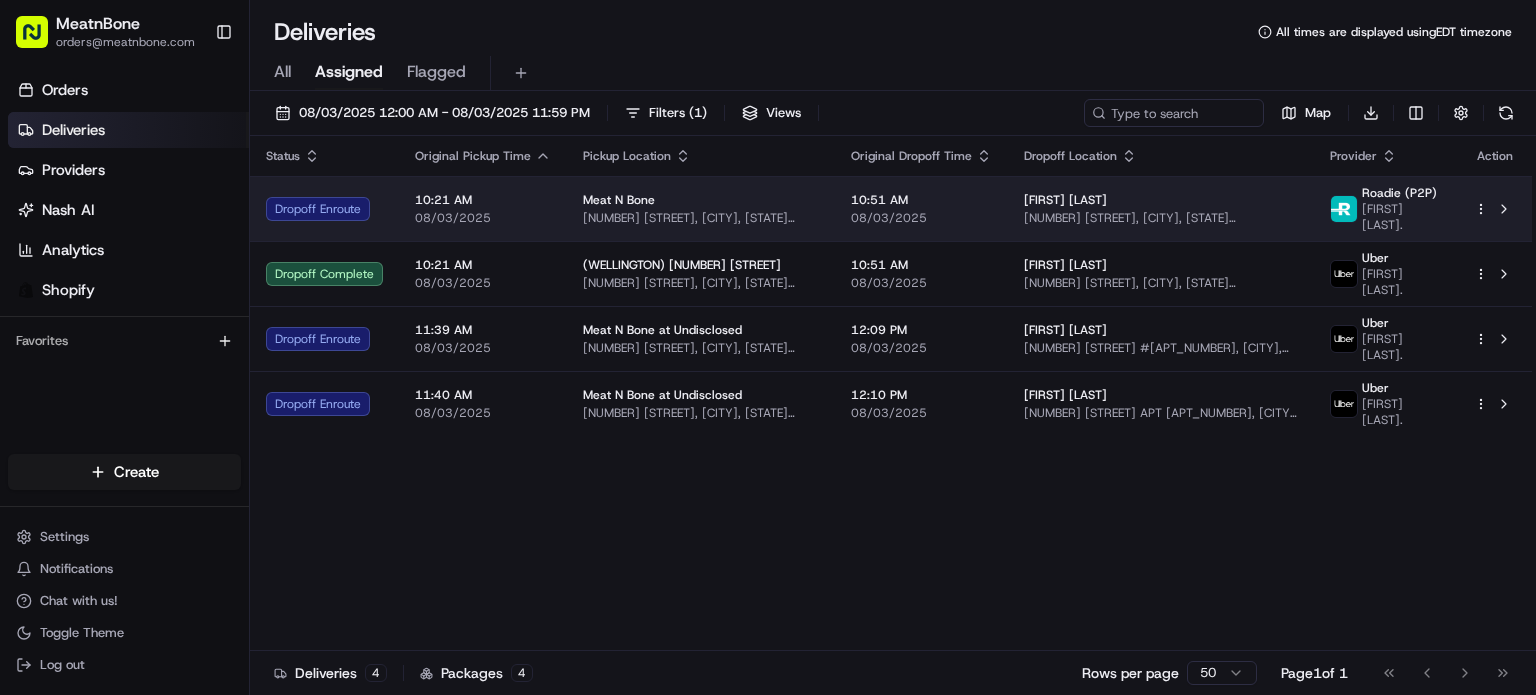 click on "Meat N Bone 2207 Coral Wy, Coral Gables, FL 33145, USA" at bounding box center (701, 208) 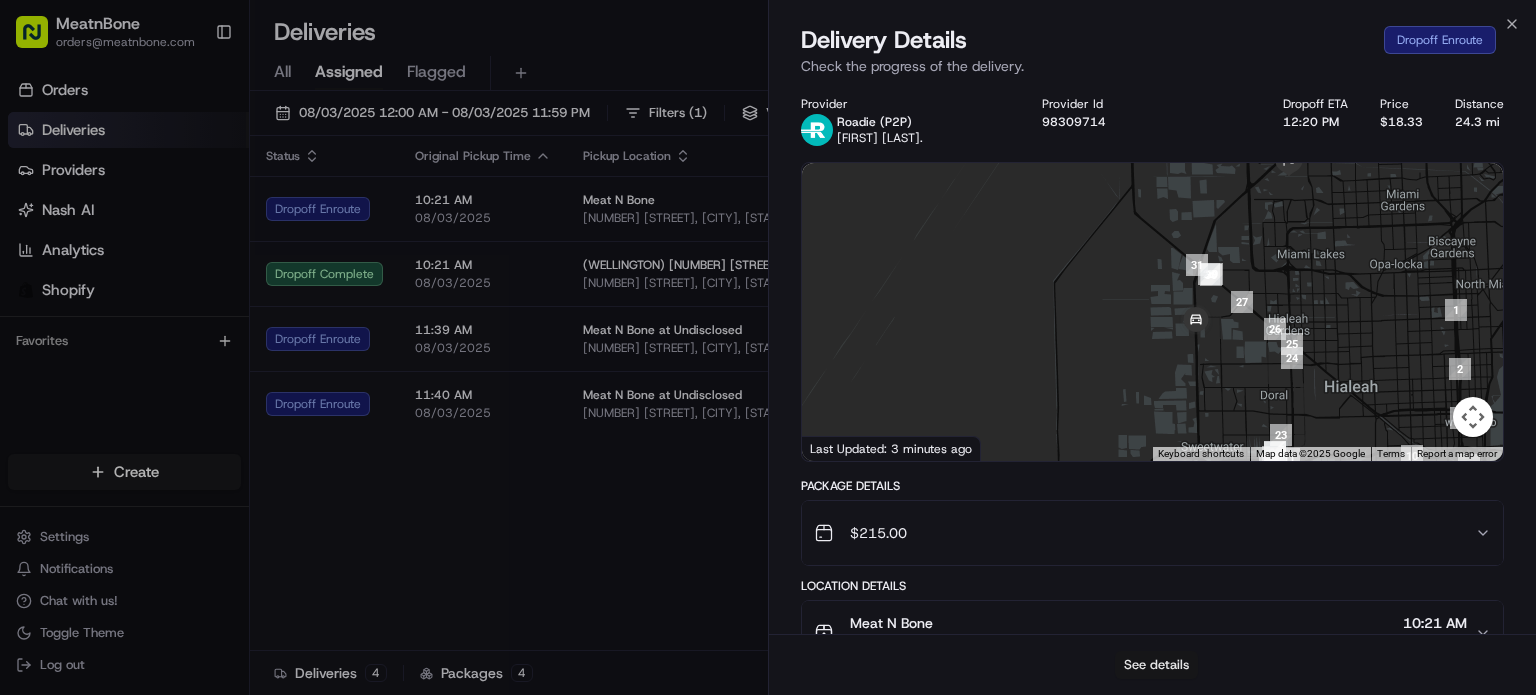 click on "See details" at bounding box center [1156, 665] 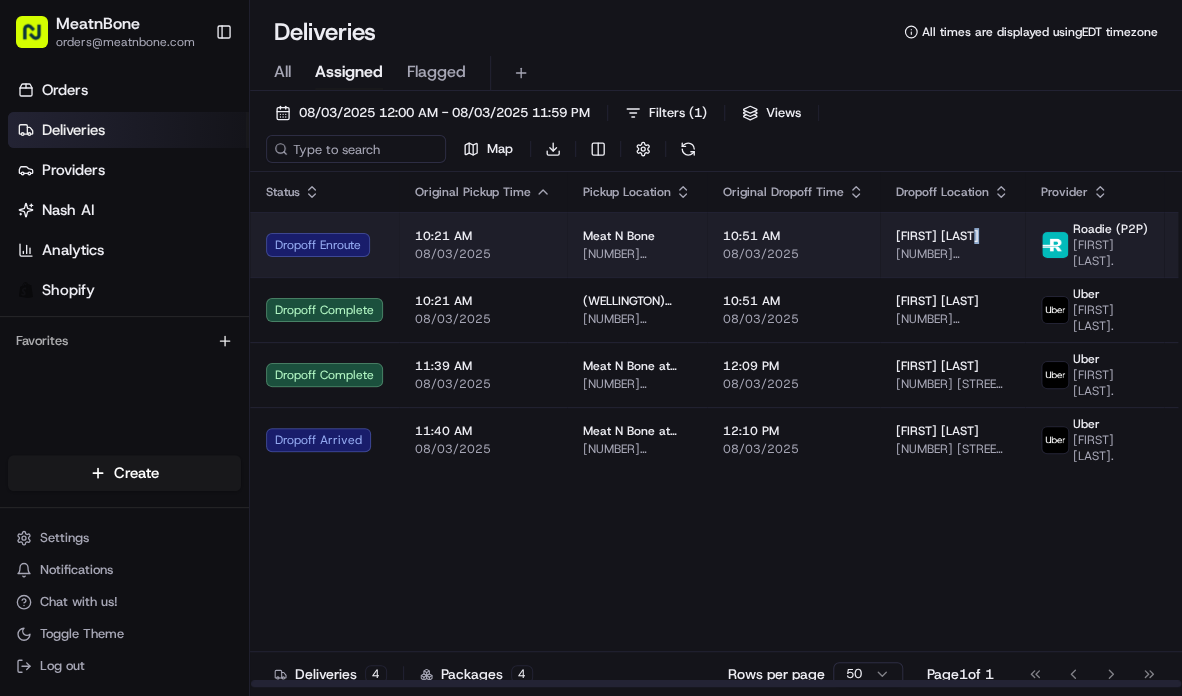 click on "[FIRST] [LAST]" at bounding box center (937, 236) 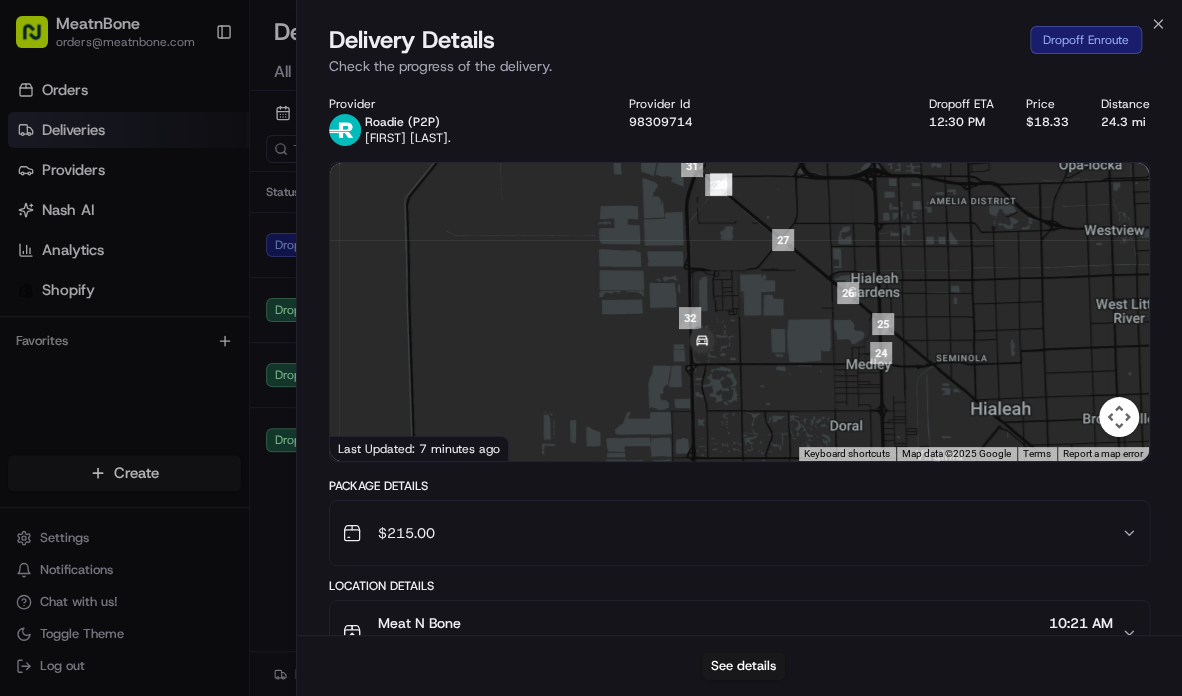 drag, startPoint x: 715, startPoint y: 331, endPoint x: 678, endPoint y: 379, distance: 60.60528 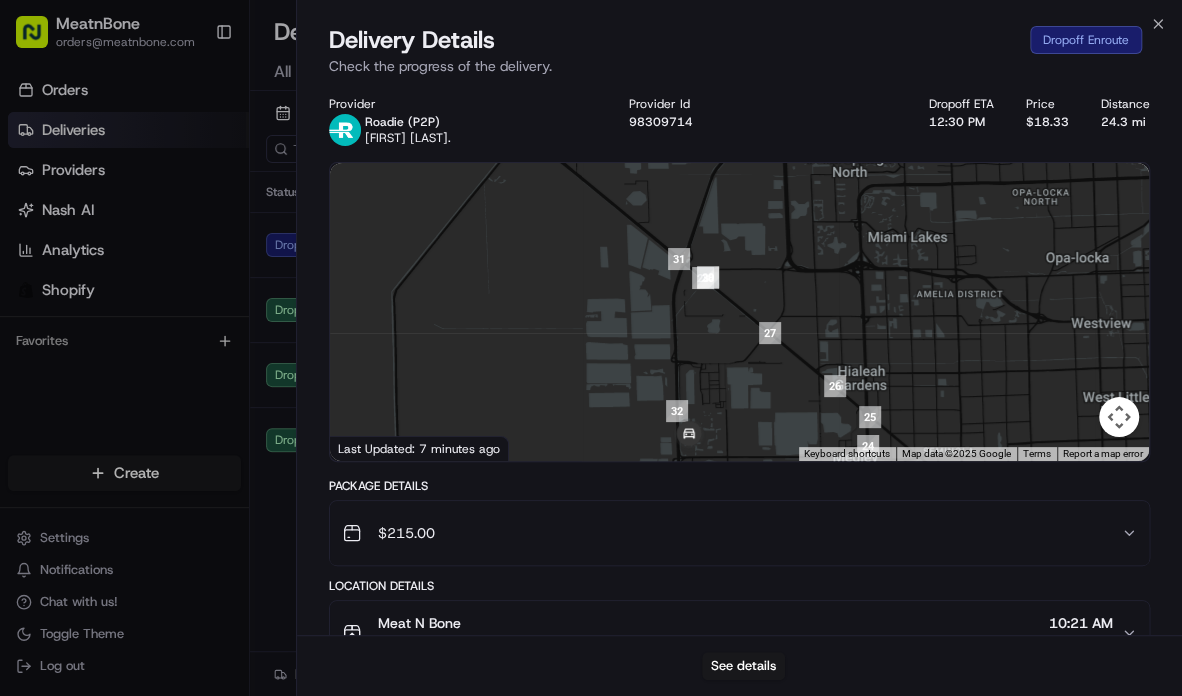 drag, startPoint x: 680, startPoint y: 362, endPoint x: 661, endPoint y: 470, distance: 109.65856 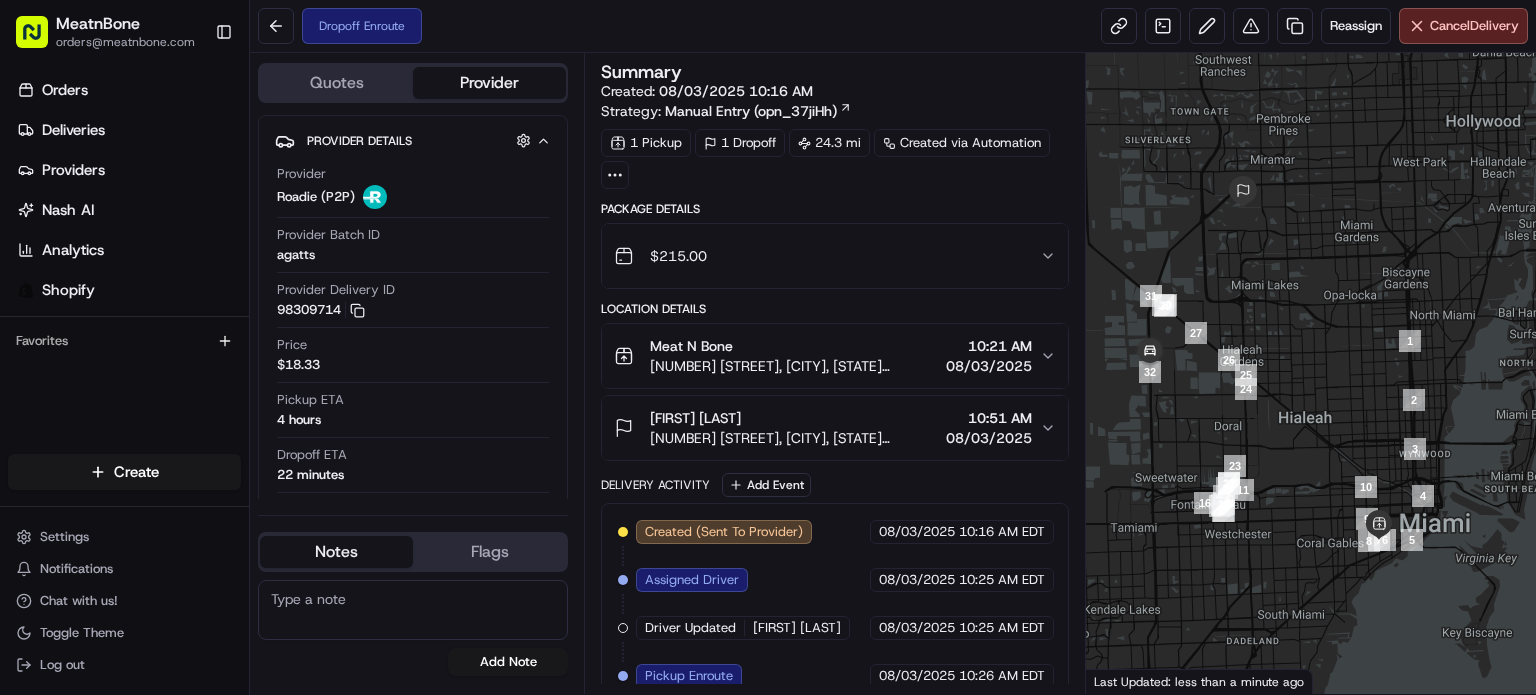 scroll, scrollTop: 0, scrollLeft: 0, axis: both 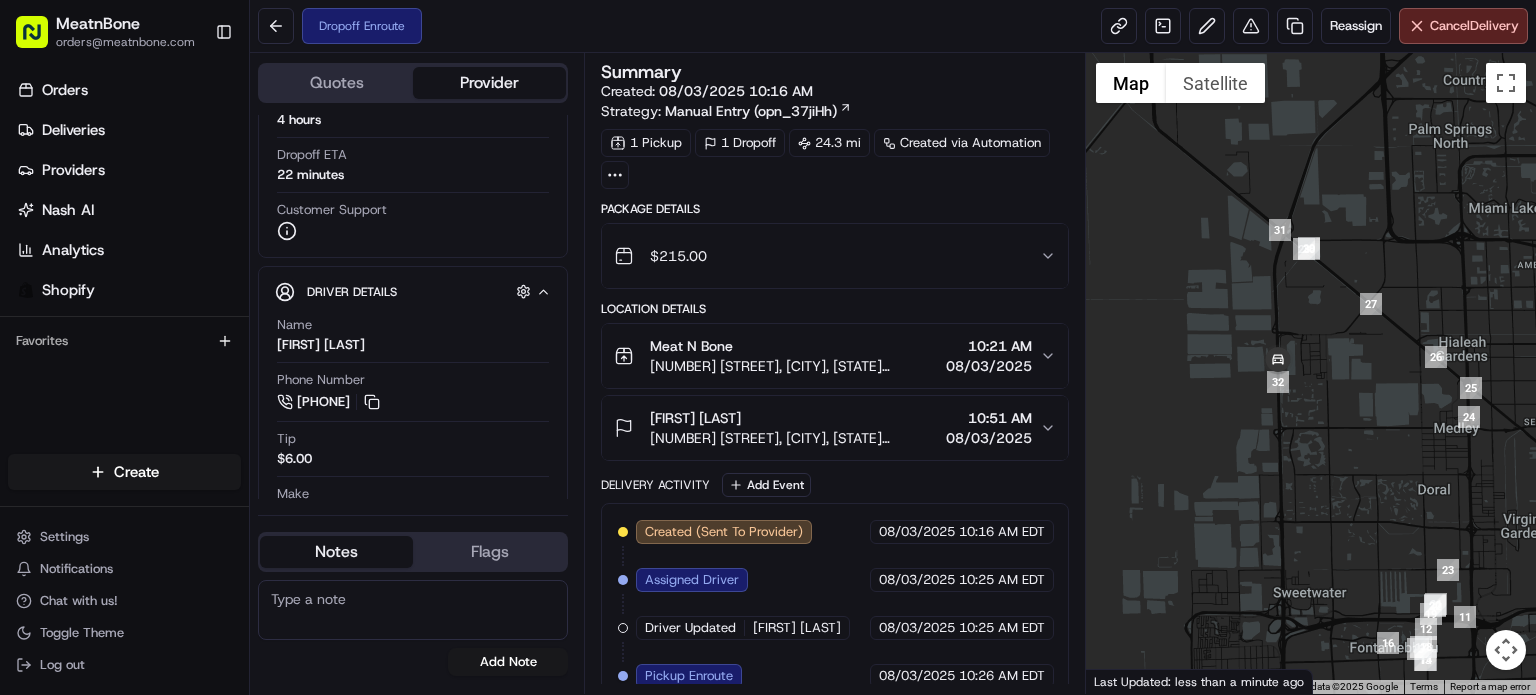 drag, startPoint x: 1426, startPoint y: 320, endPoint x: 1535, endPoint y: 264, distance: 122.54387 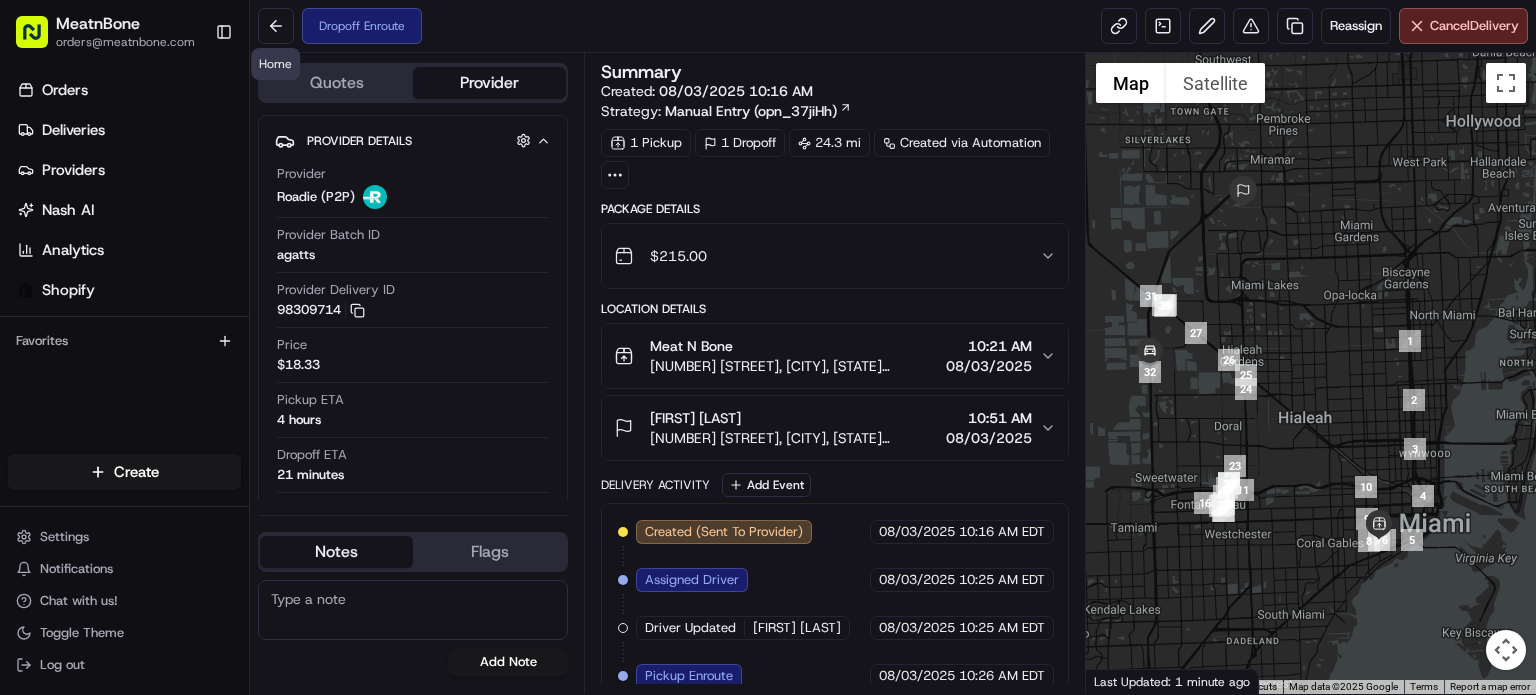 scroll, scrollTop: 0, scrollLeft: 0, axis: both 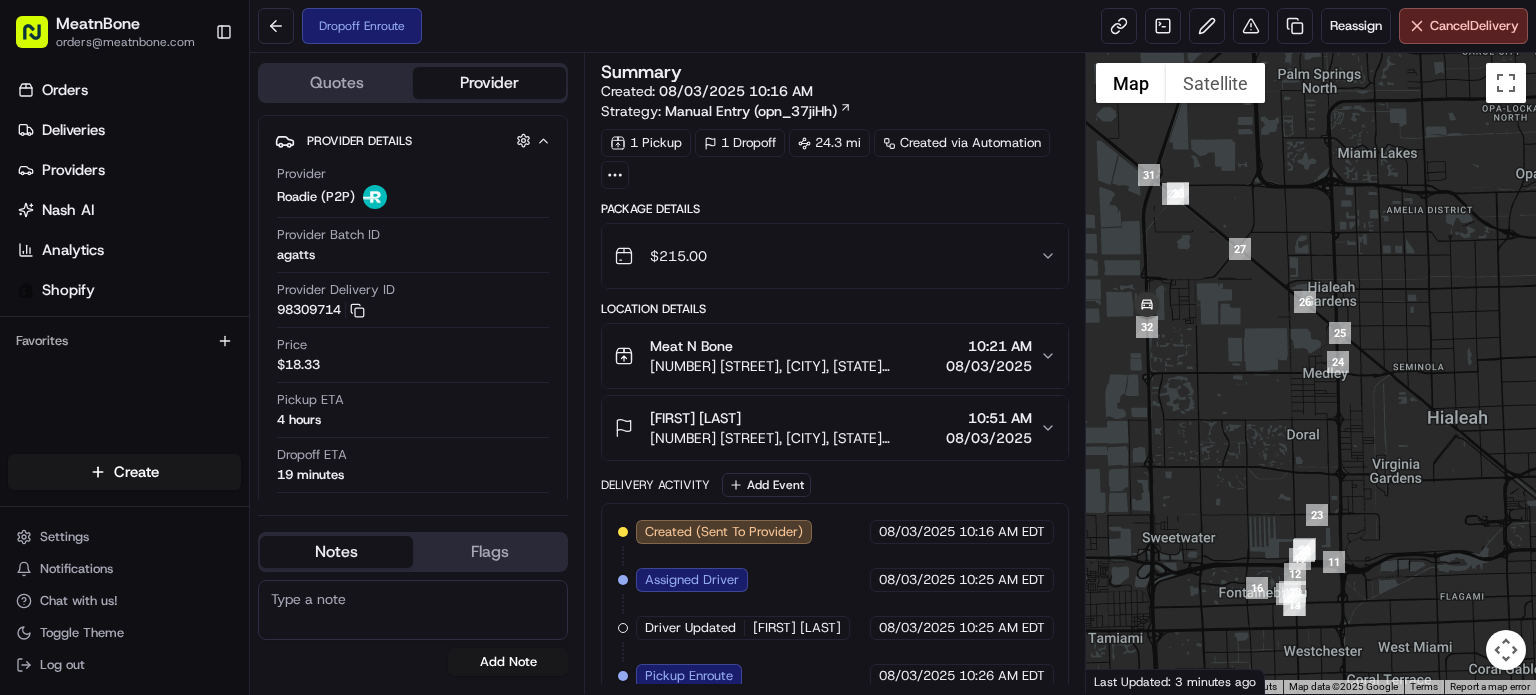 drag, startPoint x: 1232, startPoint y: 415, endPoint x: 1401, endPoint y: 412, distance: 169.02663 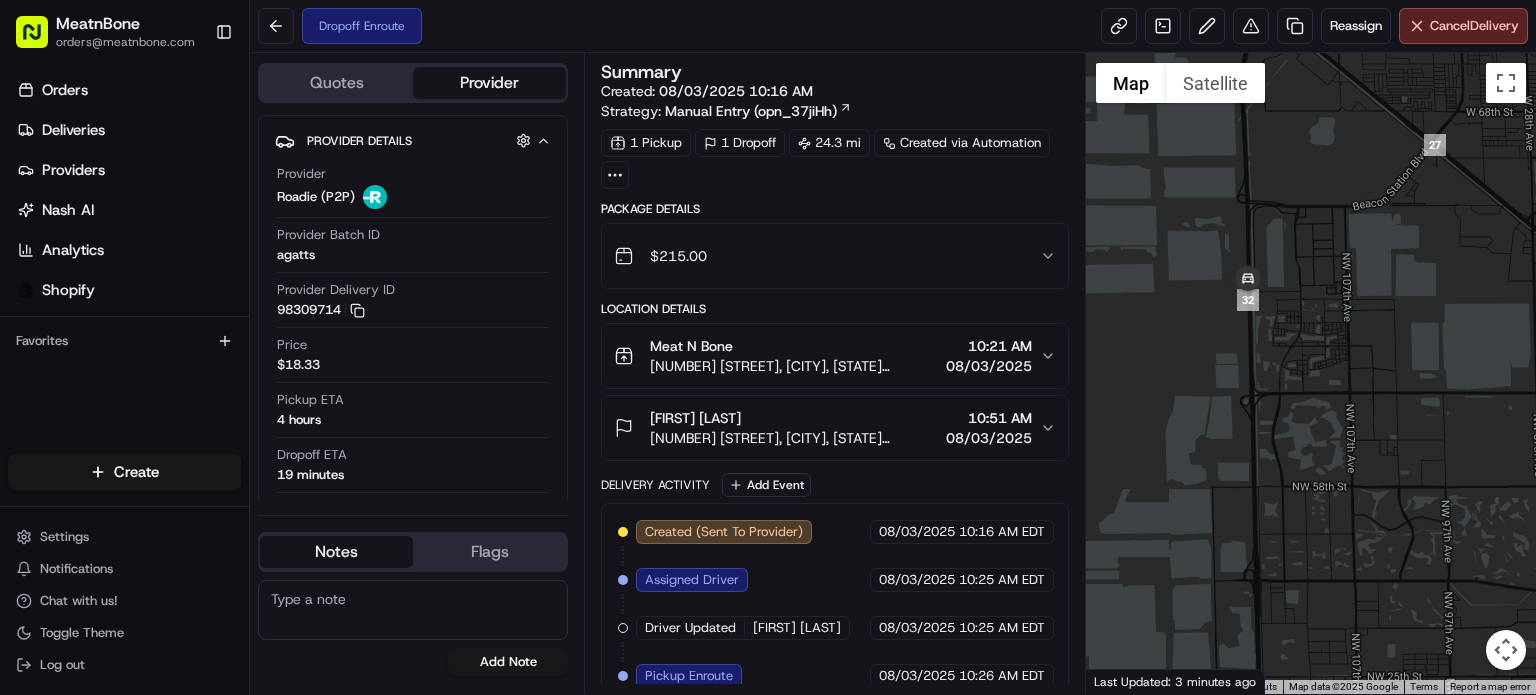 drag, startPoint x: 1258, startPoint y: 398, endPoint x: 1480, endPoint y: 445, distance: 226.92068 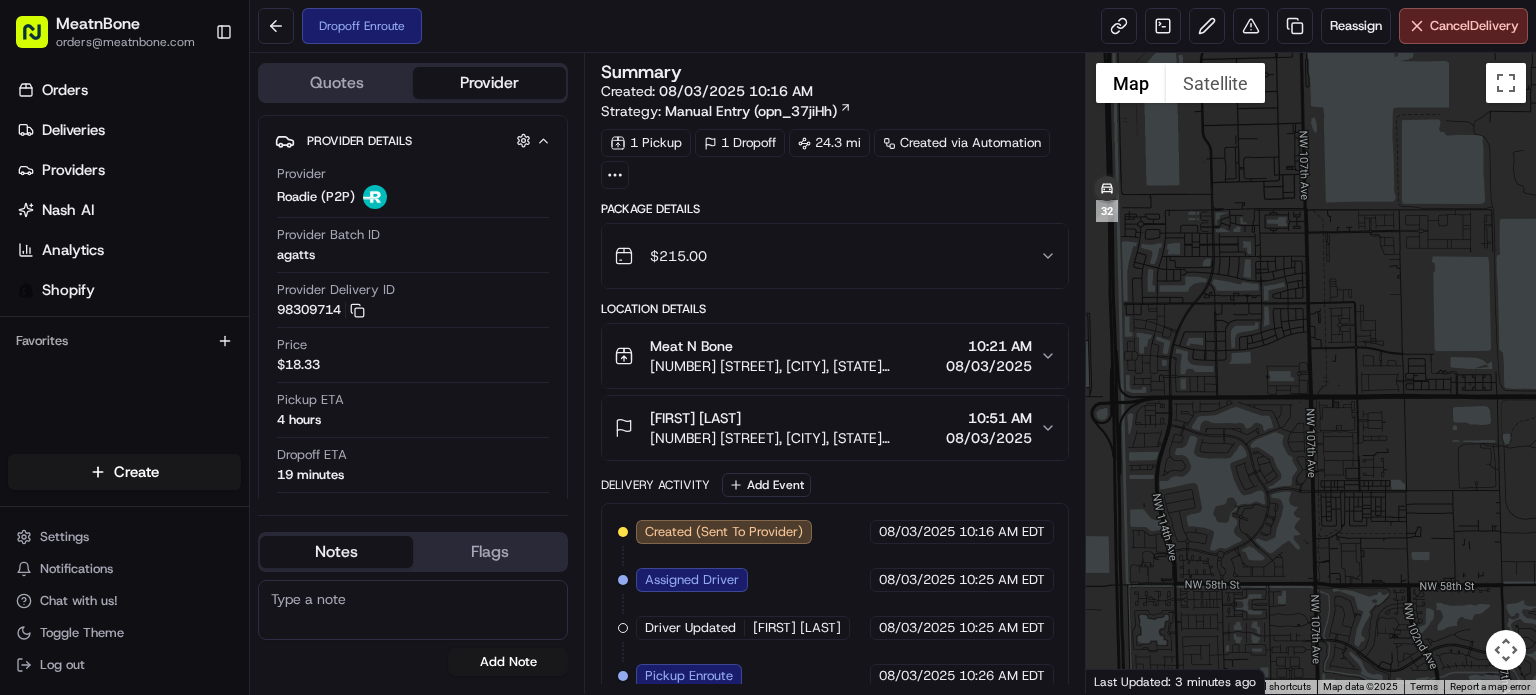 drag, startPoint x: 1349, startPoint y: 387, endPoint x: 1354, endPoint y: 411, distance: 24.5153 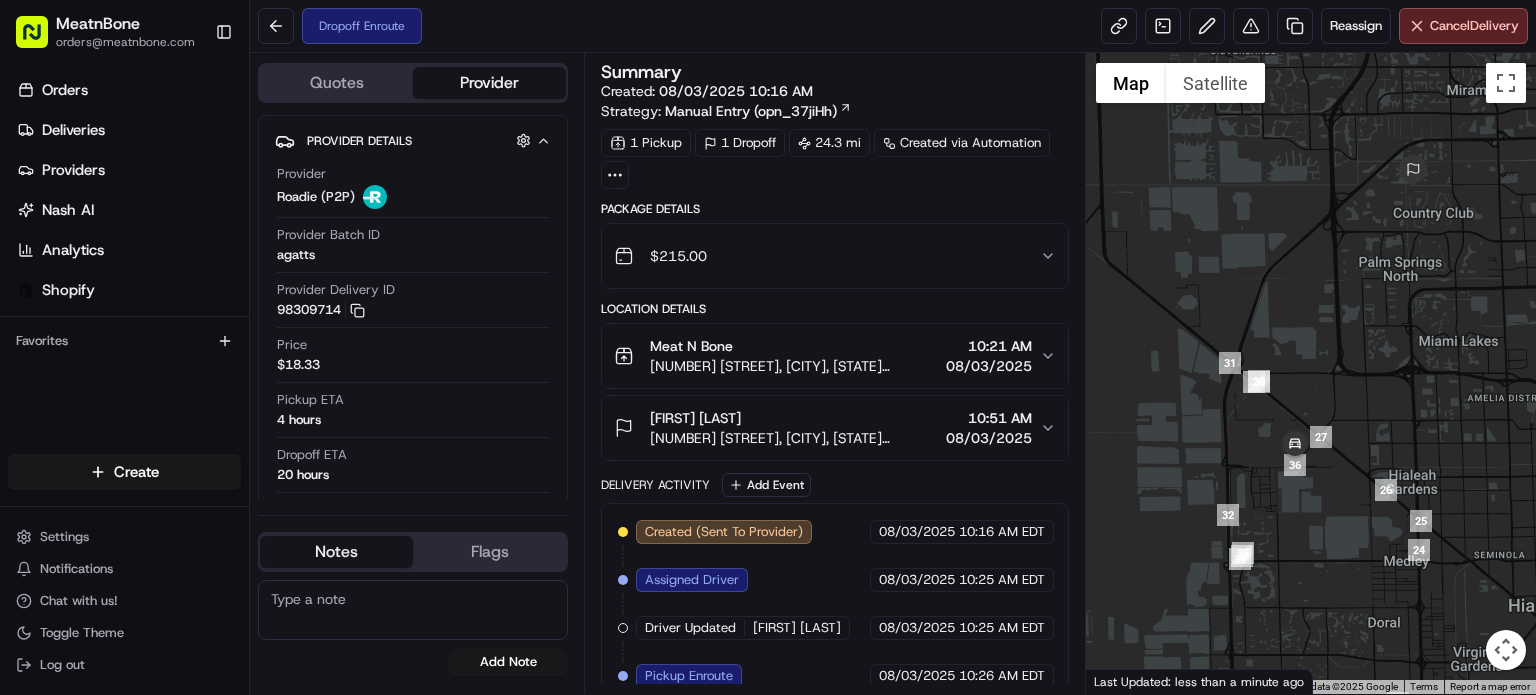 drag, startPoint x: 1371, startPoint y: 423, endPoint x: 1286, endPoint y: 578, distance: 176.7767 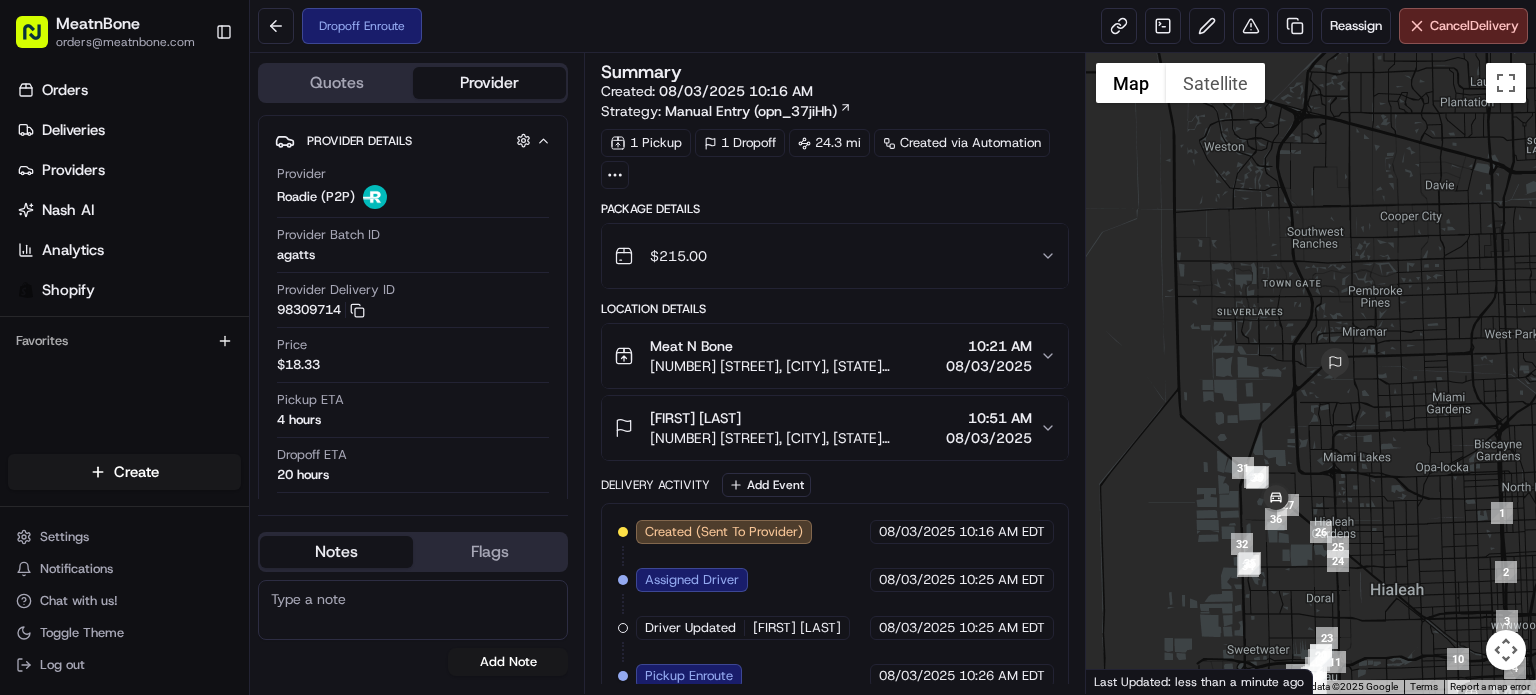 drag, startPoint x: 1317, startPoint y: 487, endPoint x: 1290, endPoint y: 535, distance: 55.072678 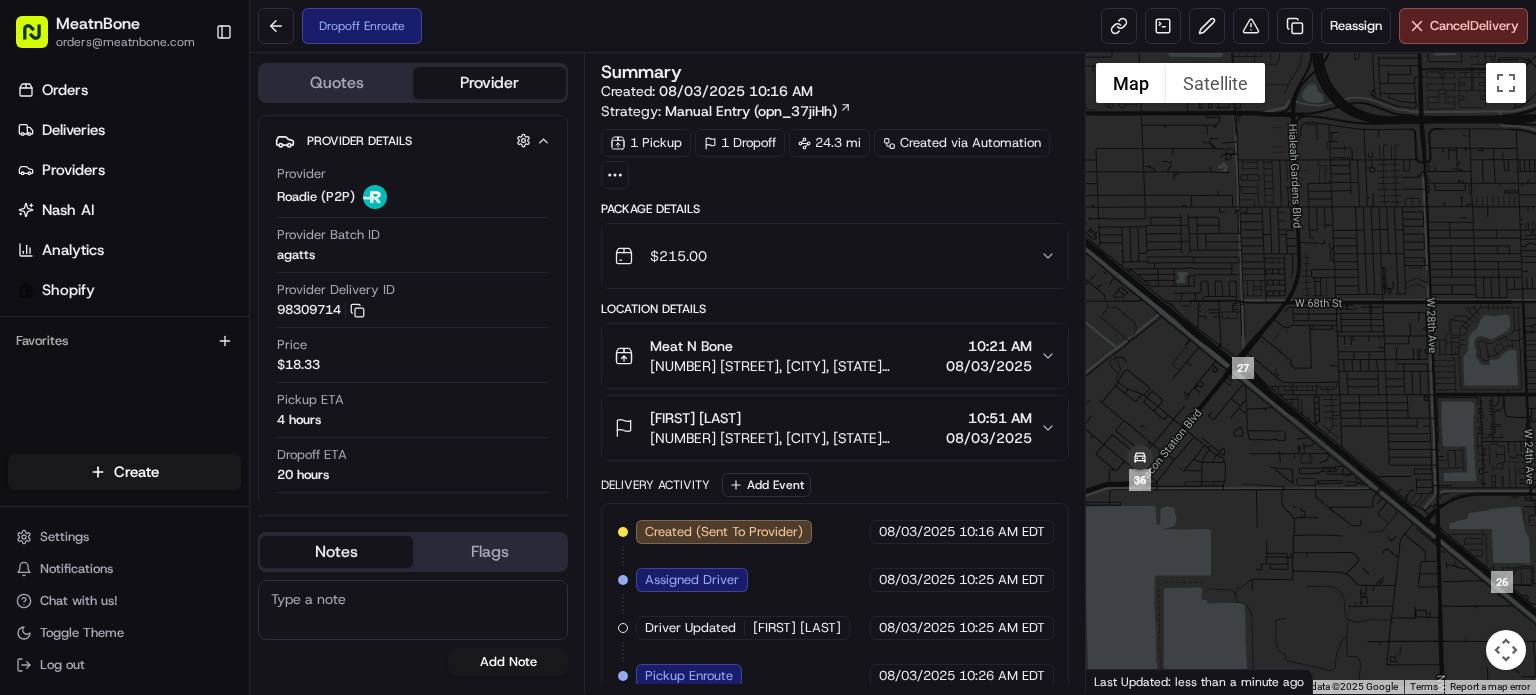 drag, startPoint x: 1300, startPoint y: 530, endPoint x: 1320, endPoint y: 522, distance: 21.540659 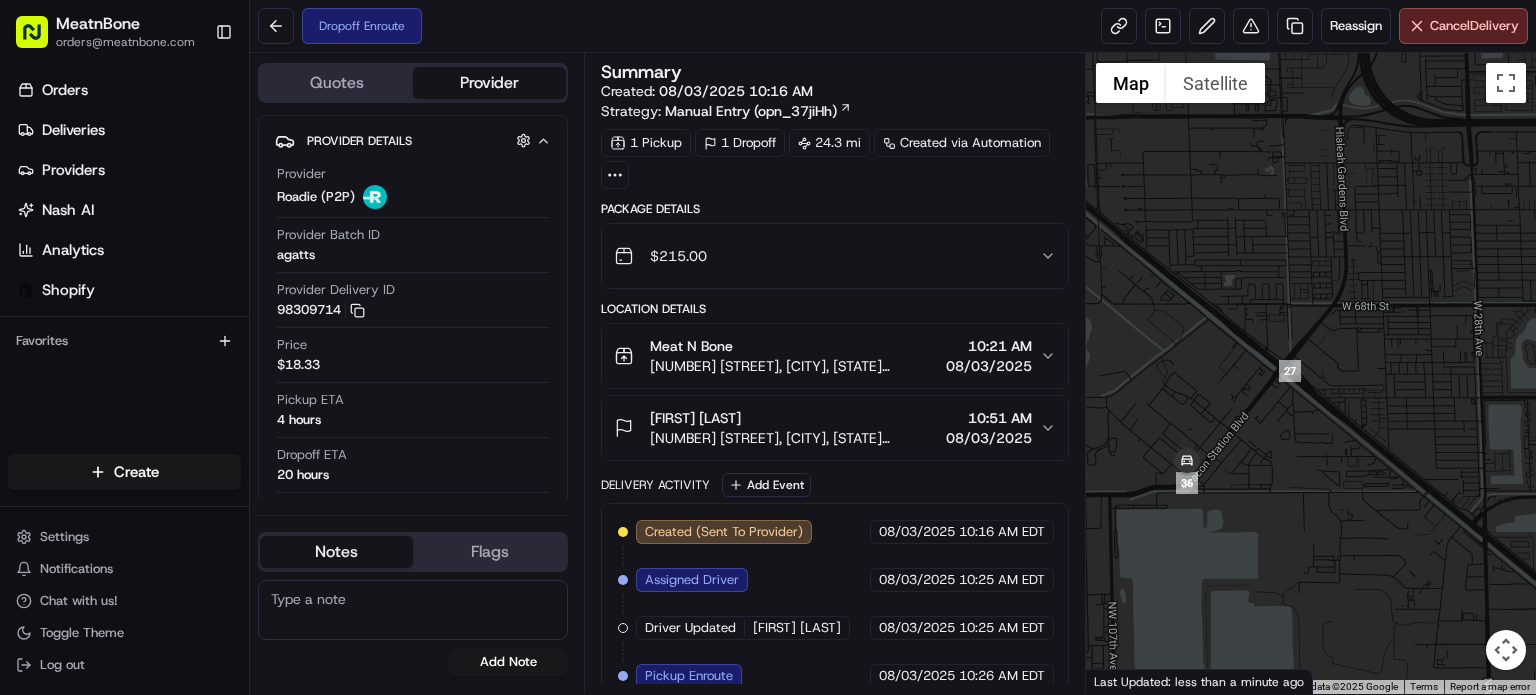 drag, startPoint x: 1295, startPoint y: 521, endPoint x: 1343, endPoint y: 527, distance: 48.373547 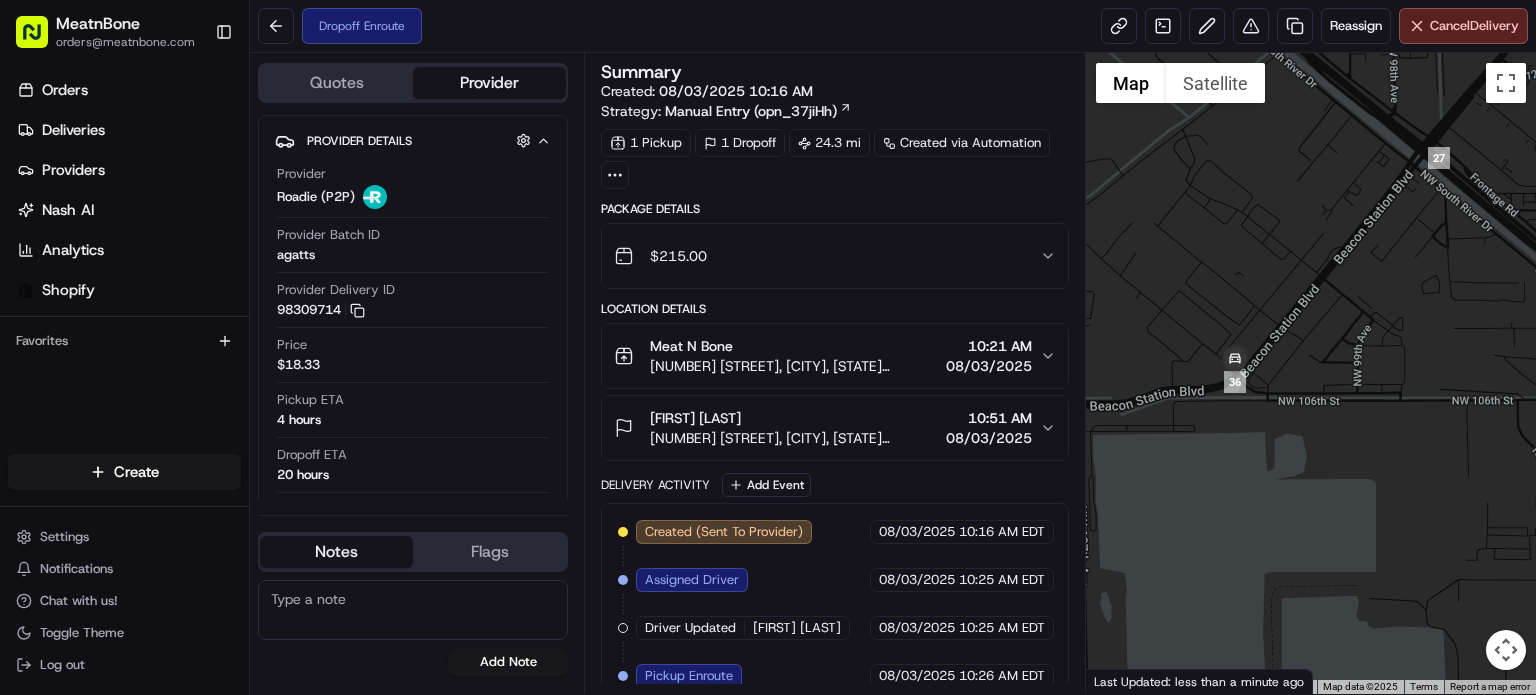 drag, startPoint x: 1328, startPoint y: 527, endPoint x: 1535, endPoint y: 467, distance: 215.5203 